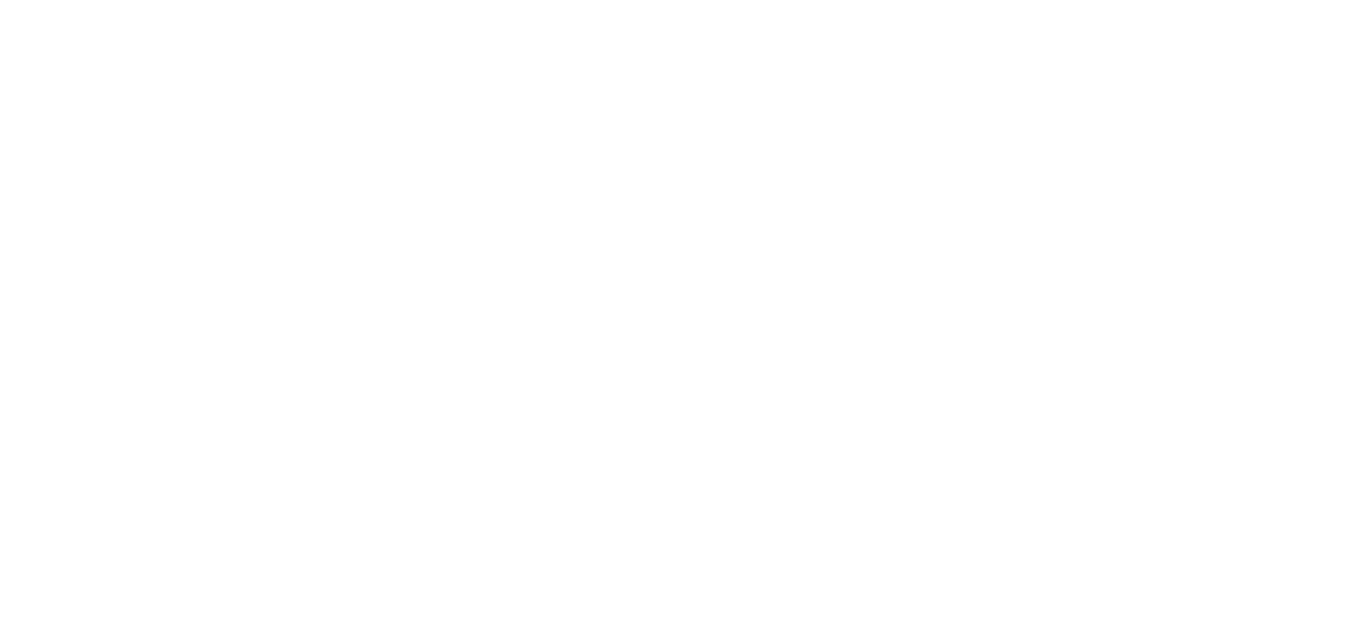 scroll, scrollTop: 0, scrollLeft: 0, axis: both 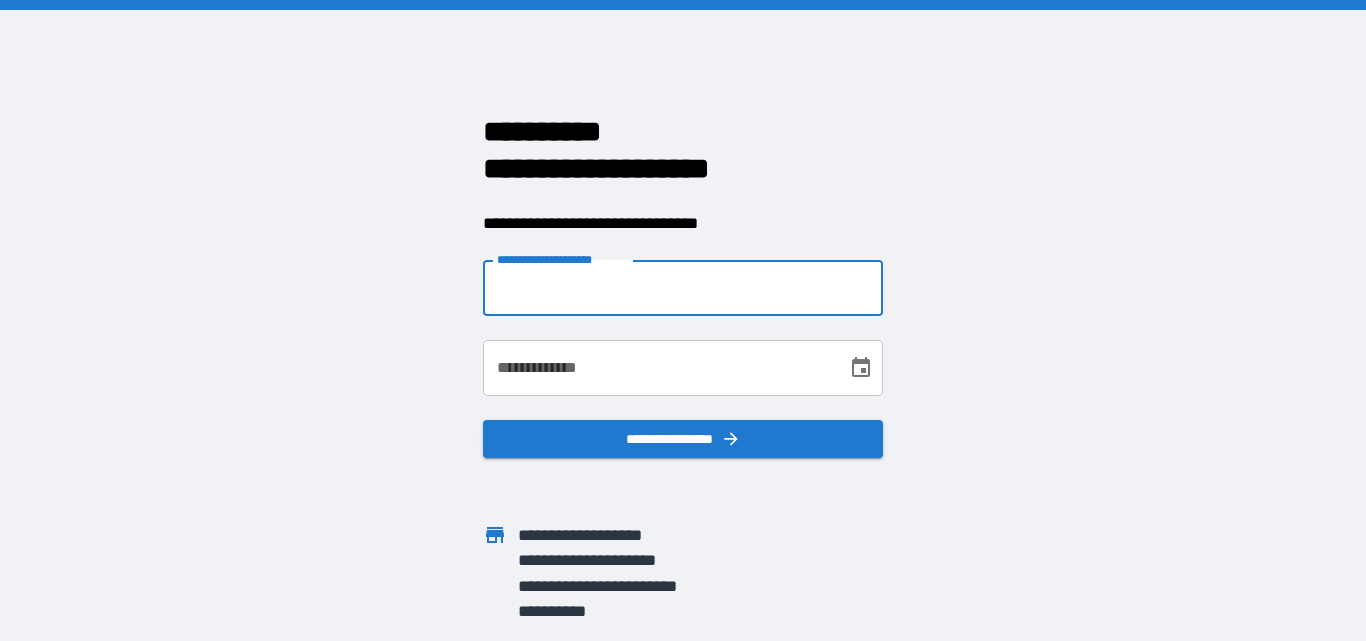 click on "**********" at bounding box center (683, 288) 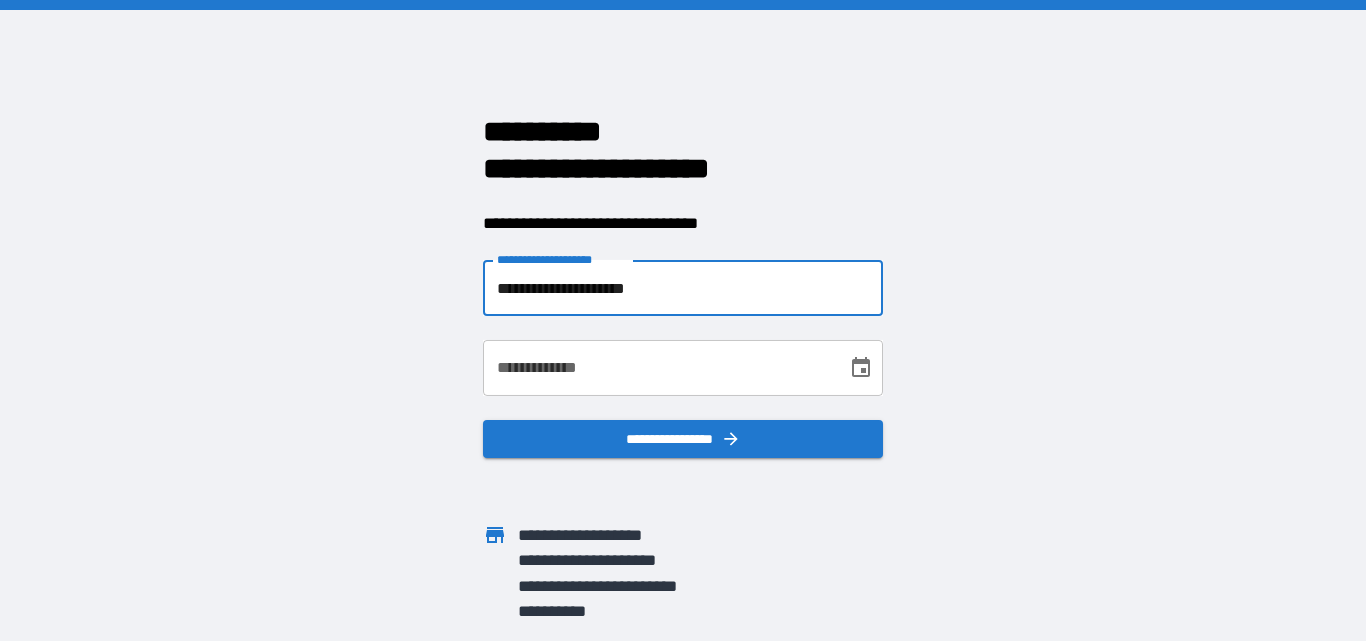 type on "**********" 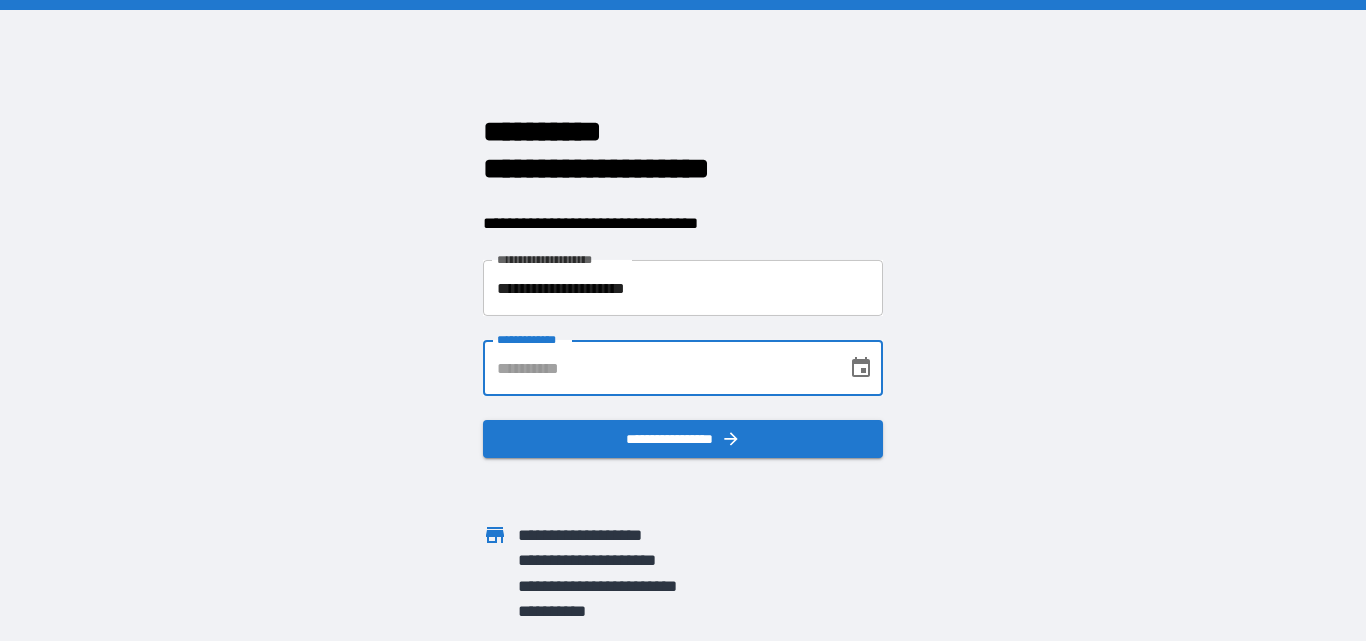 click on "**********" at bounding box center [658, 368] 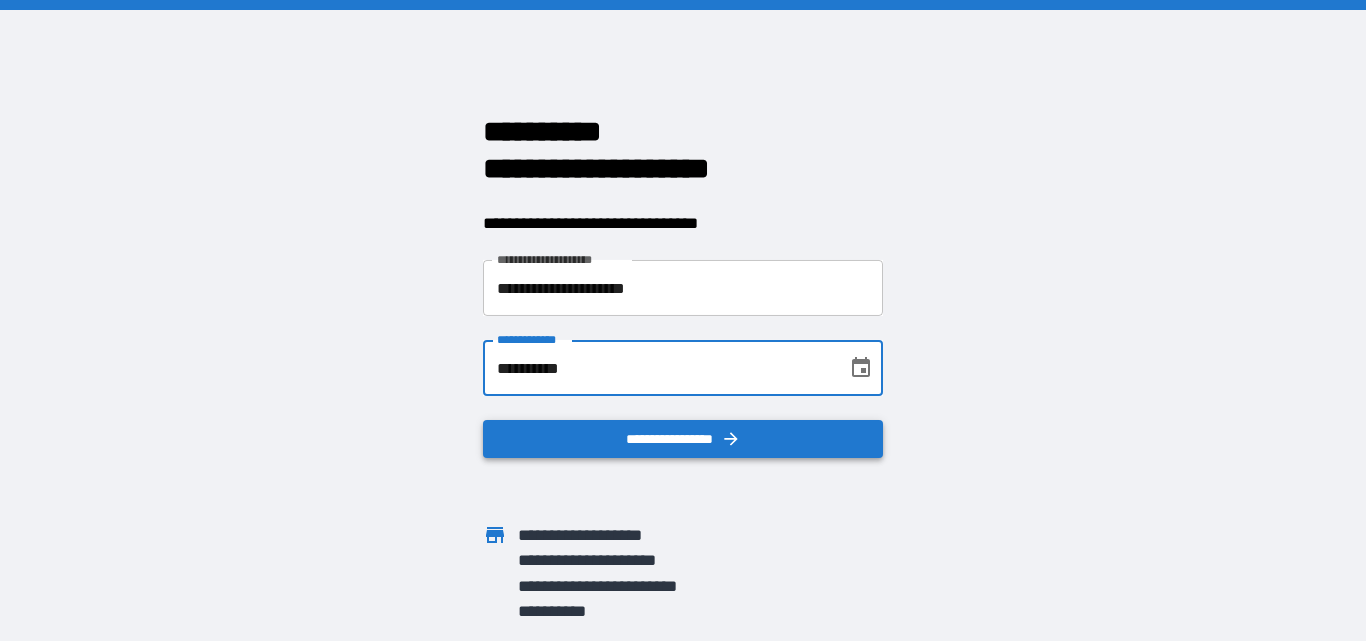 type on "**********" 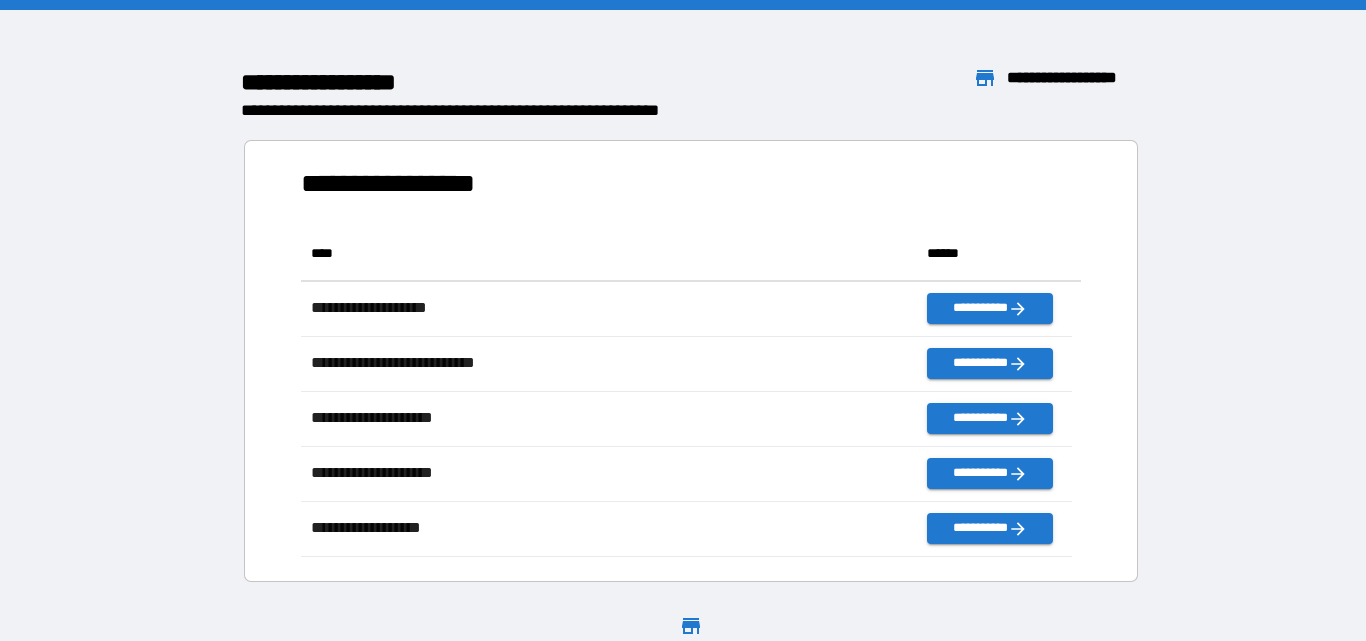 scroll, scrollTop: 16, scrollLeft: 16, axis: both 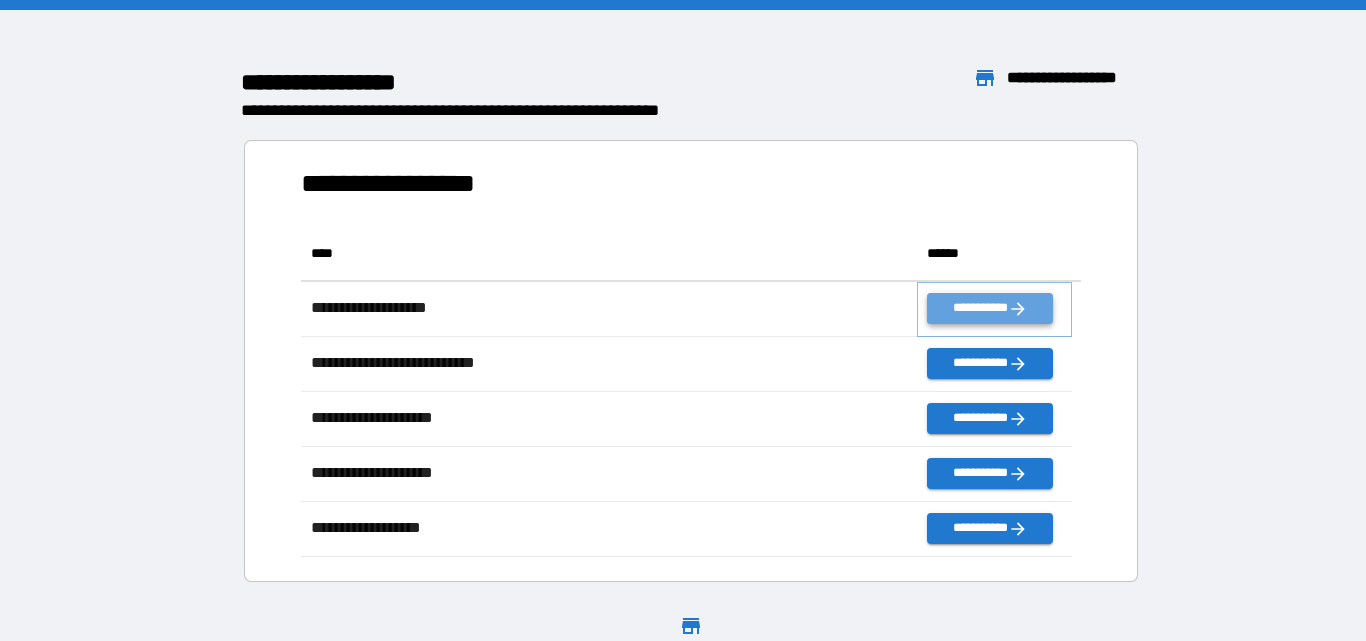 click on "**********" at bounding box center [989, 308] 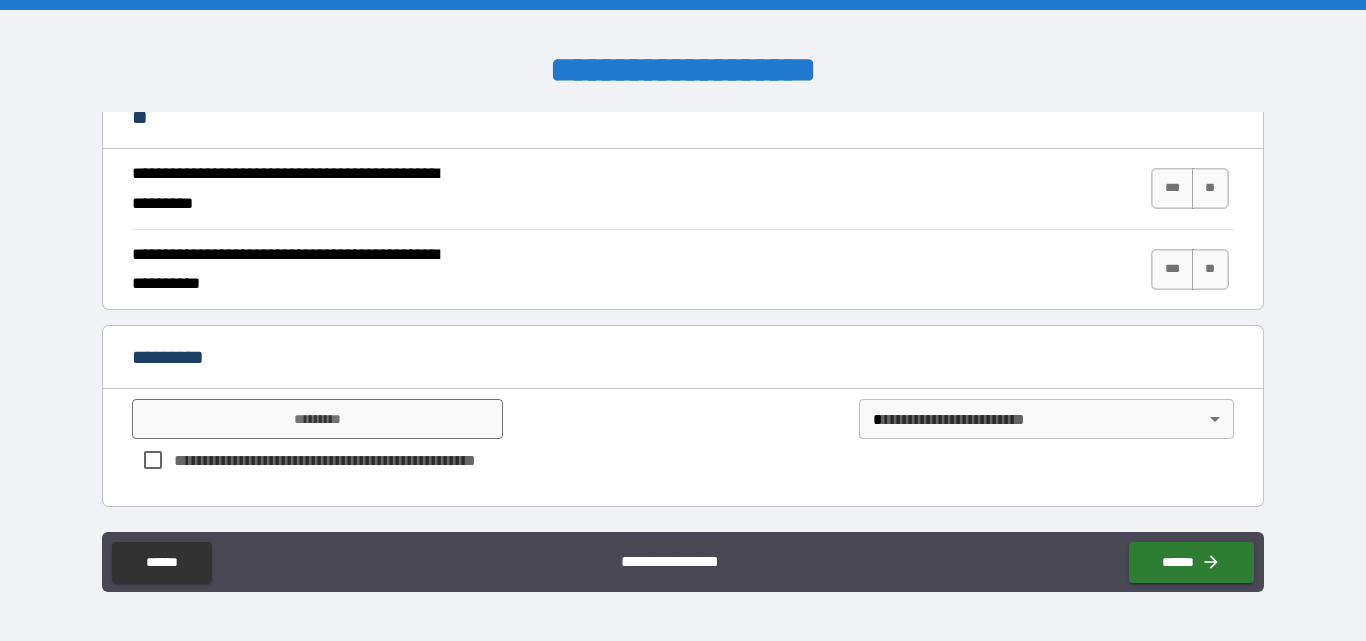 scroll, scrollTop: 485, scrollLeft: 0, axis: vertical 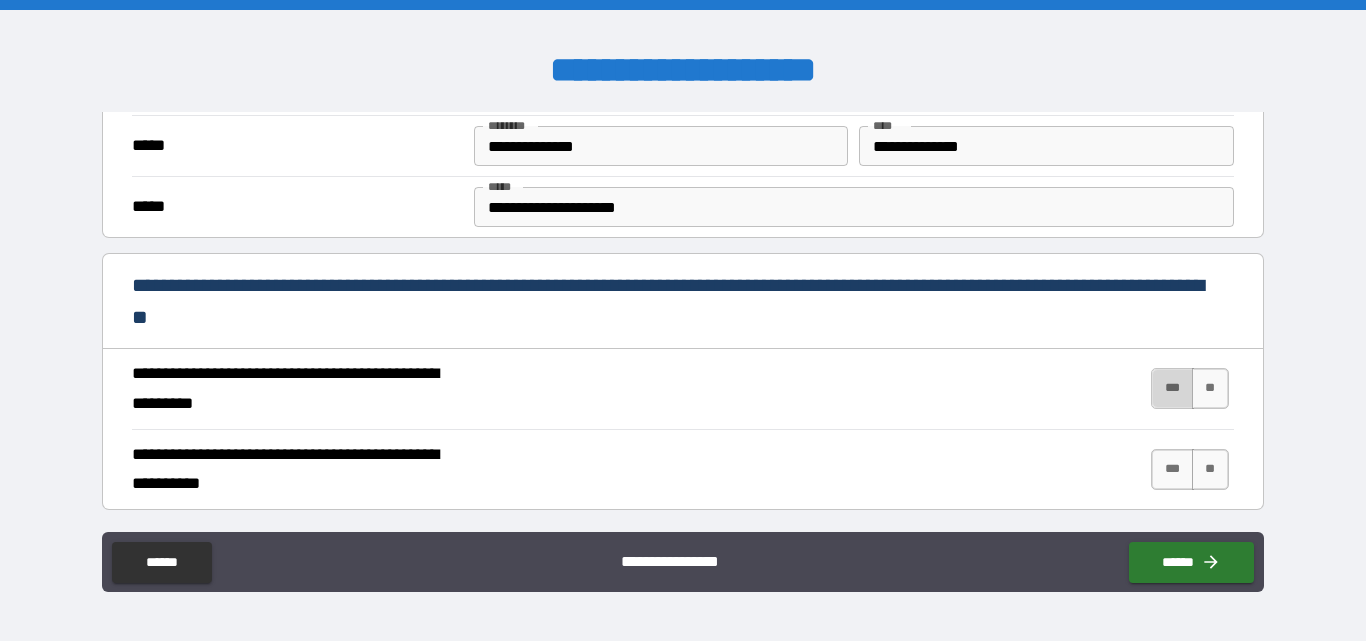 click on "***" at bounding box center [1172, 388] 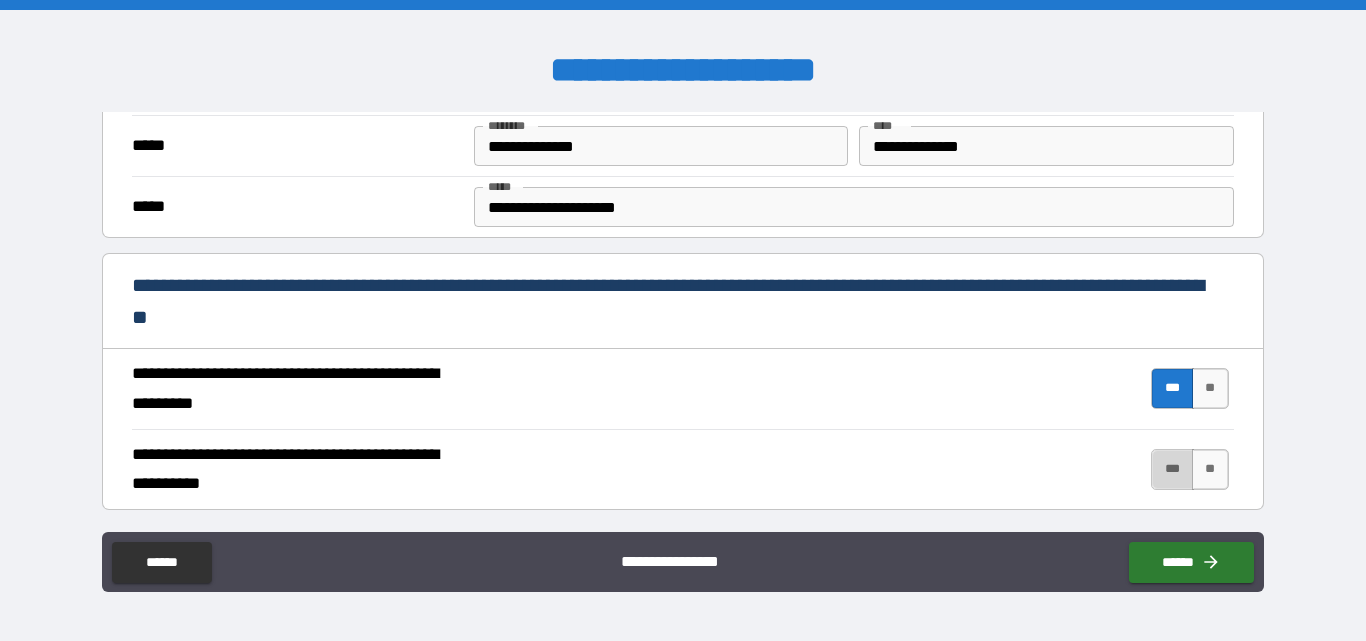 click on "***" at bounding box center (1172, 469) 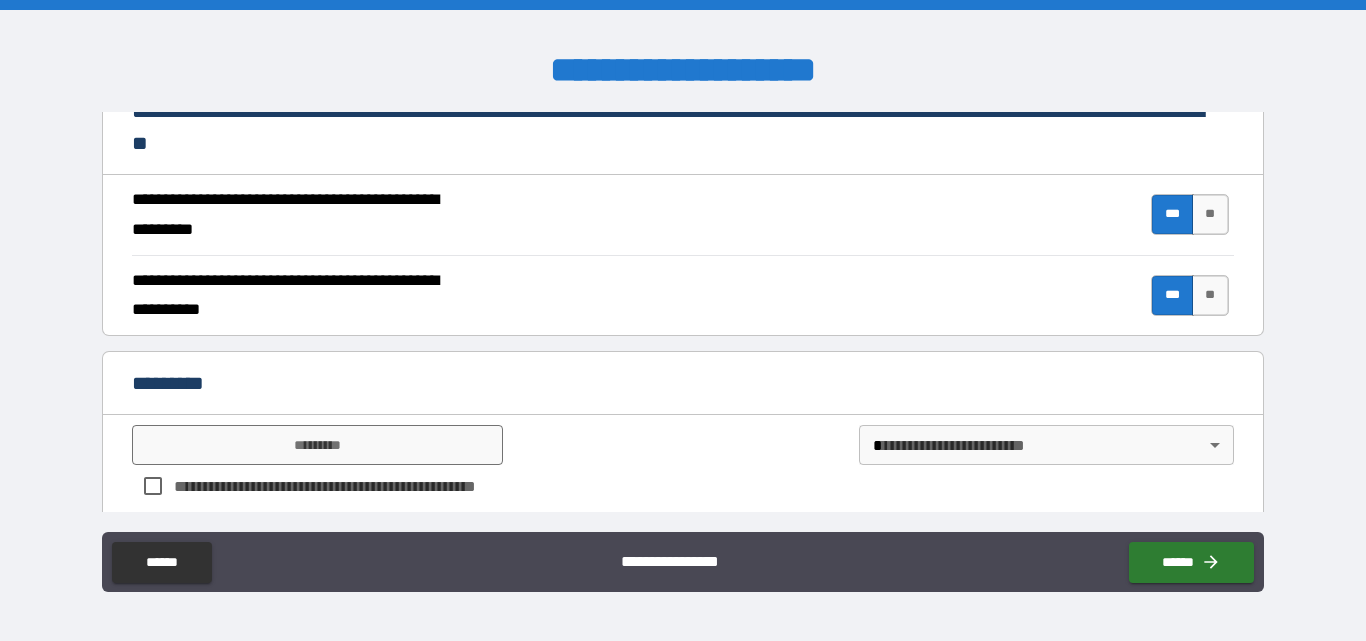 scroll, scrollTop: 685, scrollLeft: 0, axis: vertical 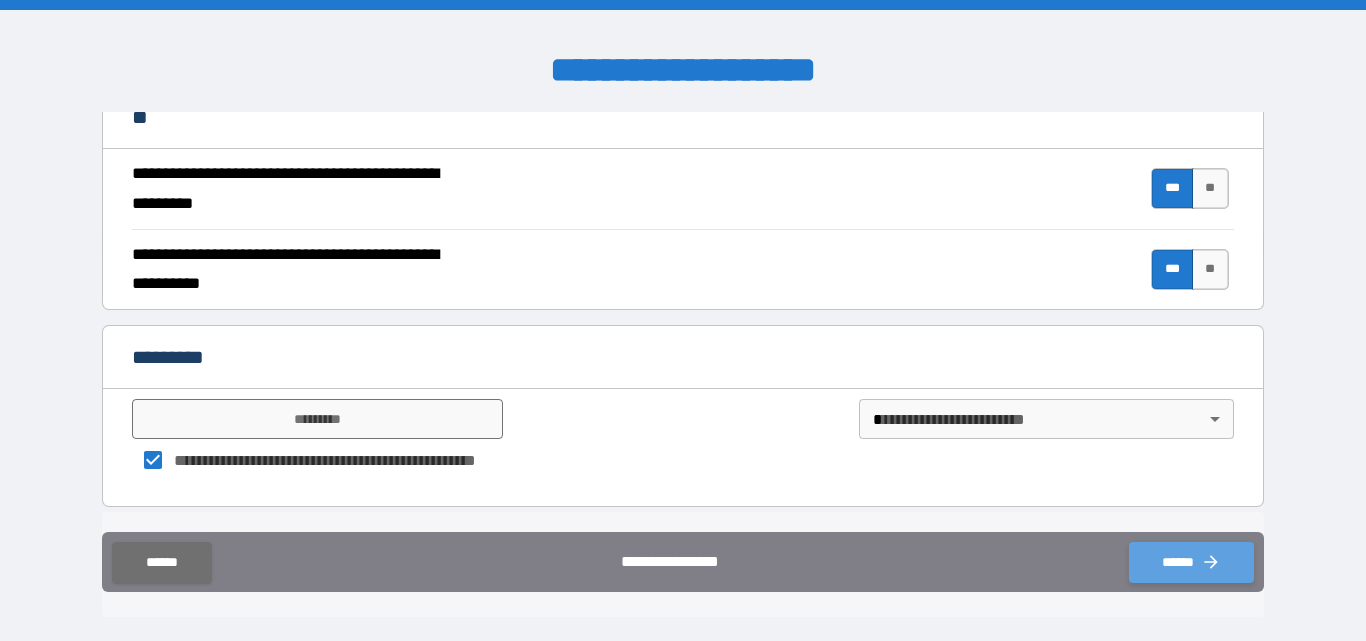 click on "******" at bounding box center [1191, 562] 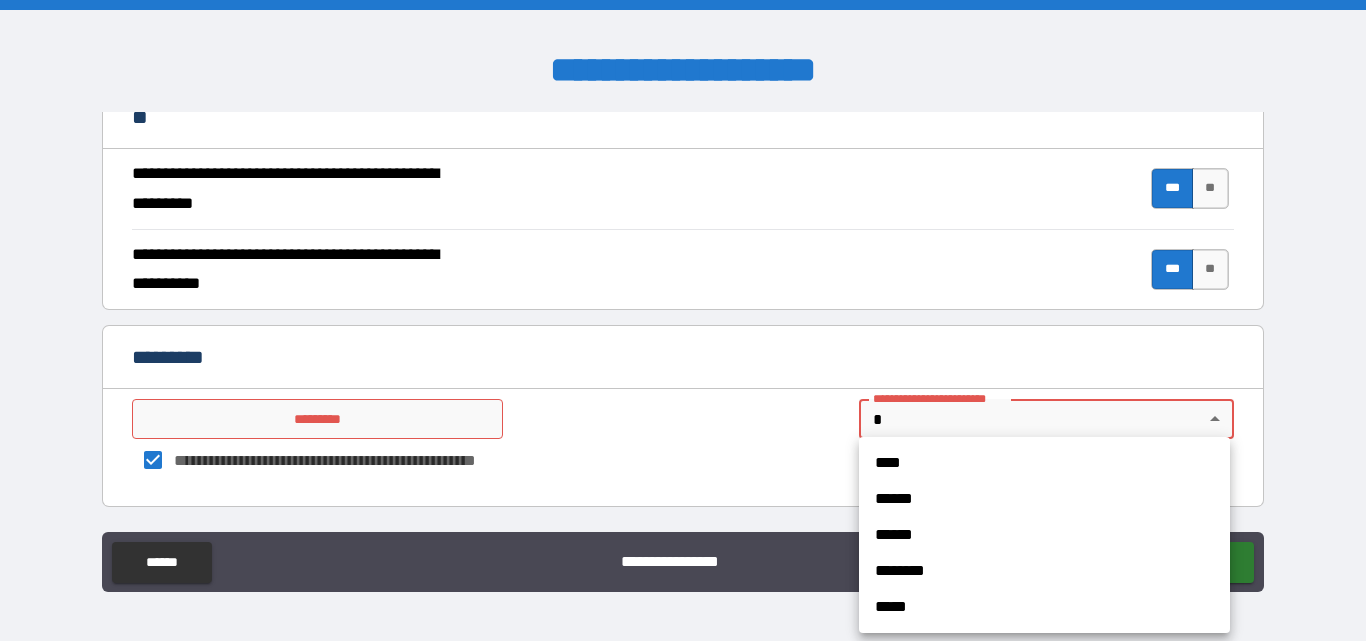 click on "**********" at bounding box center [683, 320] 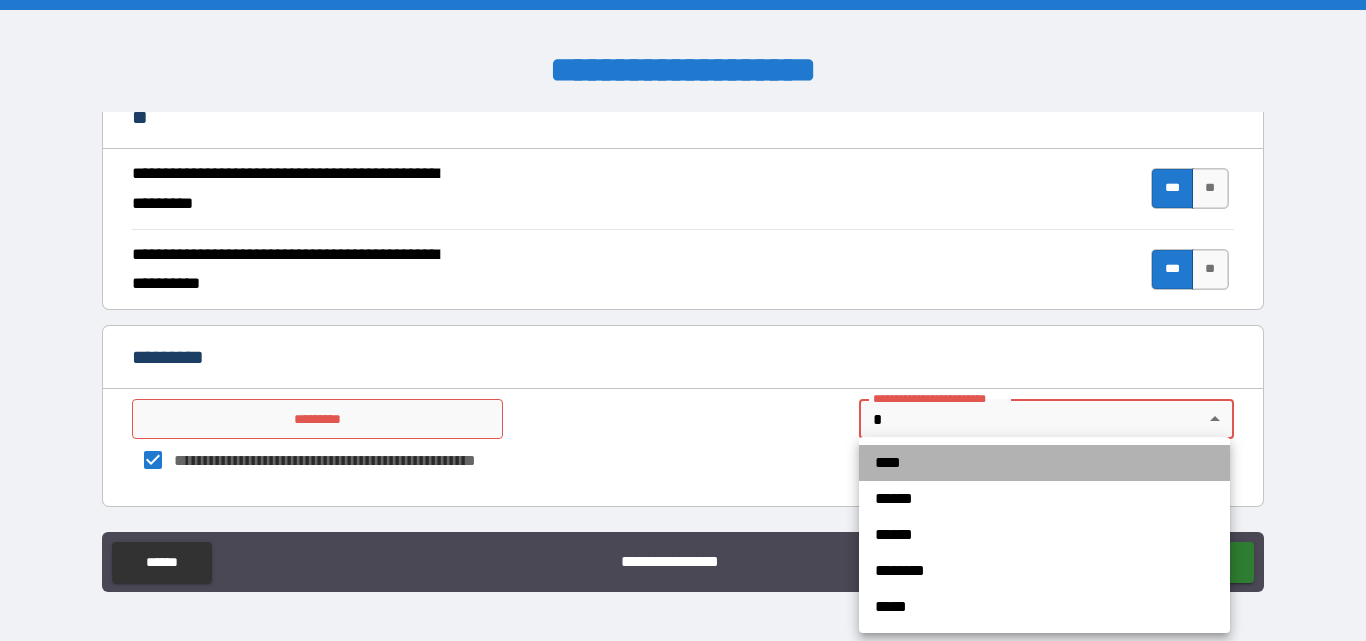 click on "****" at bounding box center [1044, 463] 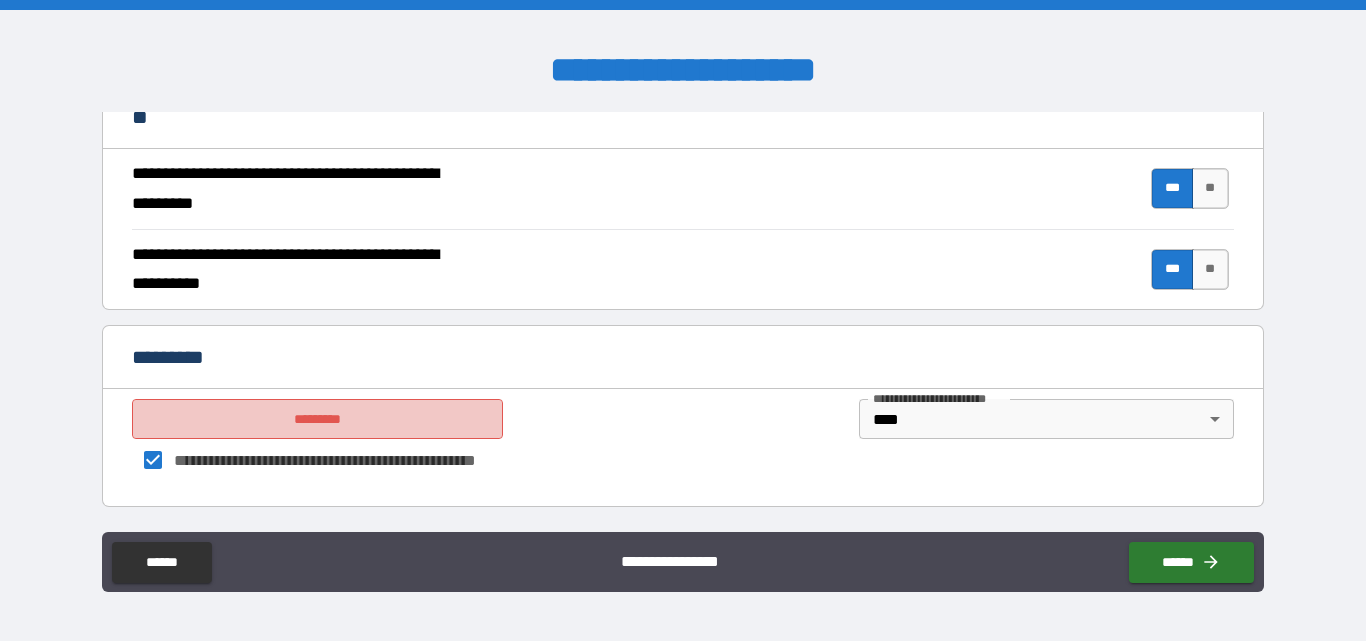 click on "*********" at bounding box center [317, 419] 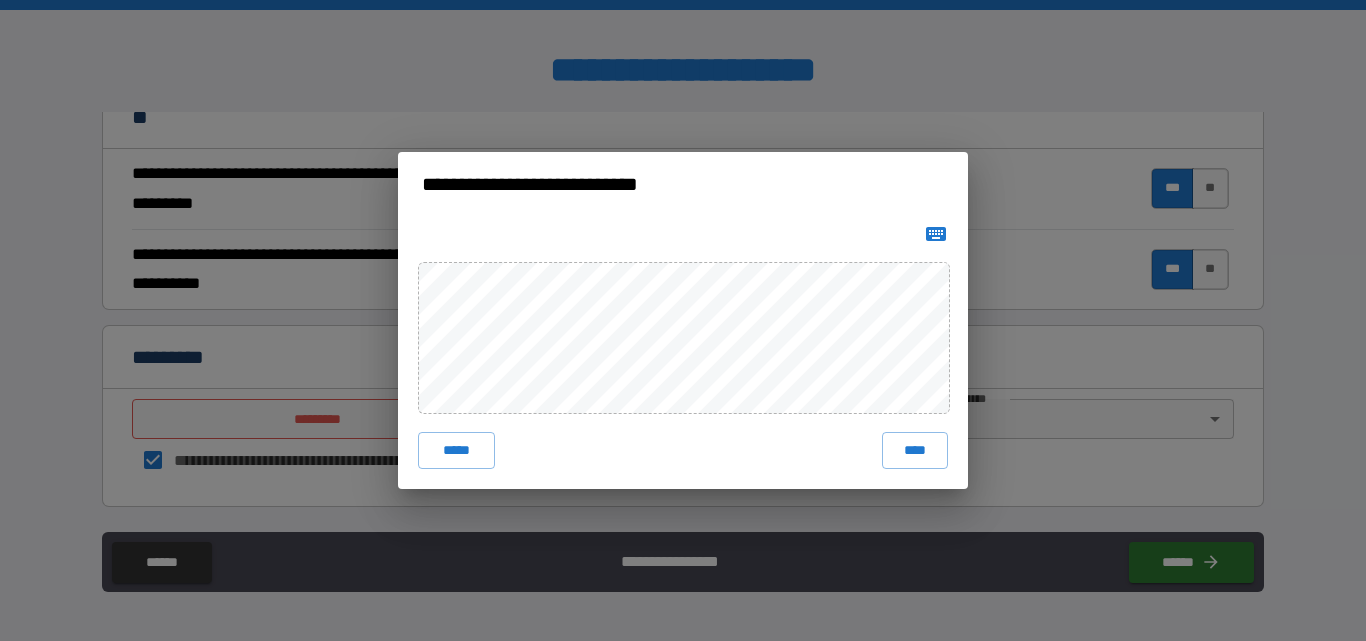 click on "***** ****" at bounding box center [683, 352] 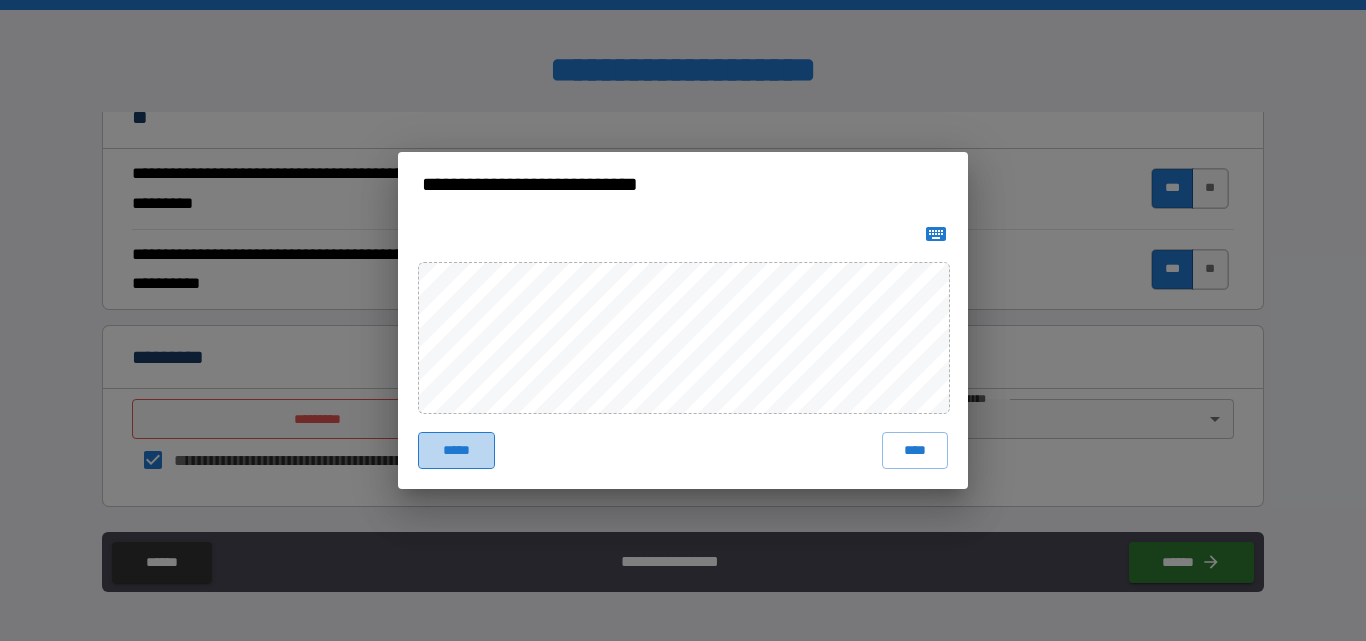 click on "*****" at bounding box center [456, 450] 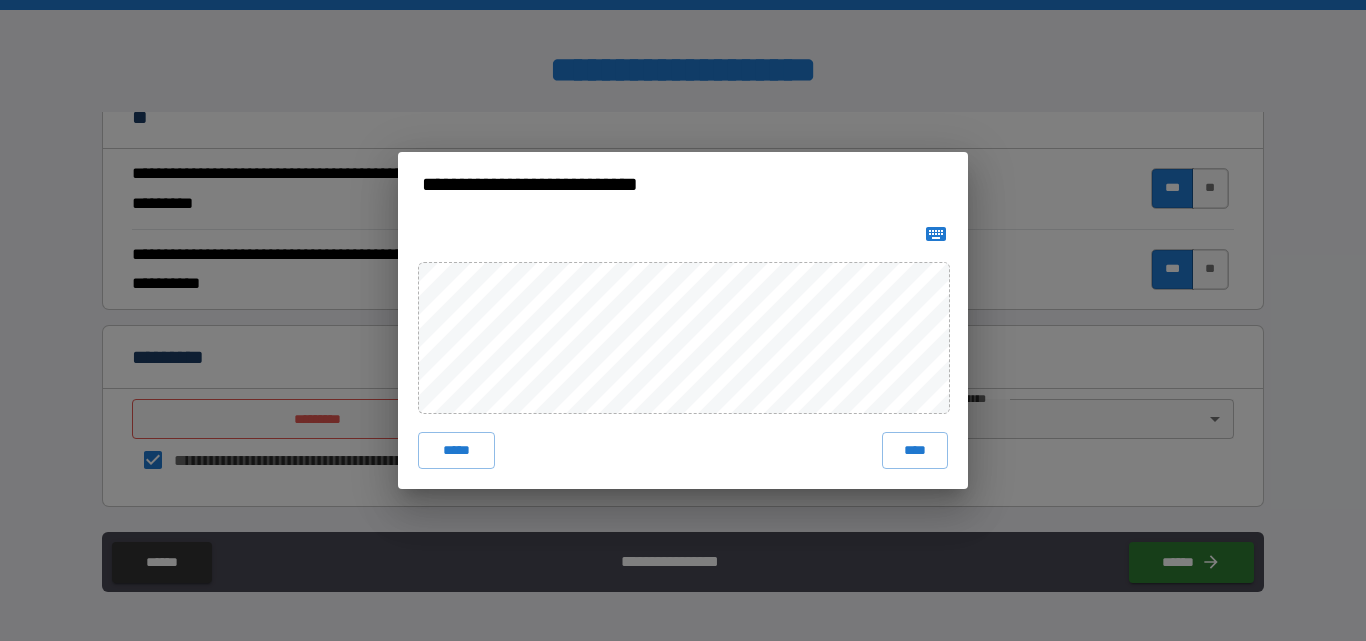 click on "**********" at bounding box center [683, 320] 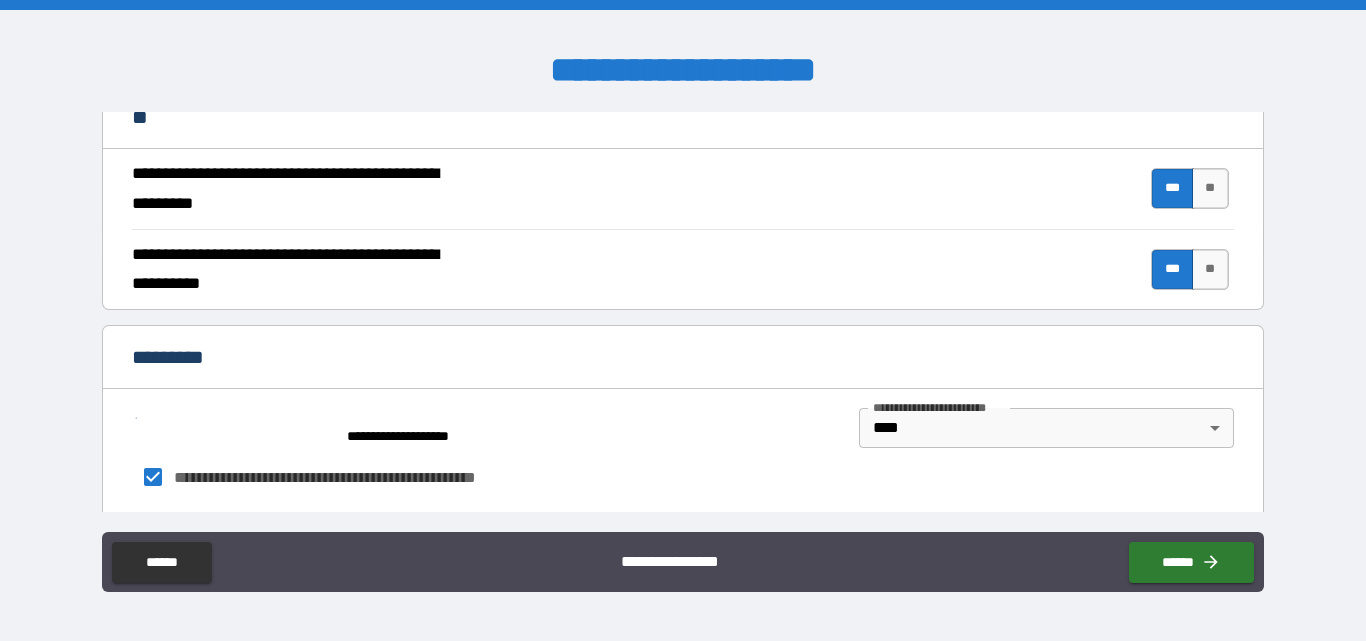 click on "*********" at bounding box center [178, 357] 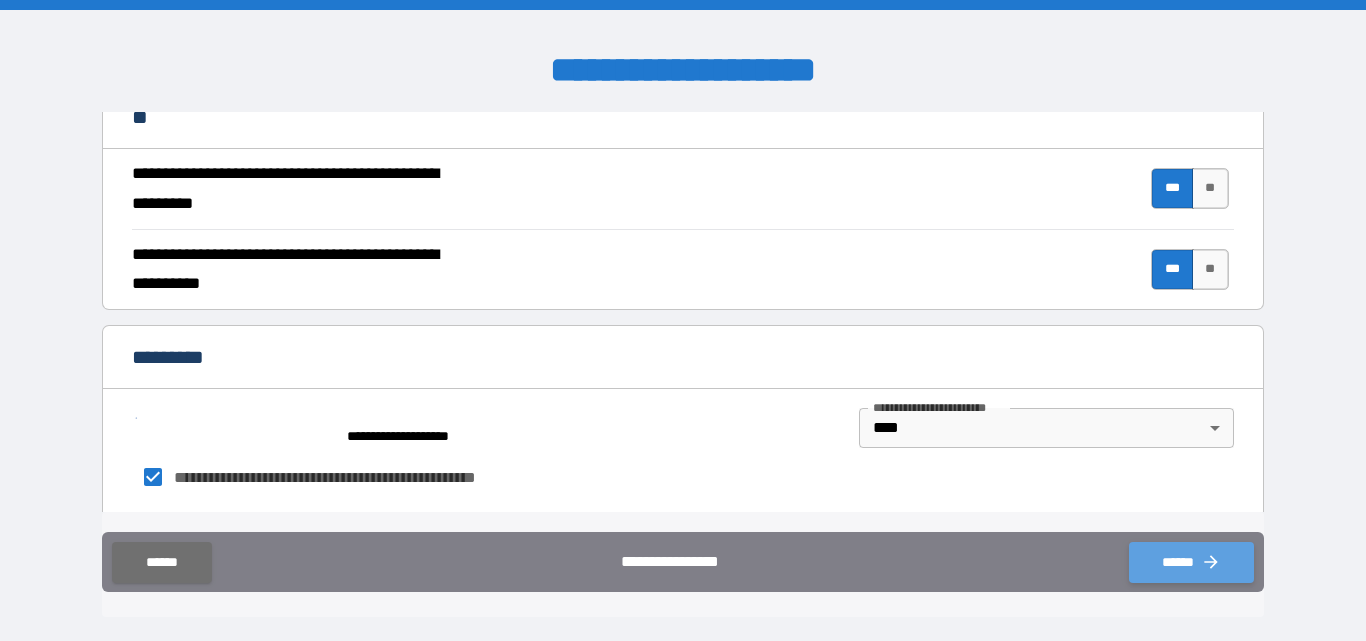 click on "******" at bounding box center (1191, 562) 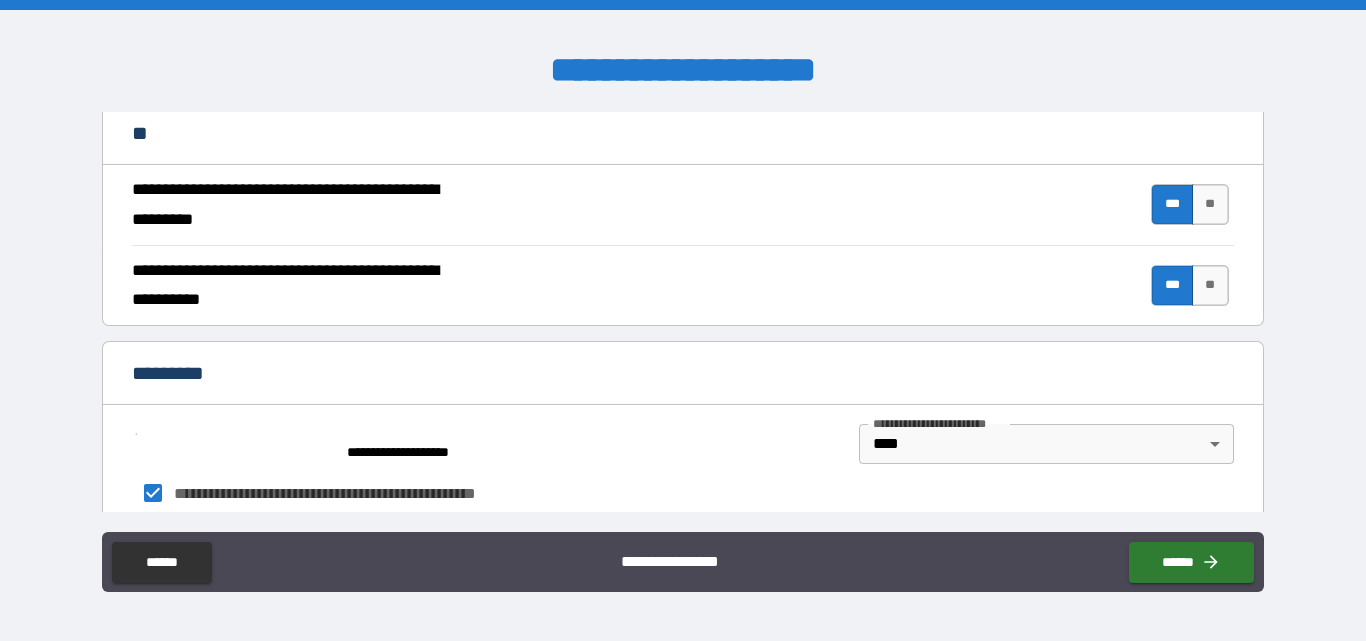 scroll, scrollTop: 702, scrollLeft: 0, axis: vertical 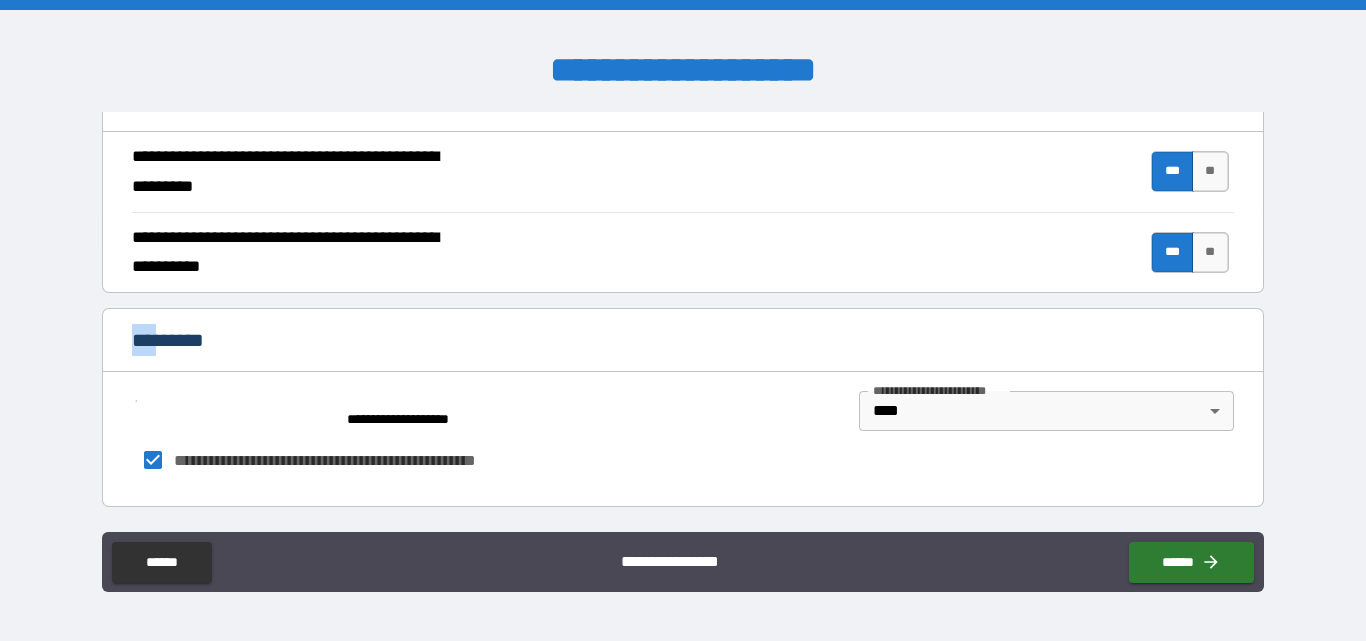 drag, startPoint x: 137, startPoint y: 345, endPoint x: 166, endPoint y: 344, distance: 29.017237 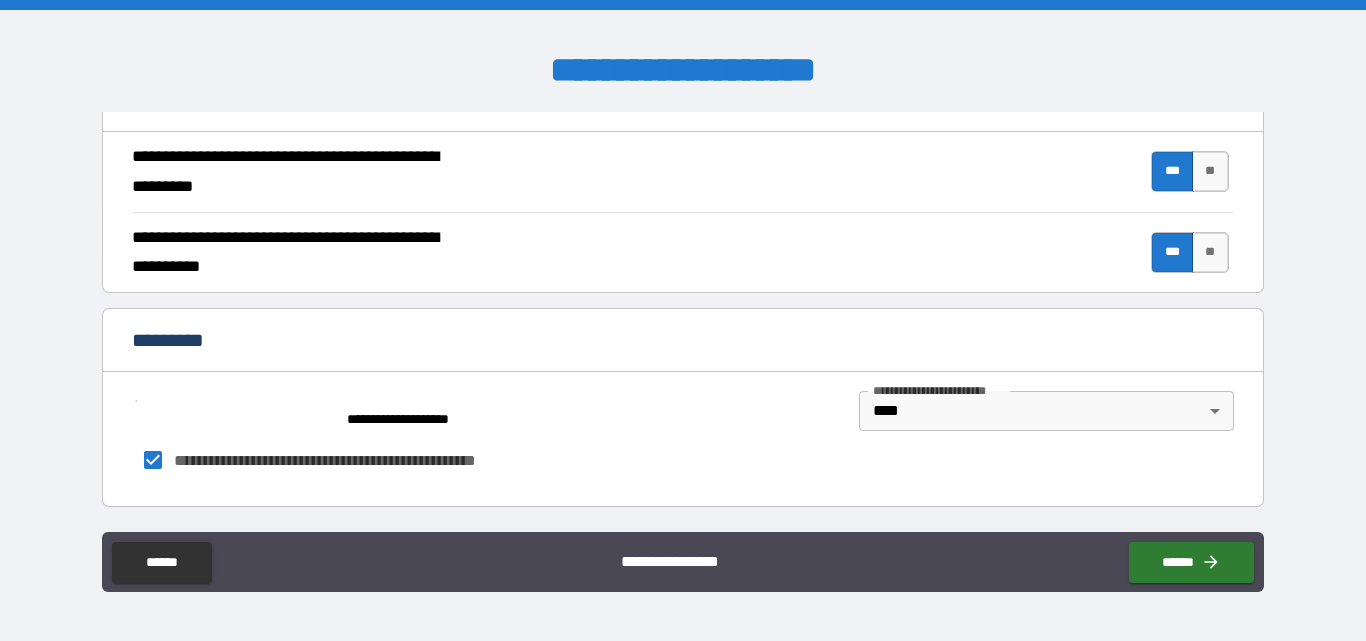 click on "*********" at bounding box center (682, 342) 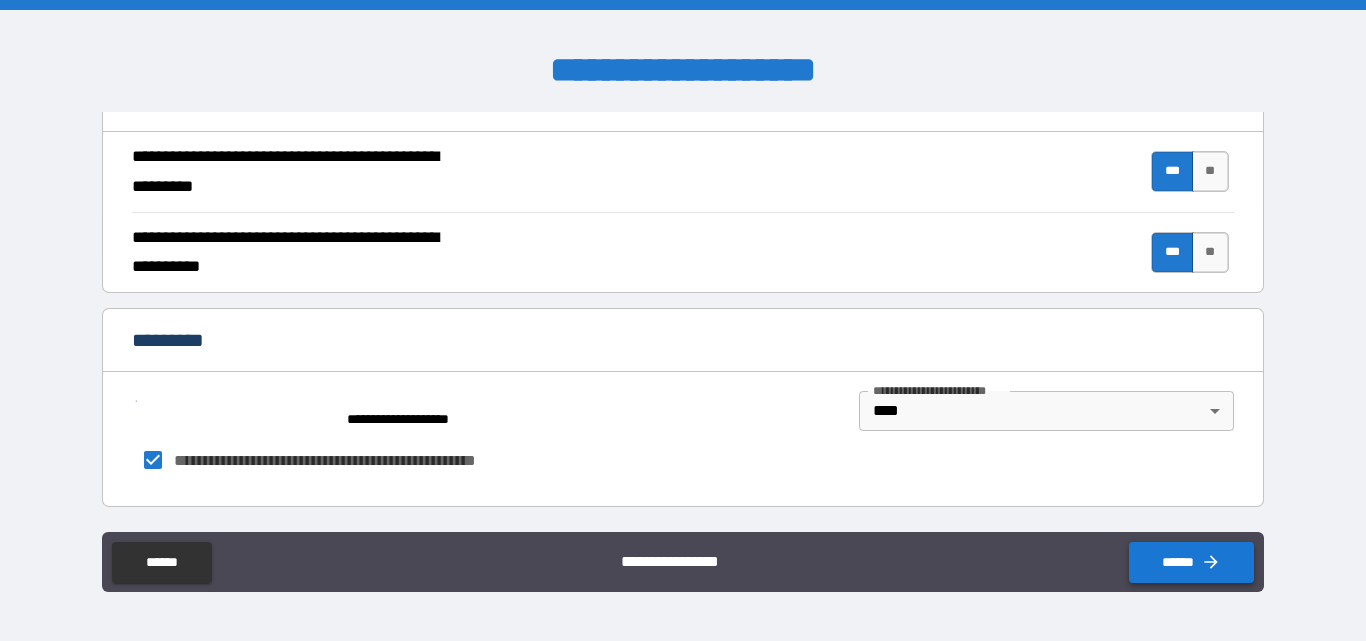 click on "******" at bounding box center (1191, 562) 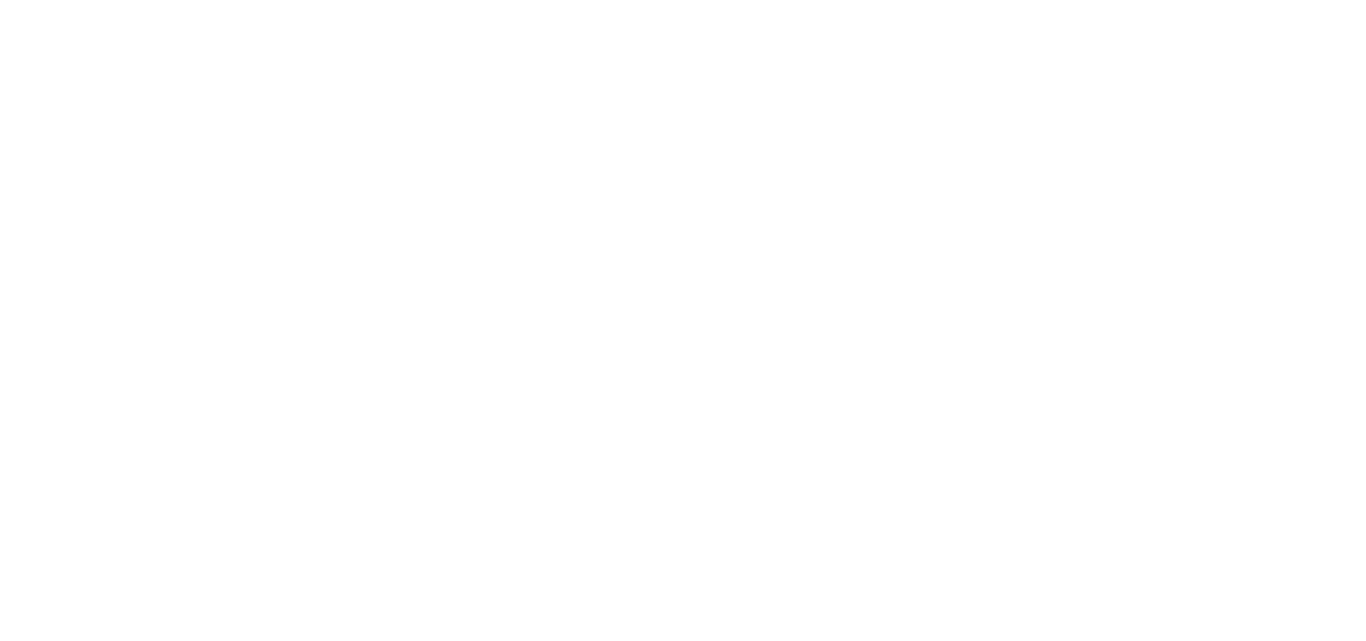 scroll, scrollTop: 0, scrollLeft: 0, axis: both 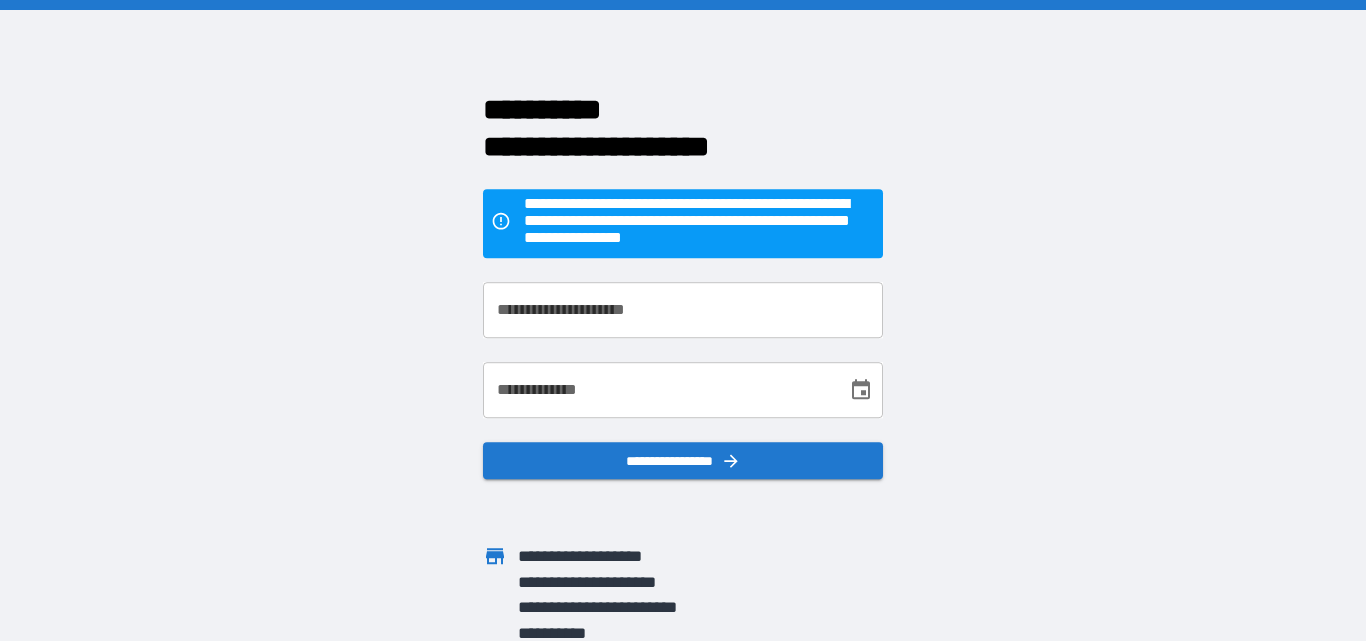 click on "**********" at bounding box center (683, 310) 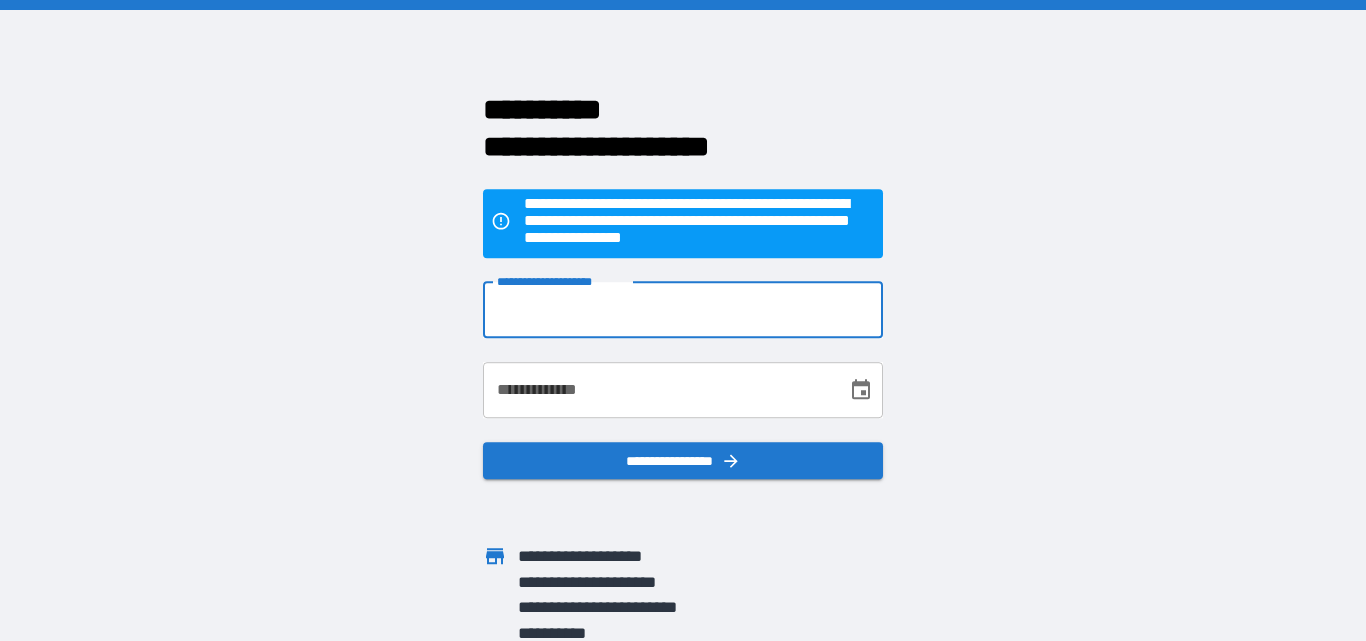 type on "**********" 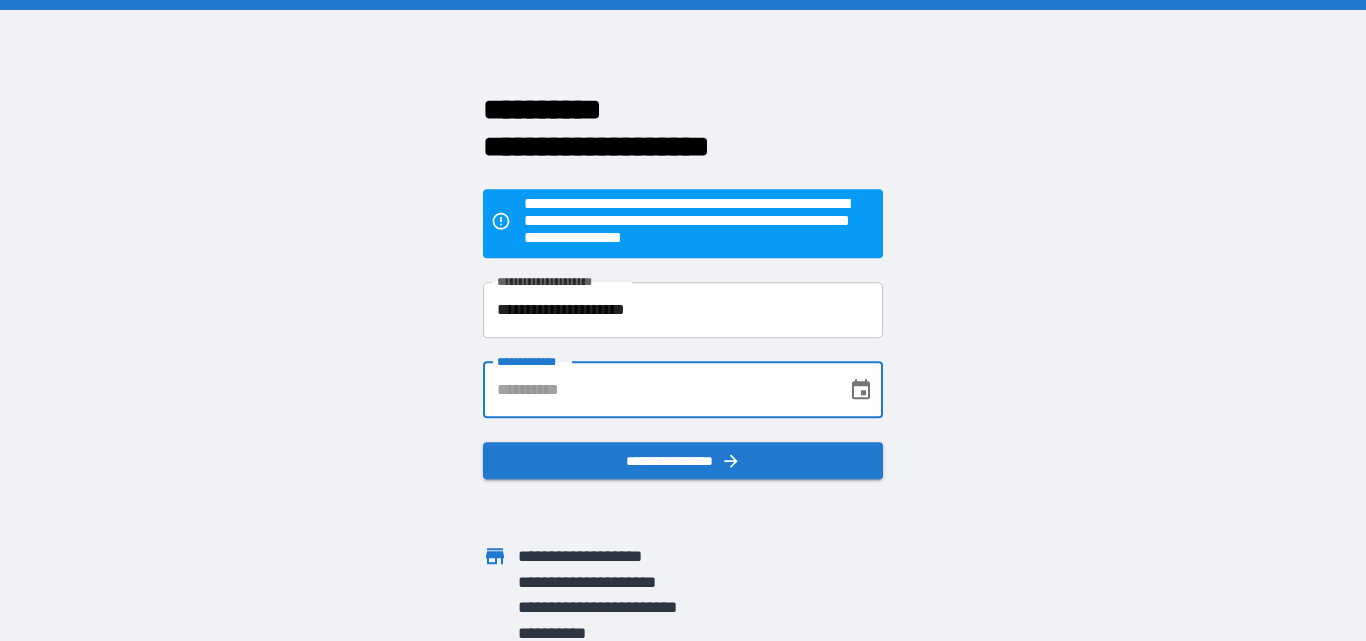 click on "**********" at bounding box center [658, 390] 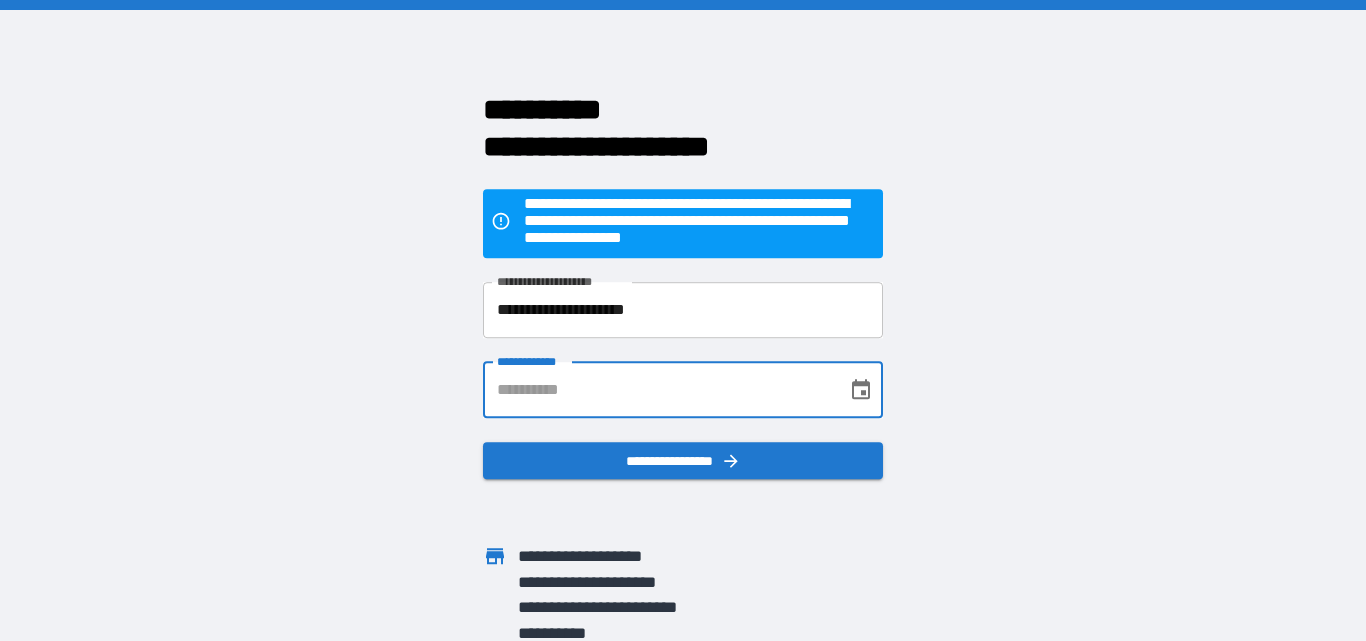 type on "**********" 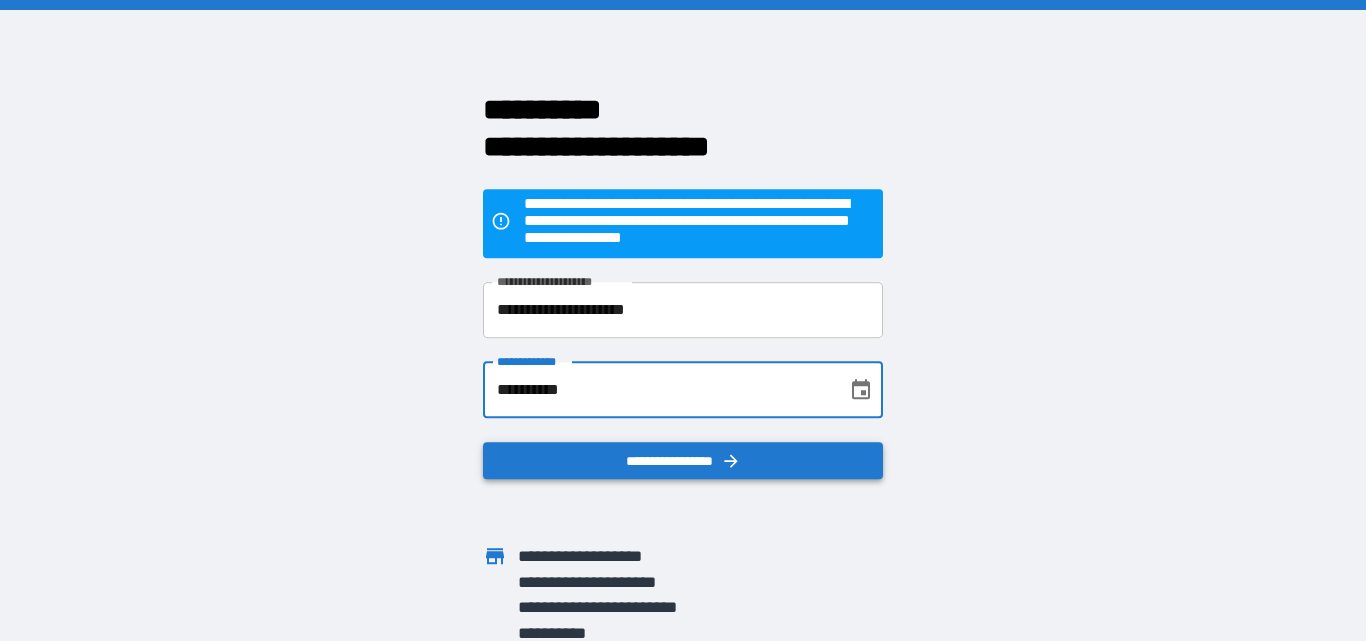 click on "**********" at bounding box center [683, 461] 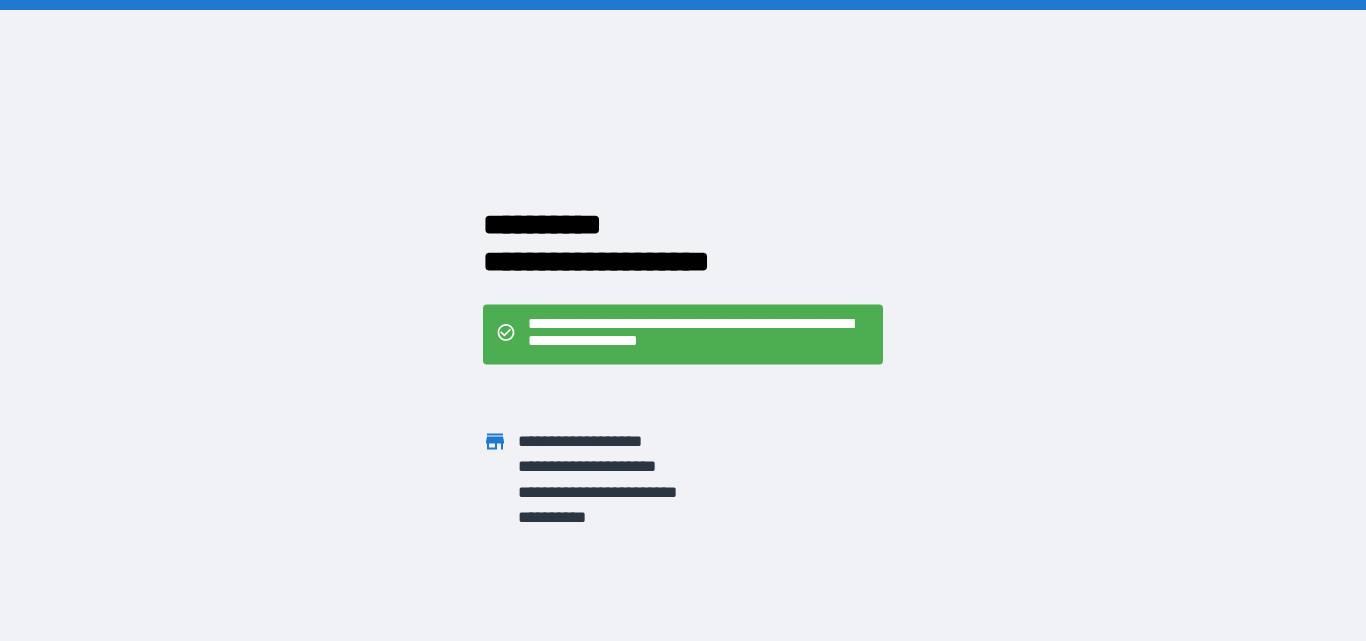 click on "**********" at bounding box center [699, 334] 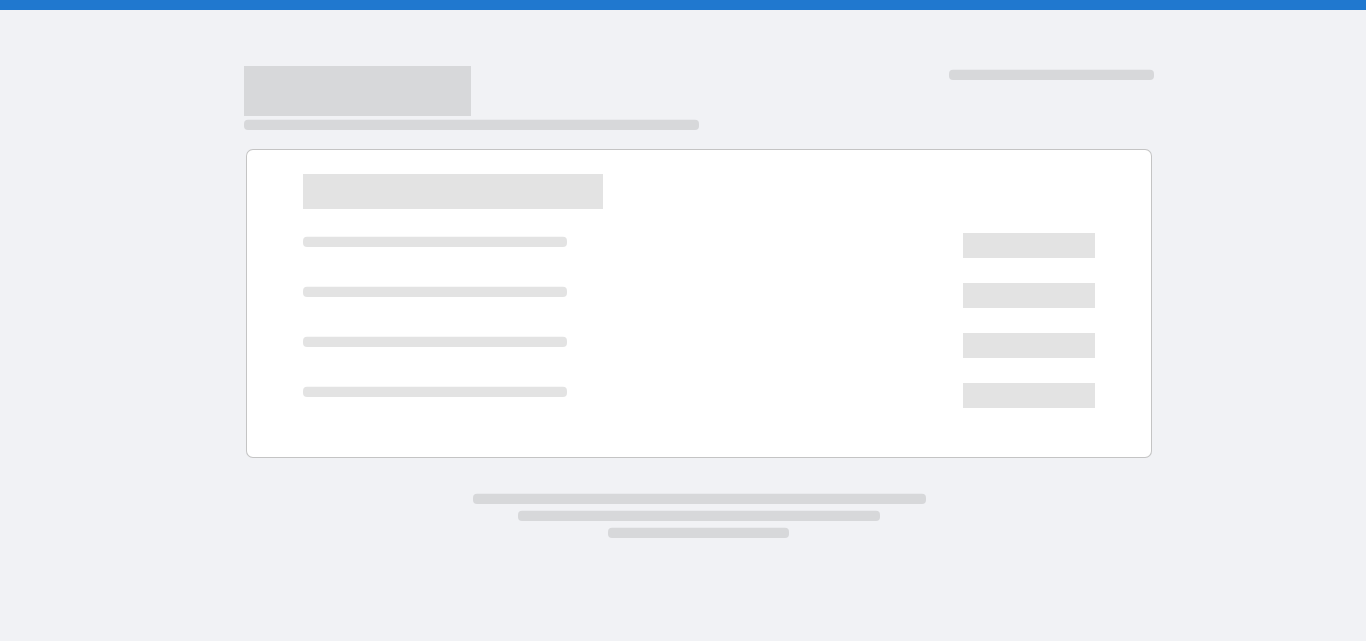 scroll, scrollTop: 0, scrollLeft: 0, axis: both 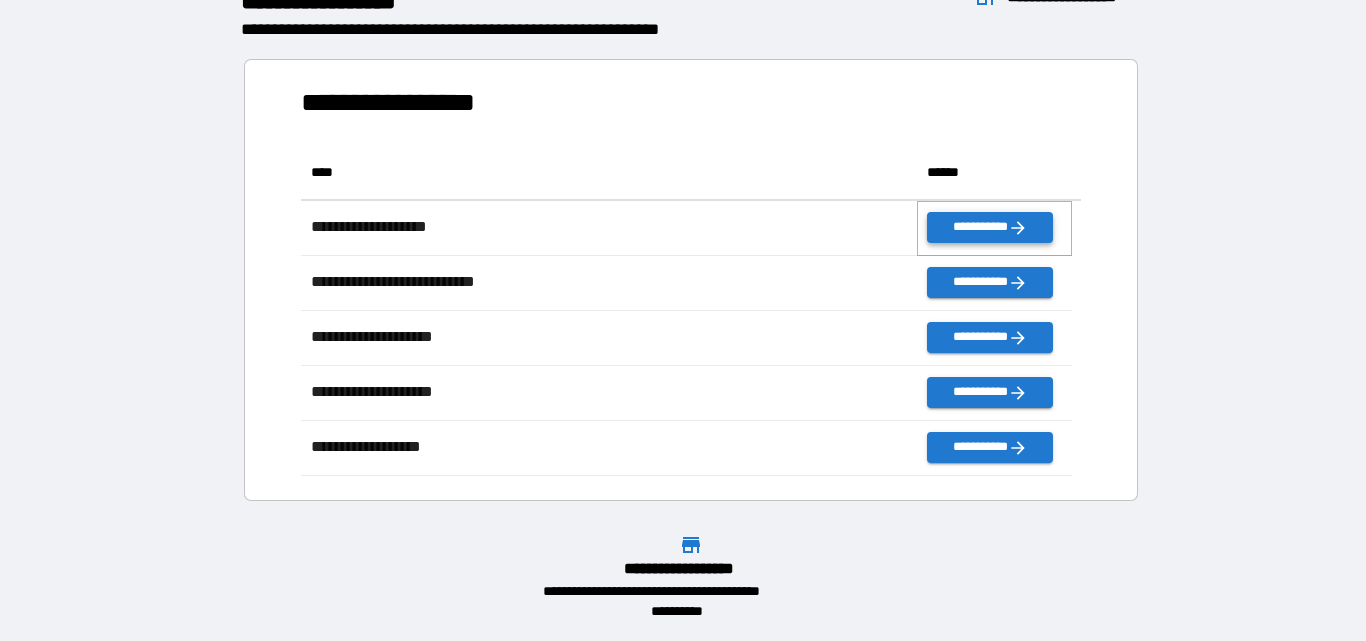 click 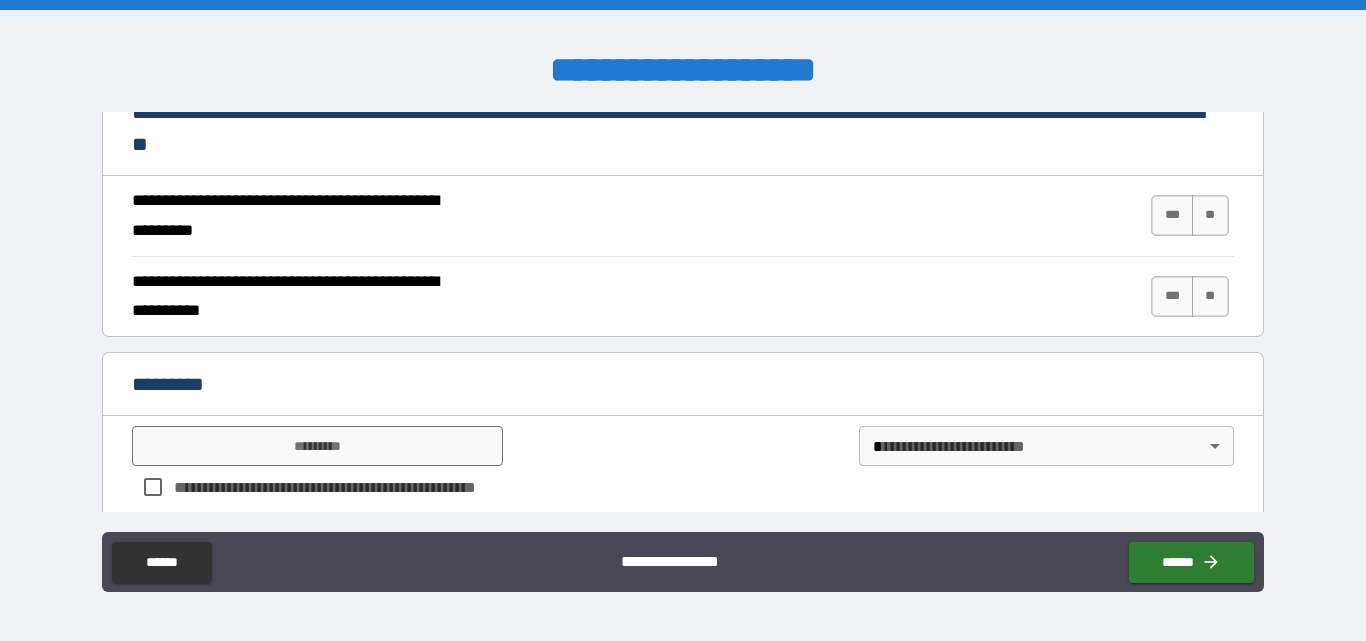 scroll, scrollTop: 685, scrollLeft: 0, axis: vertical 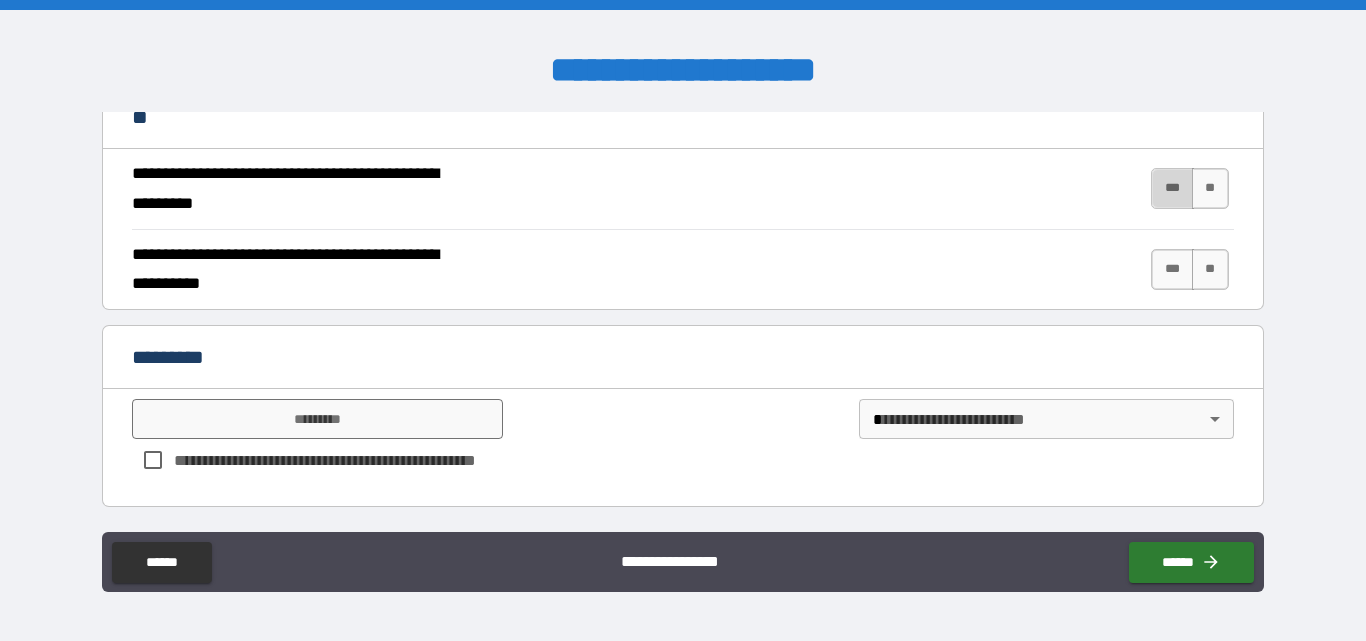 click on "***" at bounding box center [1172, 188] 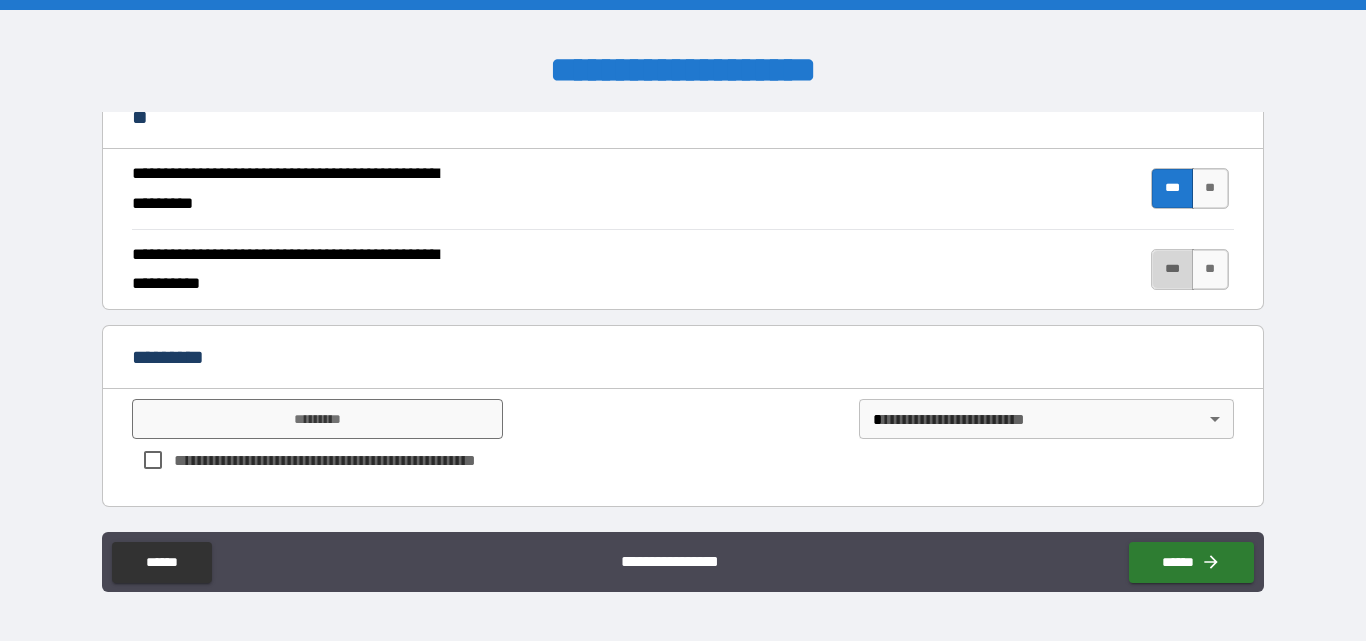 click on "***" at bounding box center (1172, 269) 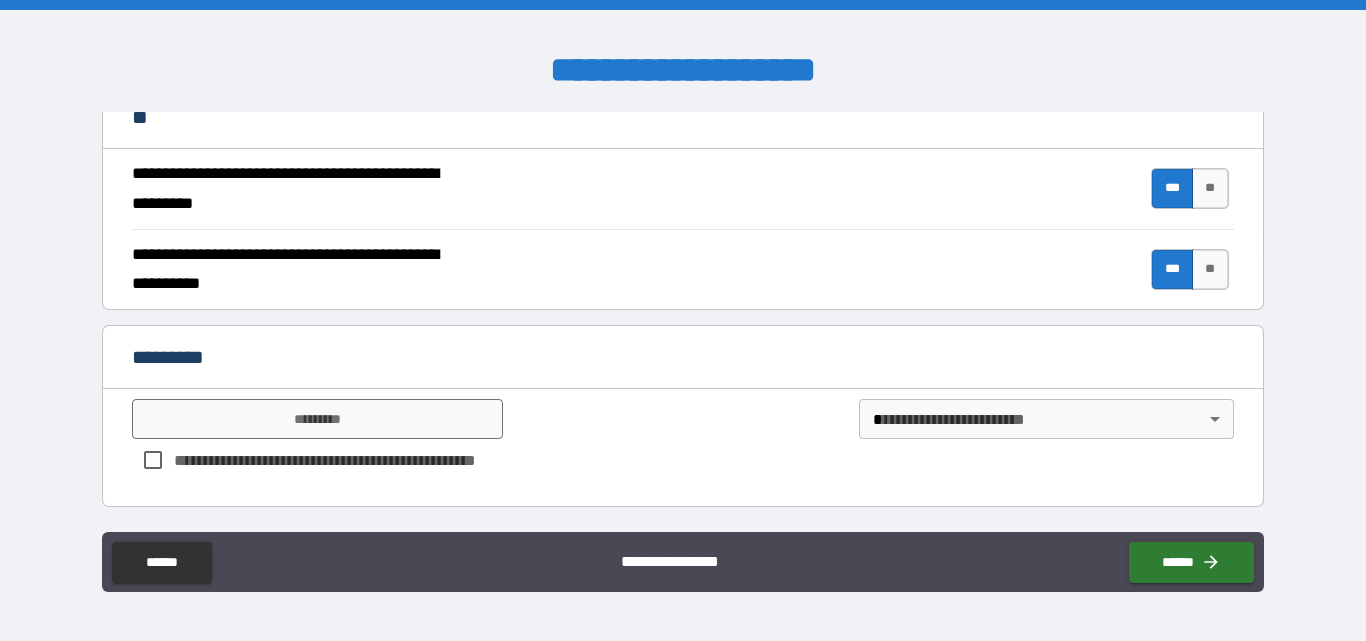 click on "**********" at bounding box center [683, 320] 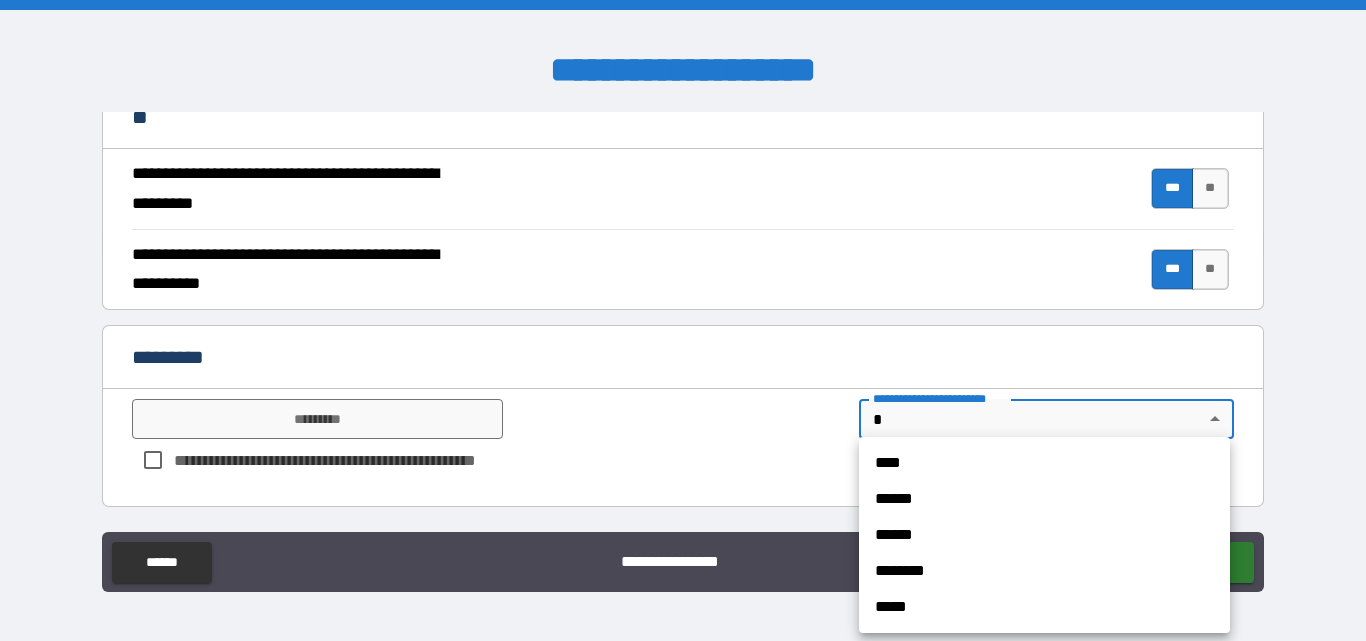 click on "****" at bounding box center [1044, 463] 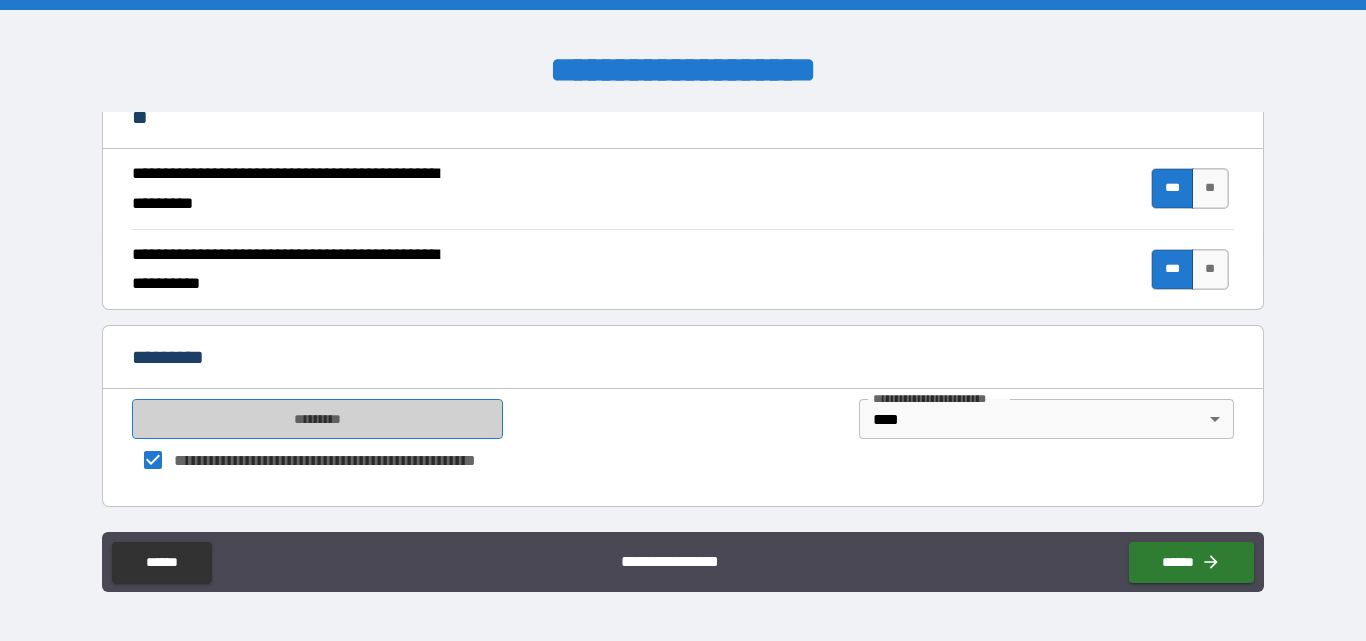 click on "*********" at bounding box center (317, 419) 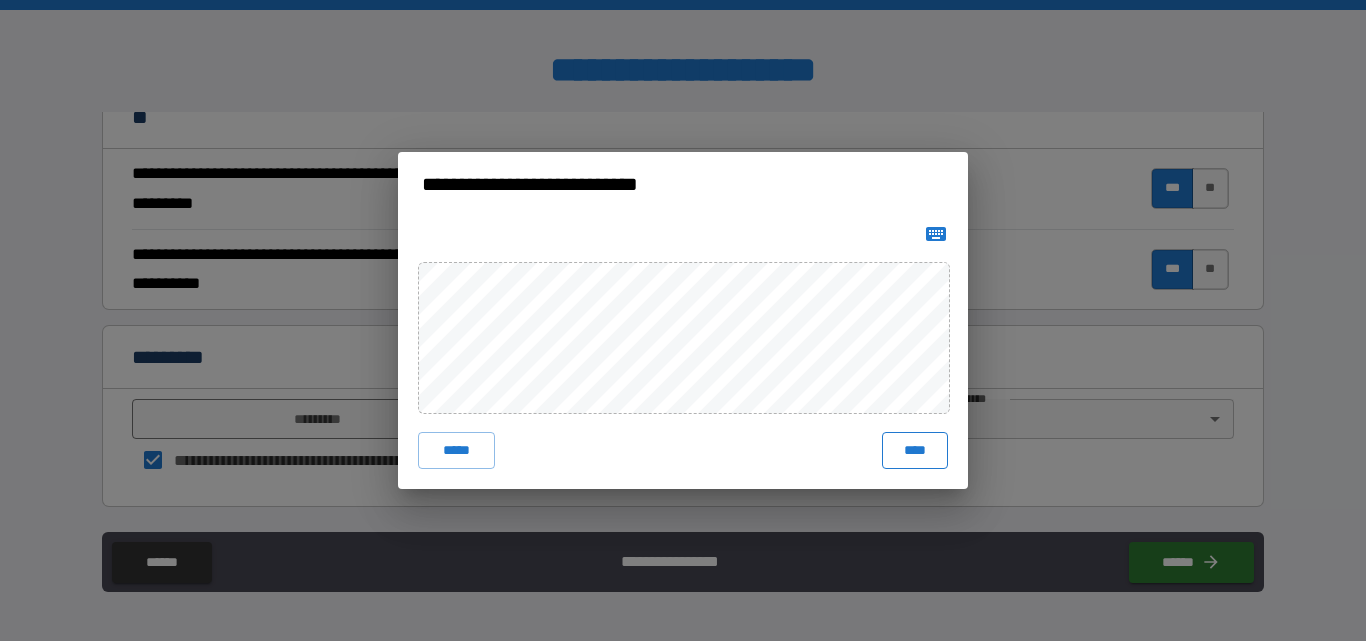 click on "****" at bounding box center [915, 450] 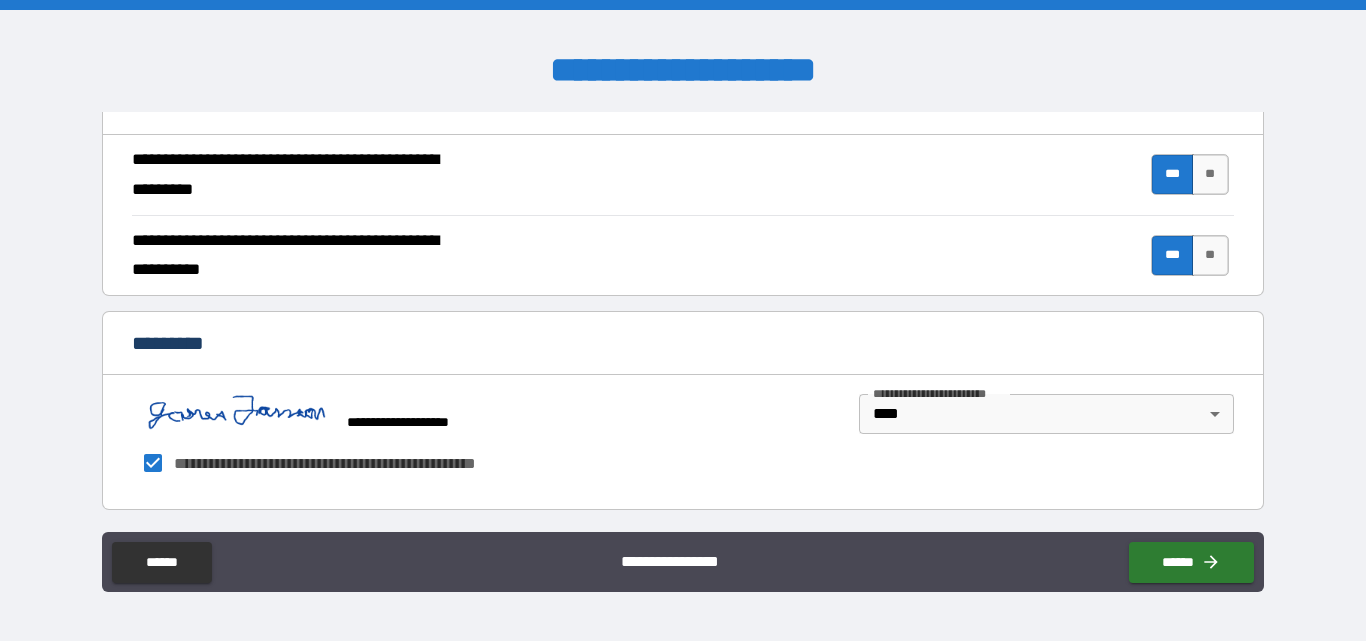 scroll, scrollTop: 702, scrollLeft: 0, axis: vertical 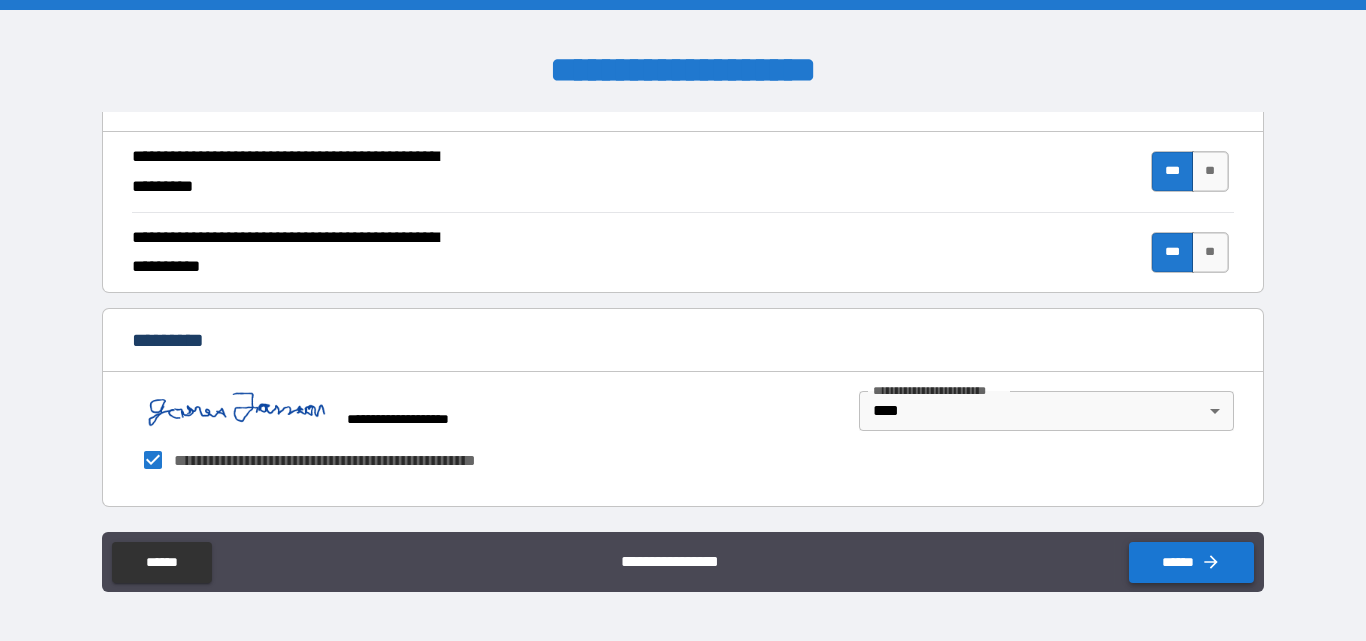 click on "******" at bounding box center (1191, 562) 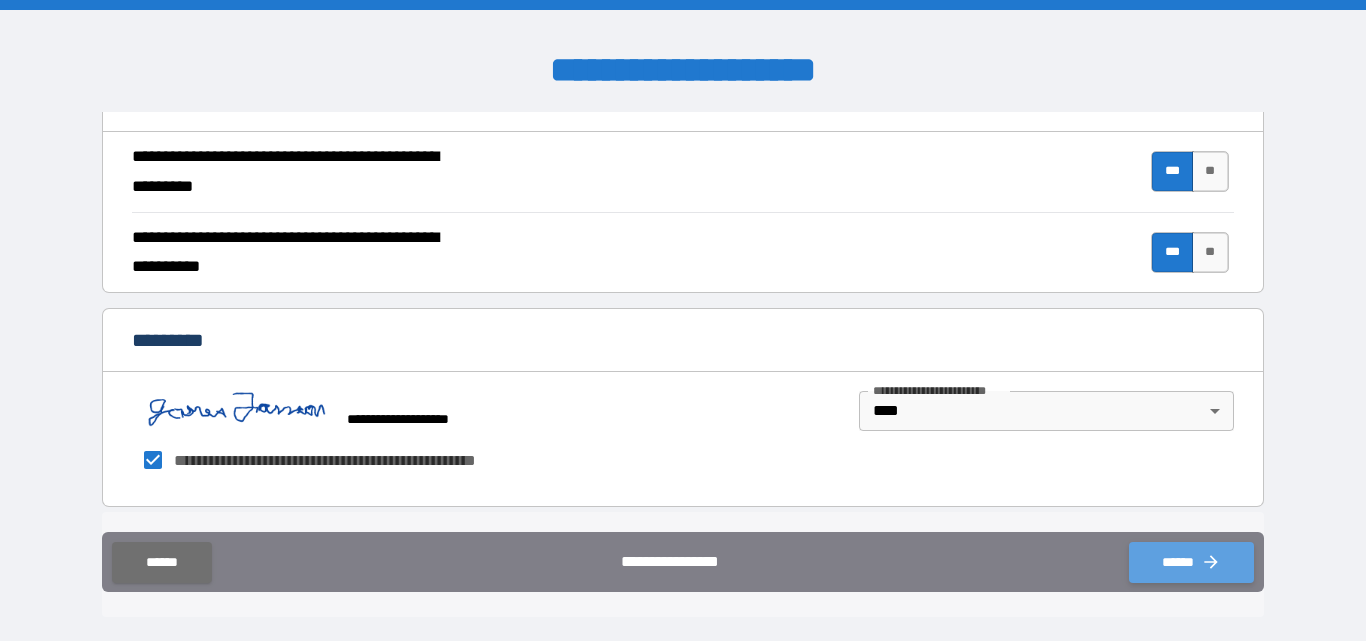 click on "******" at bounding box center [1191, 562] 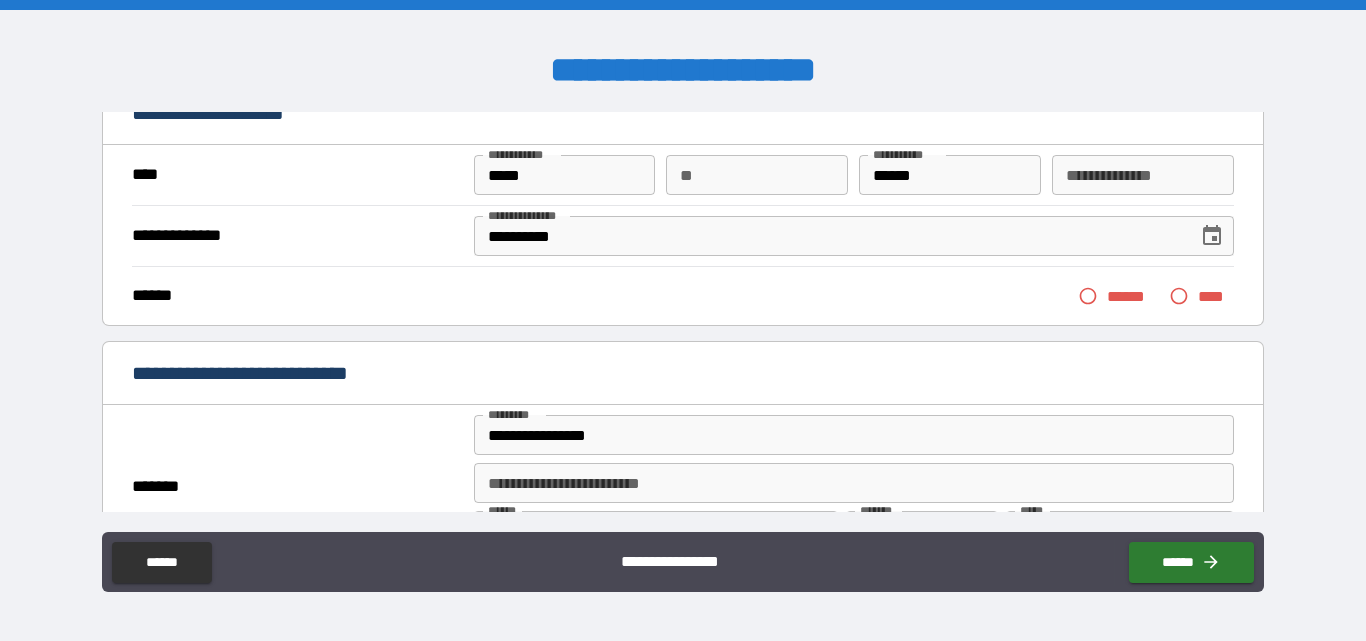 scroll, scrollTop: 0, scrollLeft: 0, axis: both 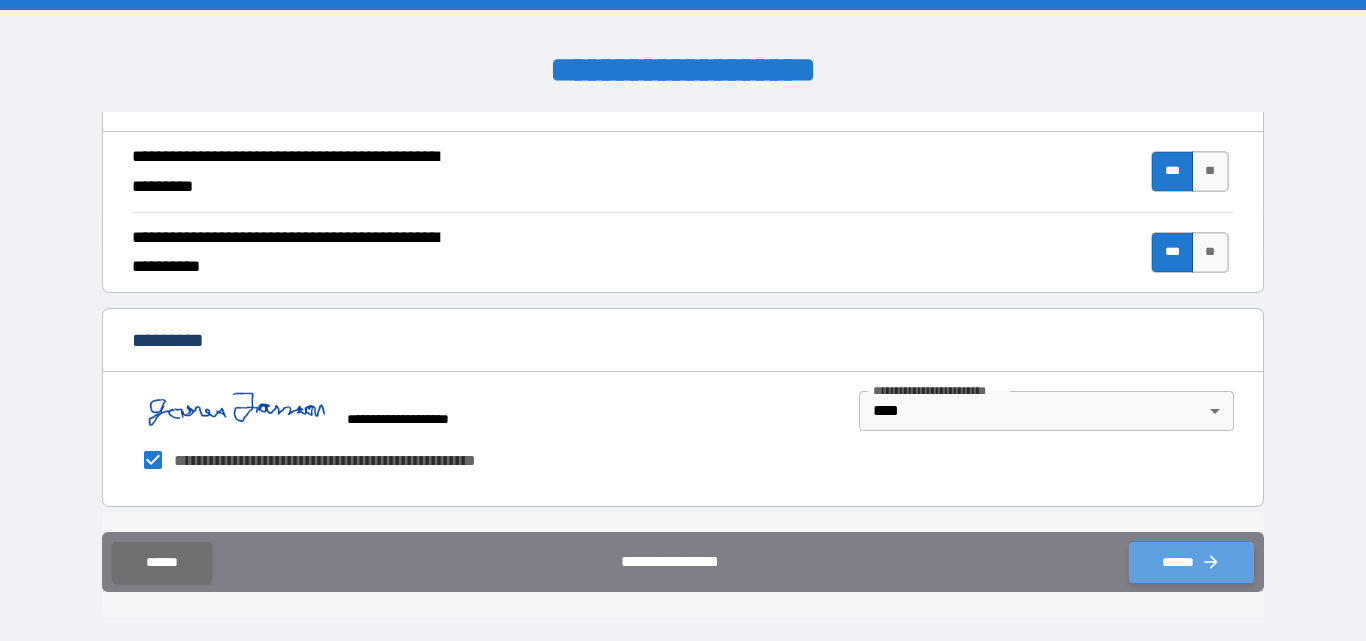 click on "******" at bounding box center [1191, 562] 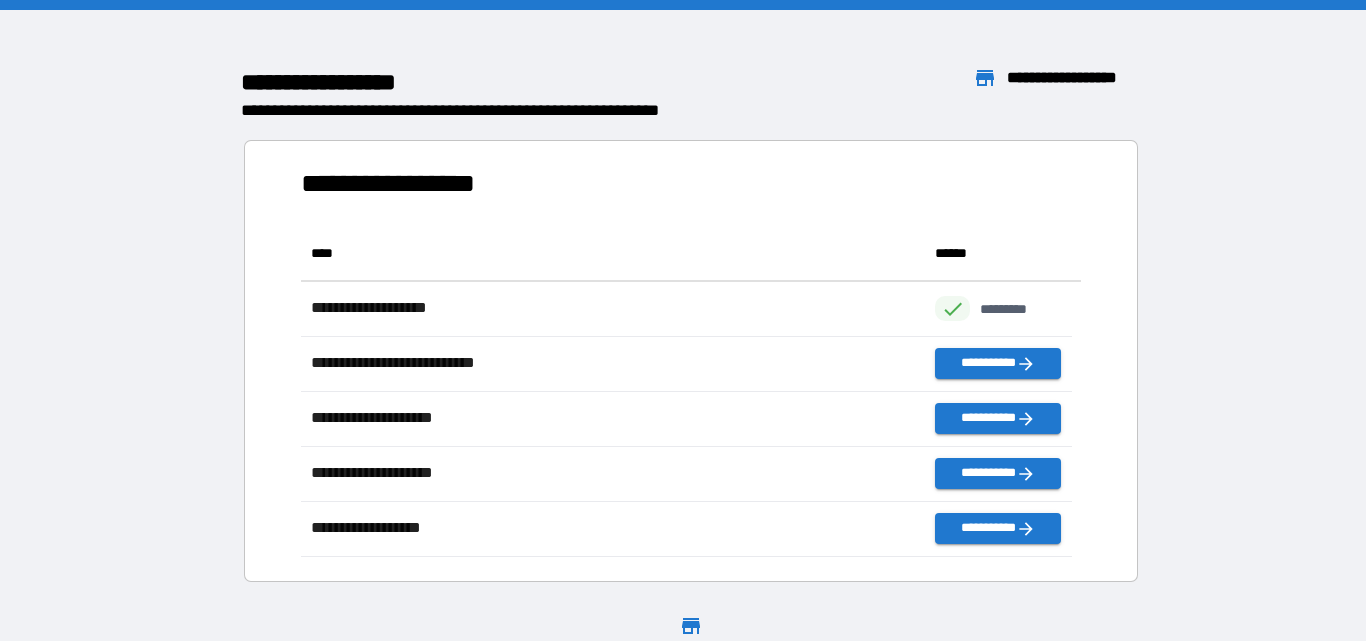 scroll, scrollTop: 16, scrollLeft: 16, axis: both 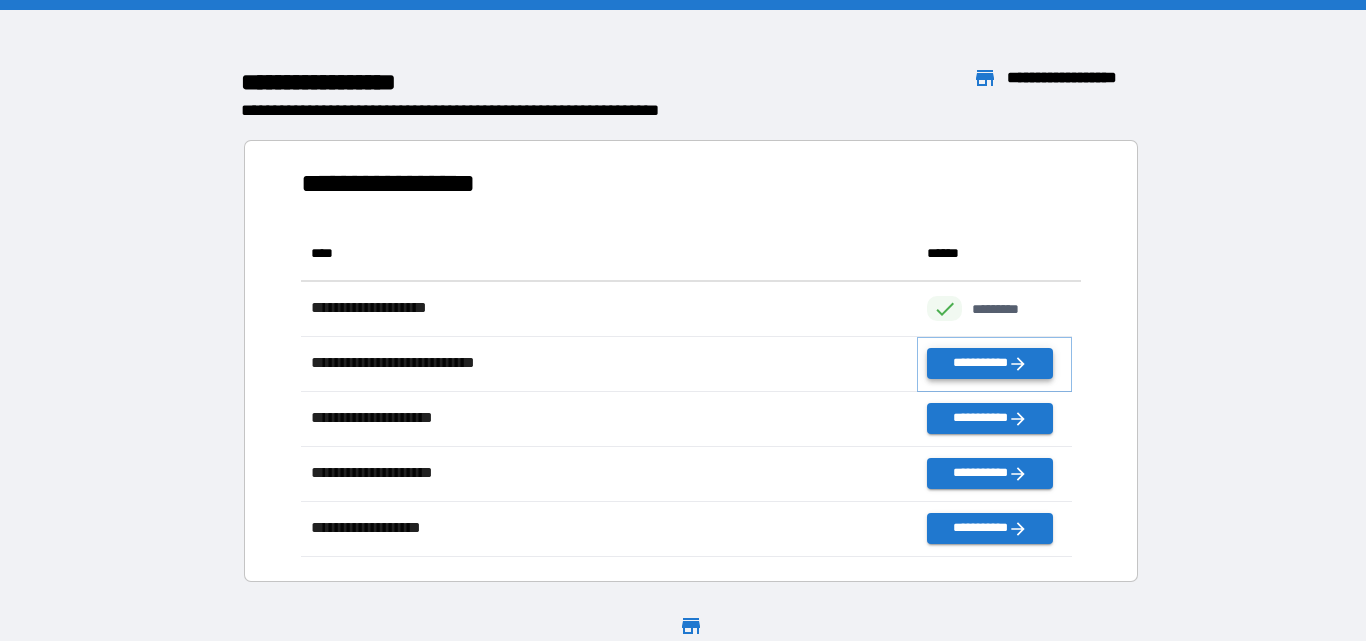 click on "**********" at bounding box center [989, 363] 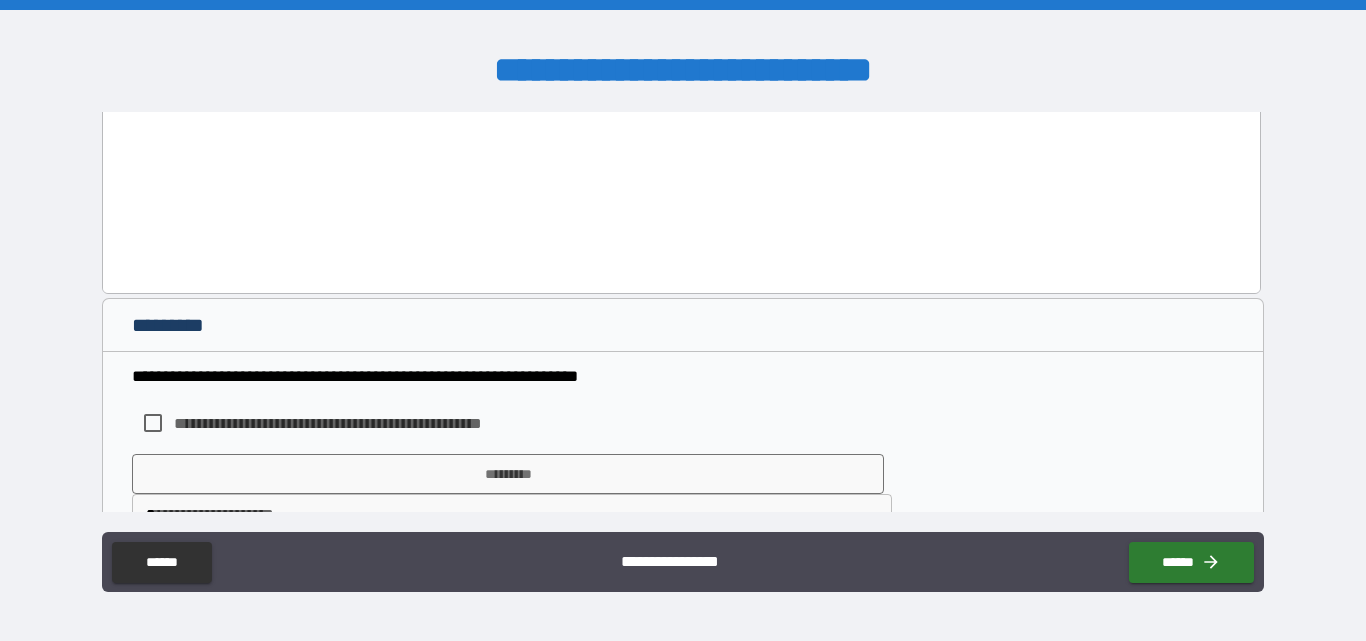 scroll, scrollTop: 4411, scrollLeft: 0, axis: vertical 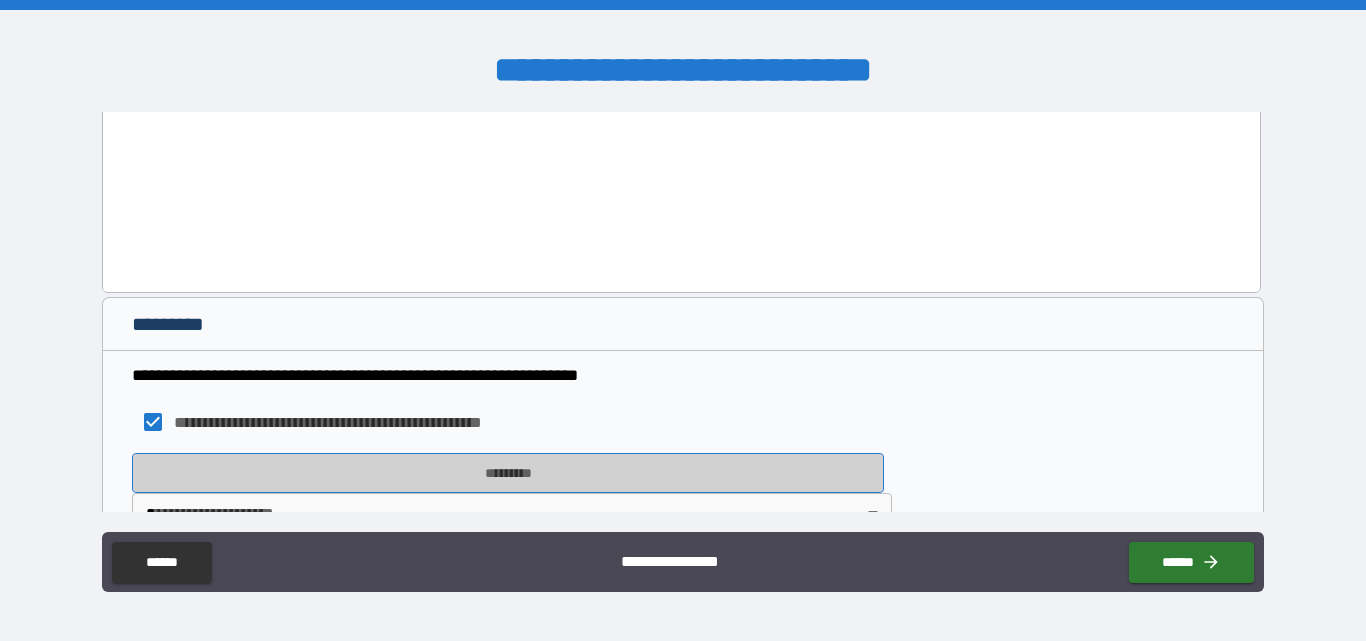 drag, startPoint x: 223, startPoint y: 415, endPoint x: 178, endPoint y: 412, distance: 45.099888 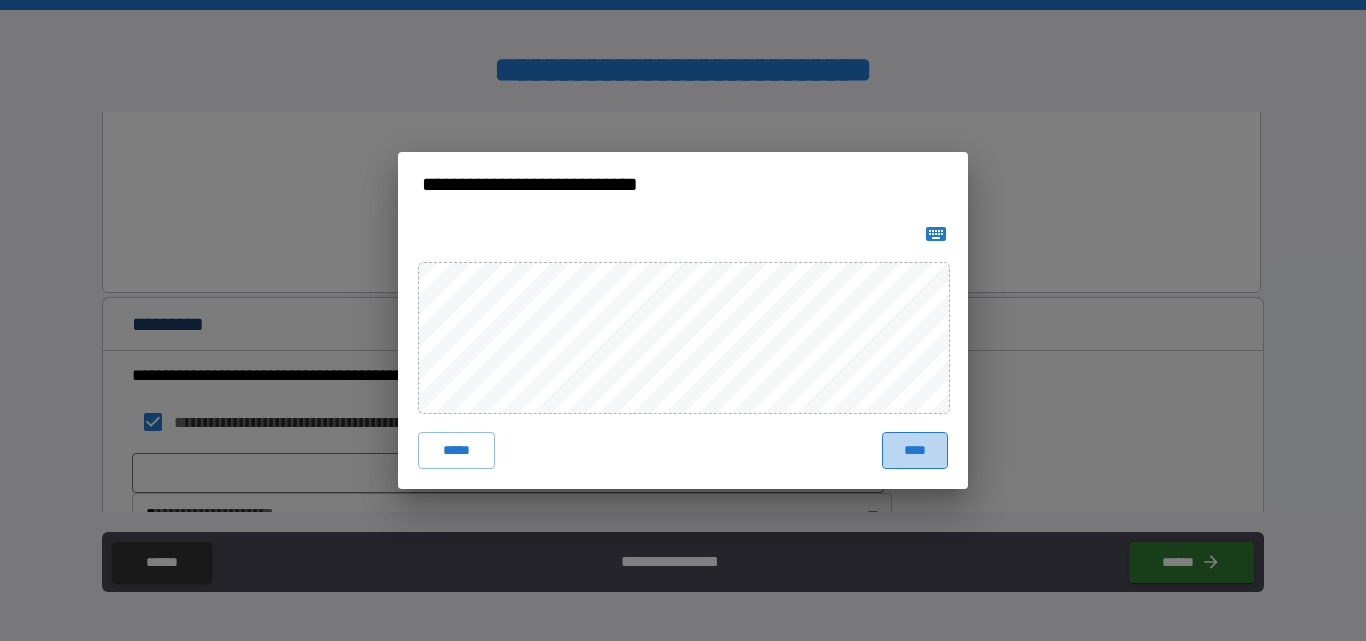 click on "****" at bounding box center [915, 450] 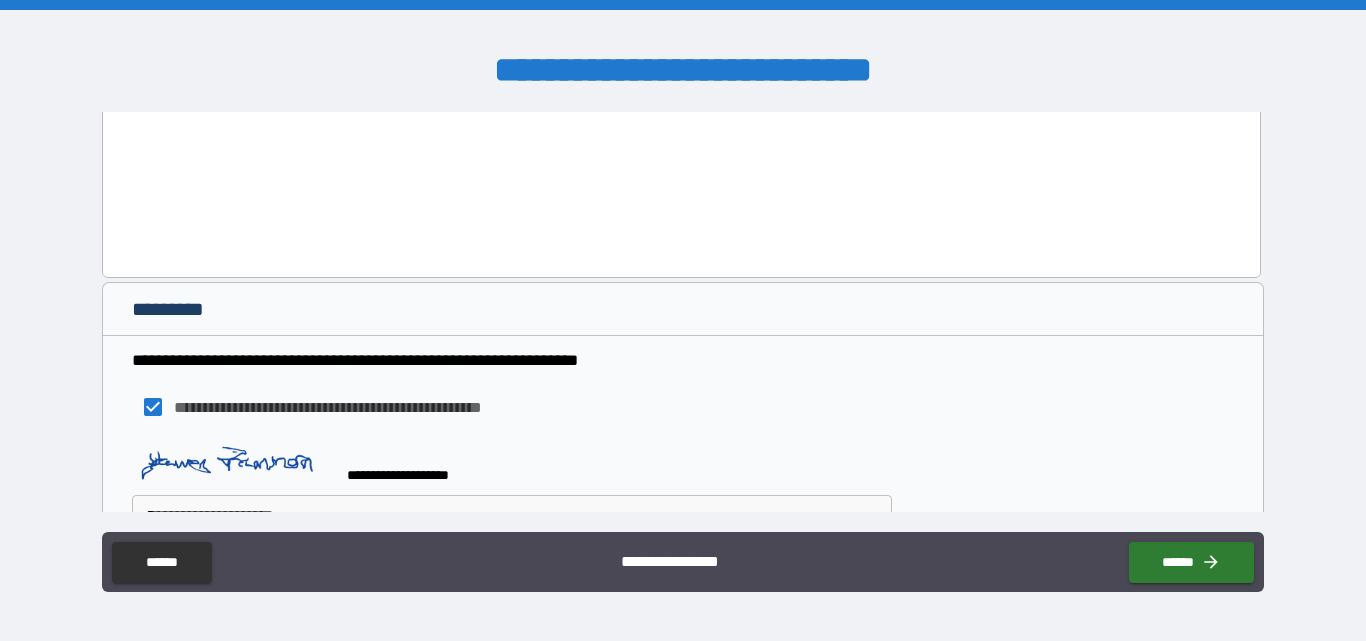 scroll, scrollTop: 4429, scrollLeft: 0, axis: vertical 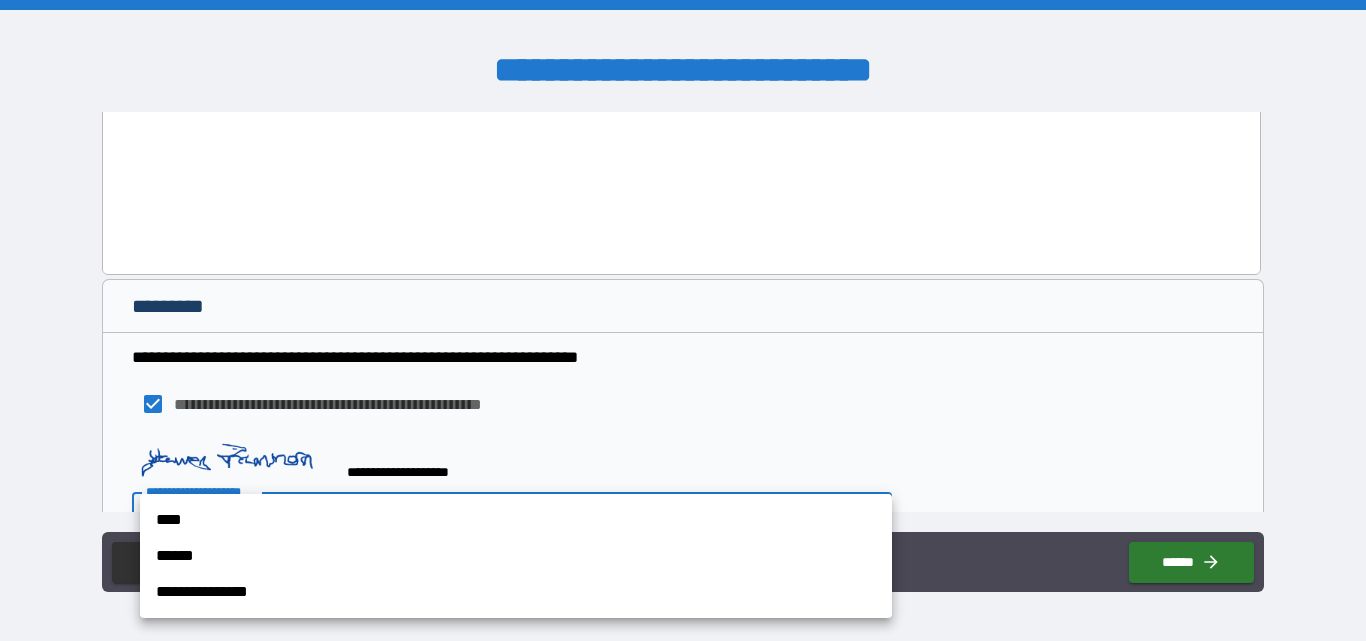 click on "**********" at bounding box center [683, 320] 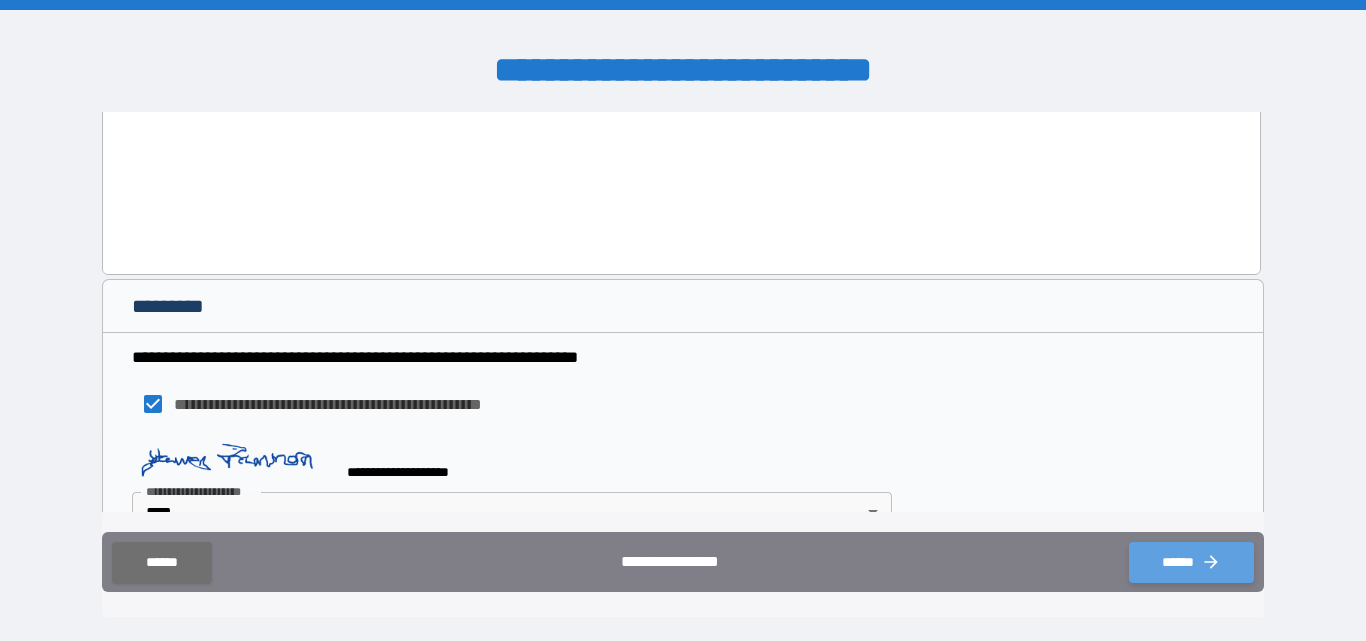 click on "******" at bounding box center [1191, 562] 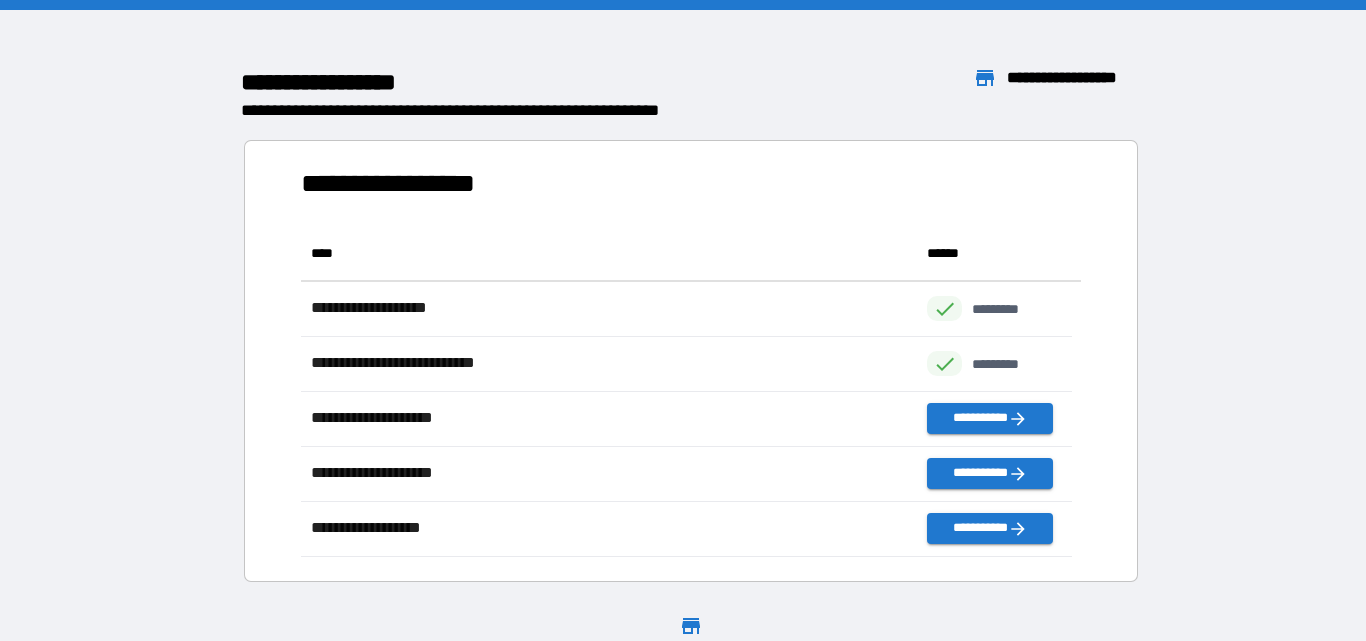 scroll, scrollTop: 16, scrollLeft: 16, axis: both 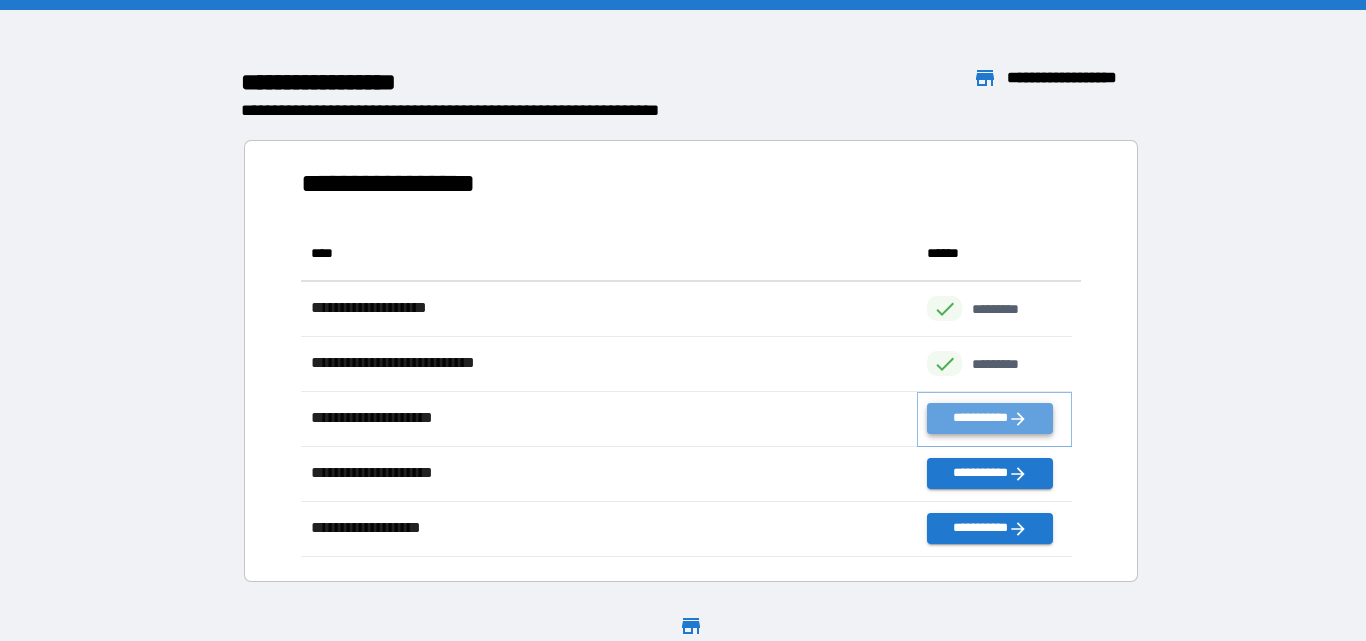 click on "**********" at bounding box center (989, 418) 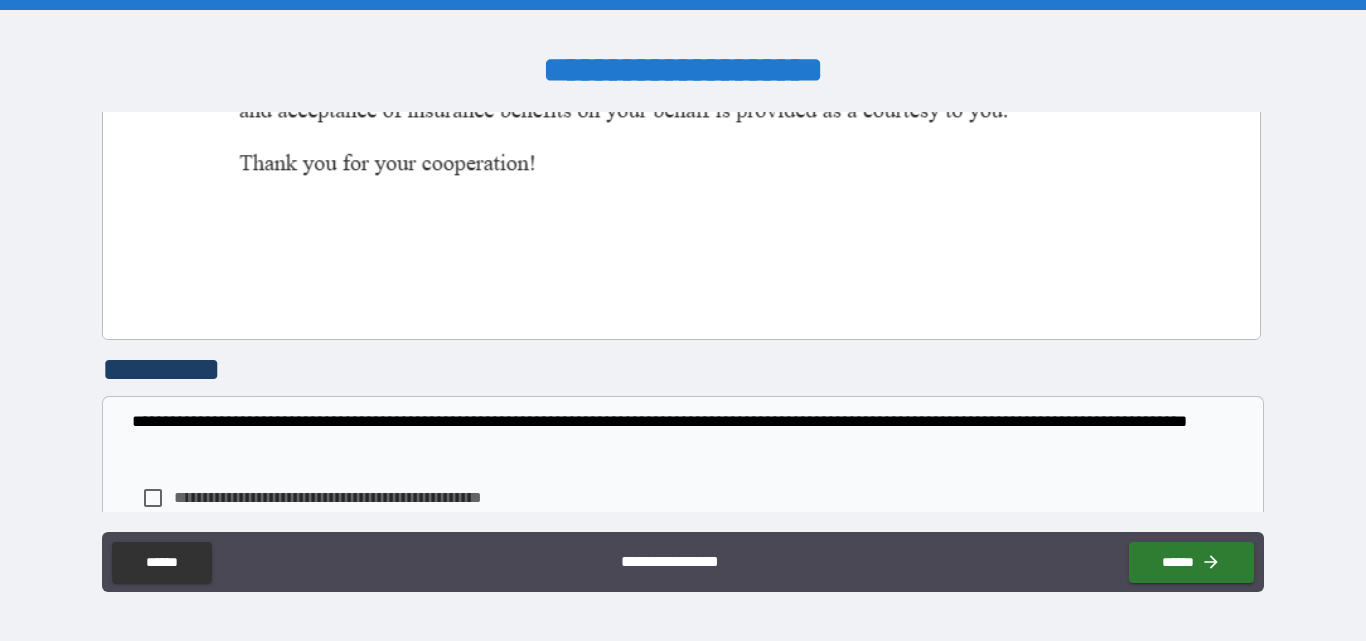 scroll, scrollTop: 1407, scrollLeft: 0, axis: vertical 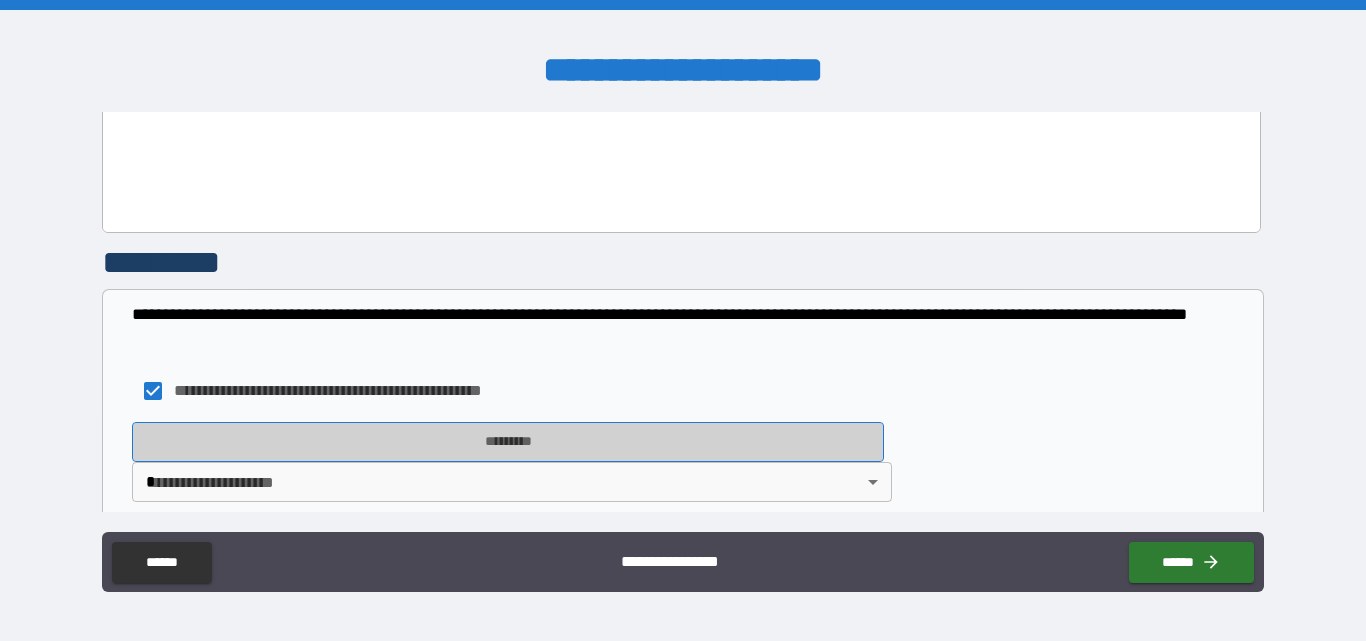 click on "*********" at bounding box center [508, 442] 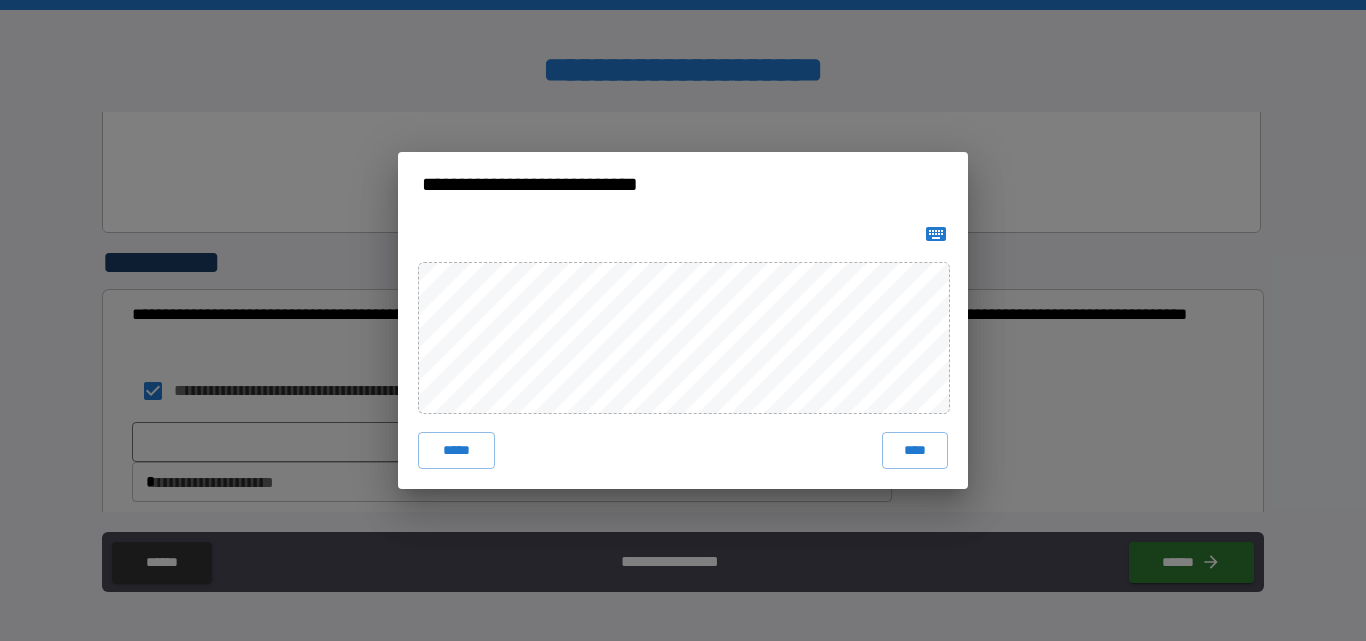 click on "****" at bounding box center (915, 450) 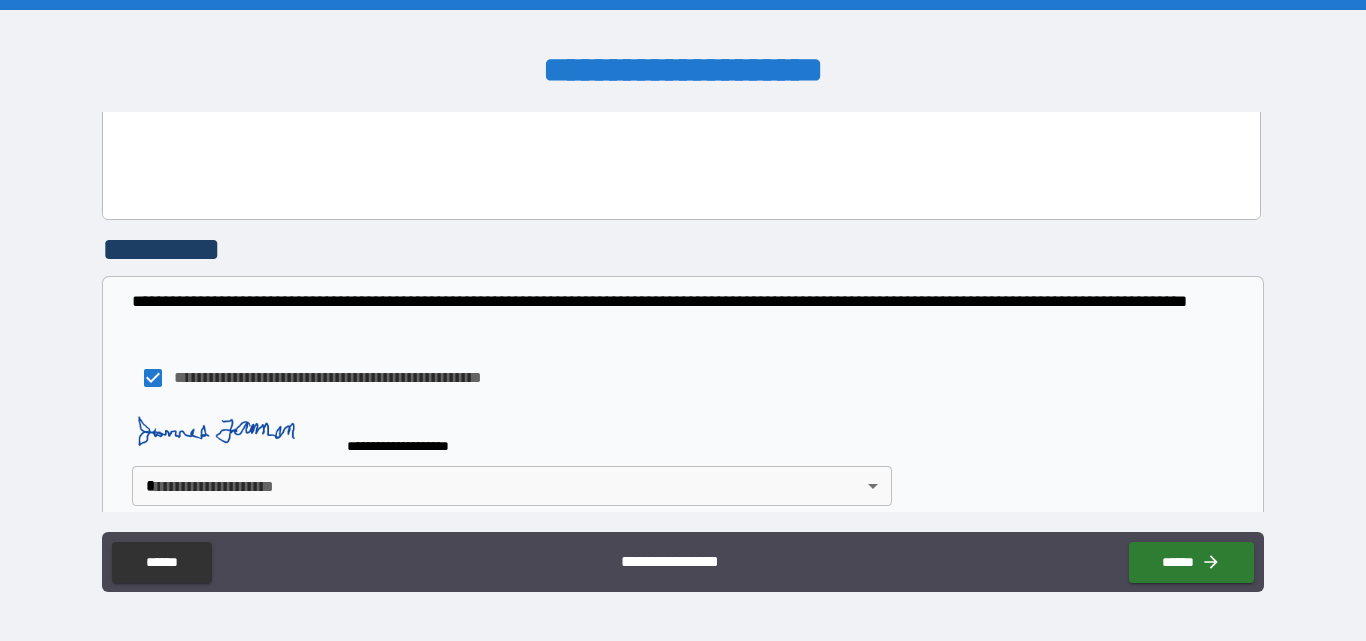 scroll, scrollTop: 1424, scrollLeft: 0, axis: vertical 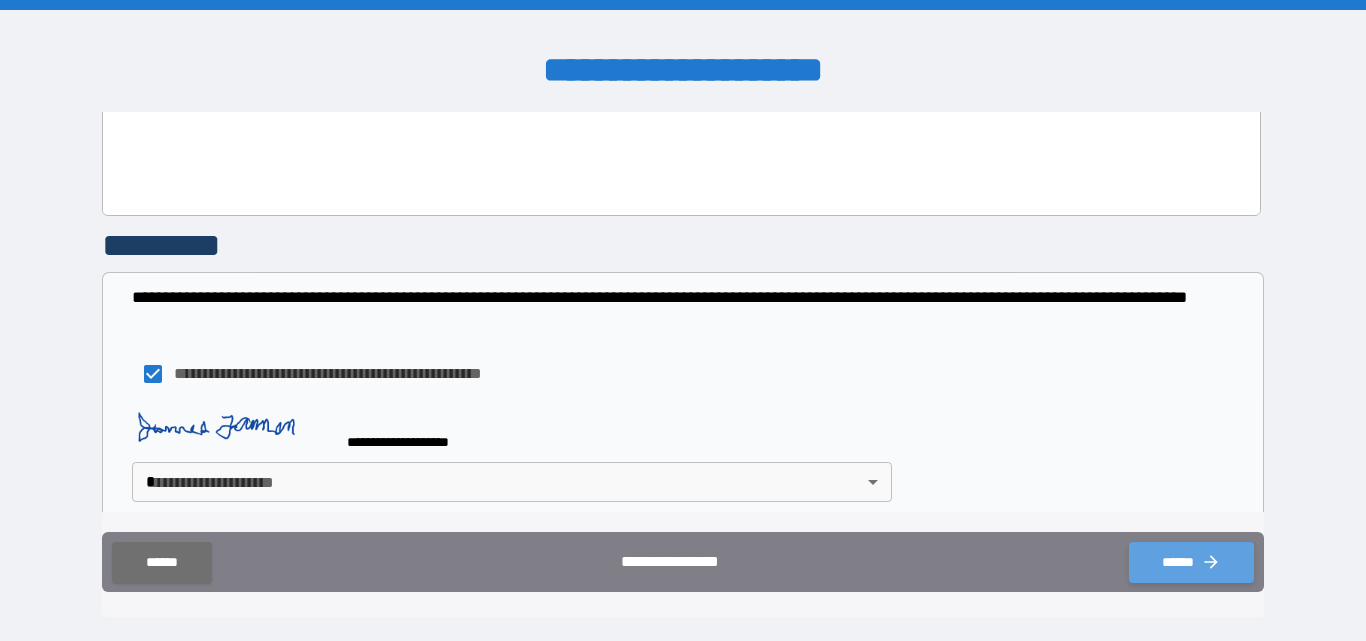click on "******" at bounding box center [1191, 562] 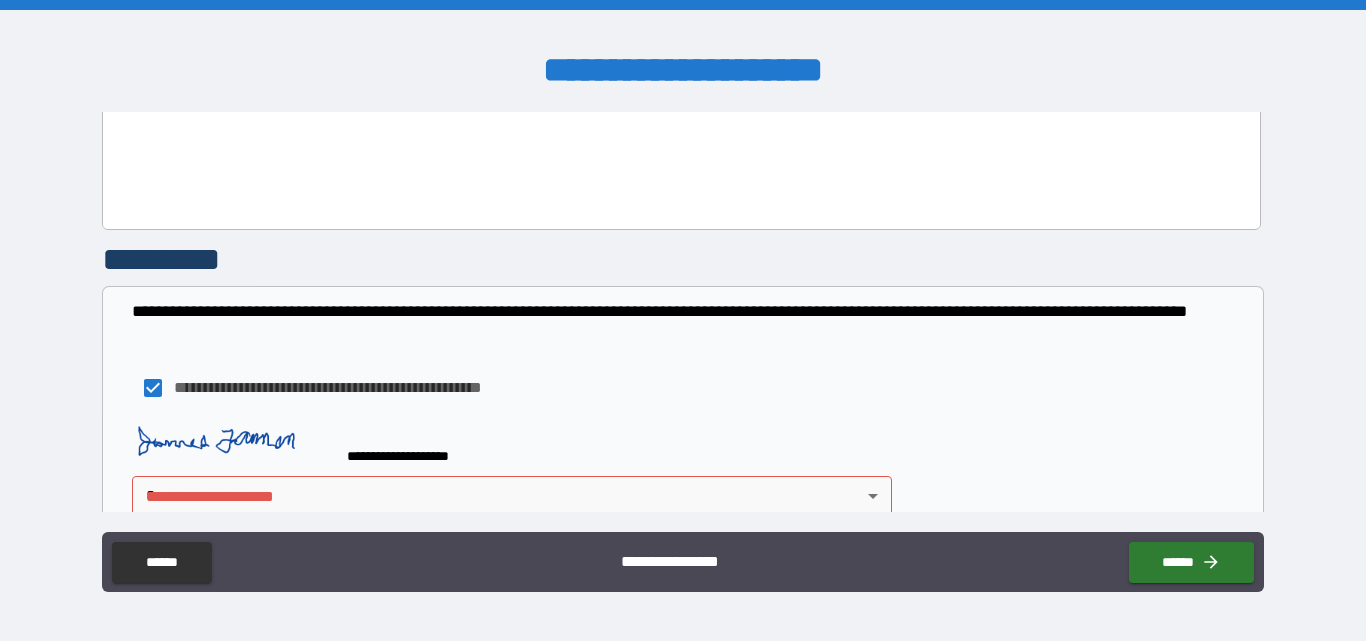 scroll, scrollTop: 1424, scrollLeft: 0, axis: vertical 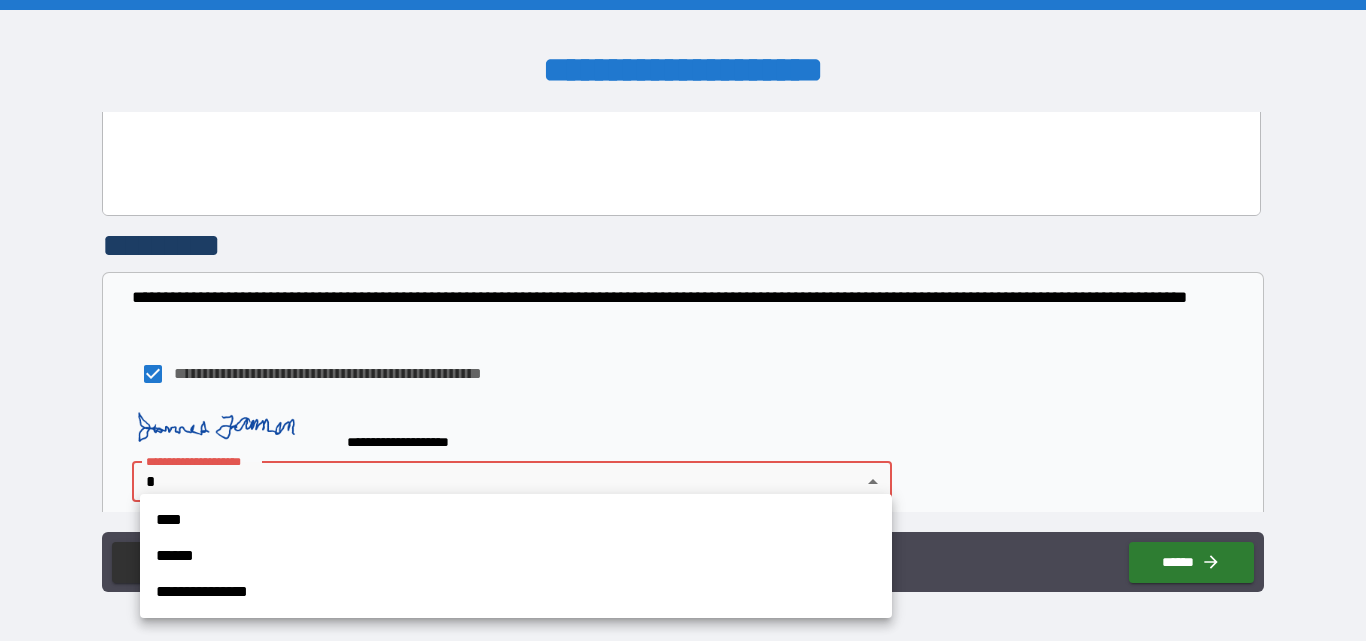 click on "**********" at bounding box center [683, 320] 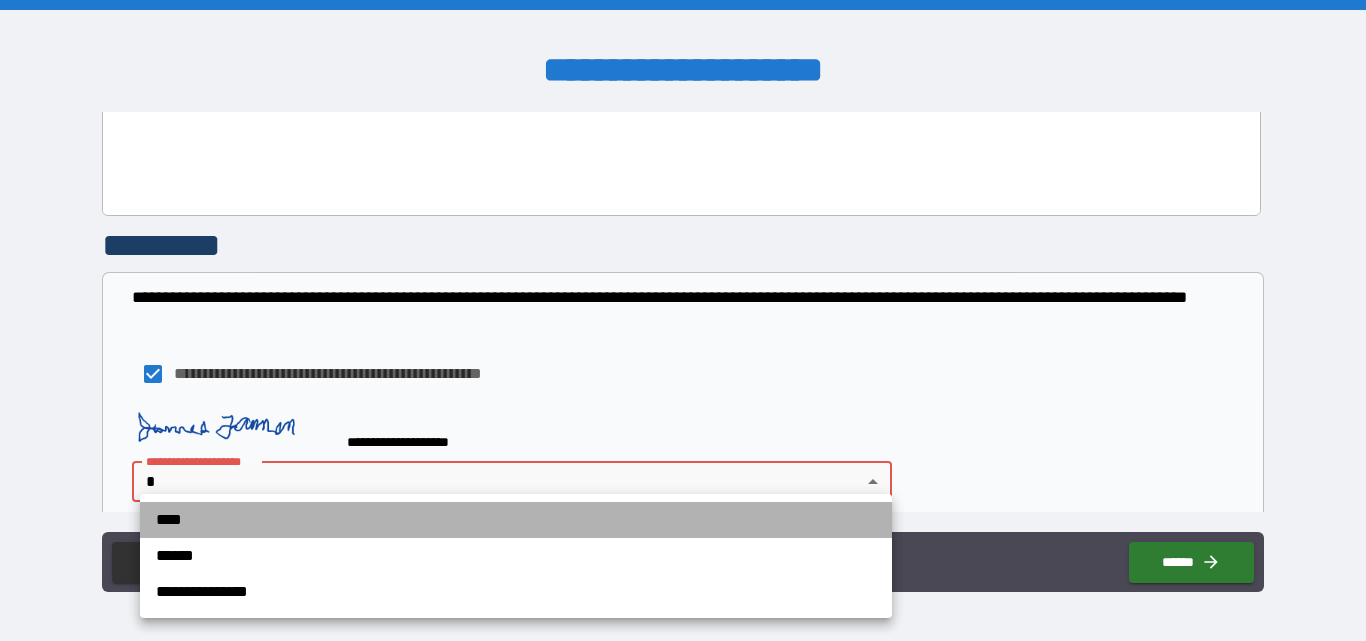 drag, startPoint x: 175, startPoint y: 514, endPoint x: 220, endPoint y: 535, distance: 49.658836 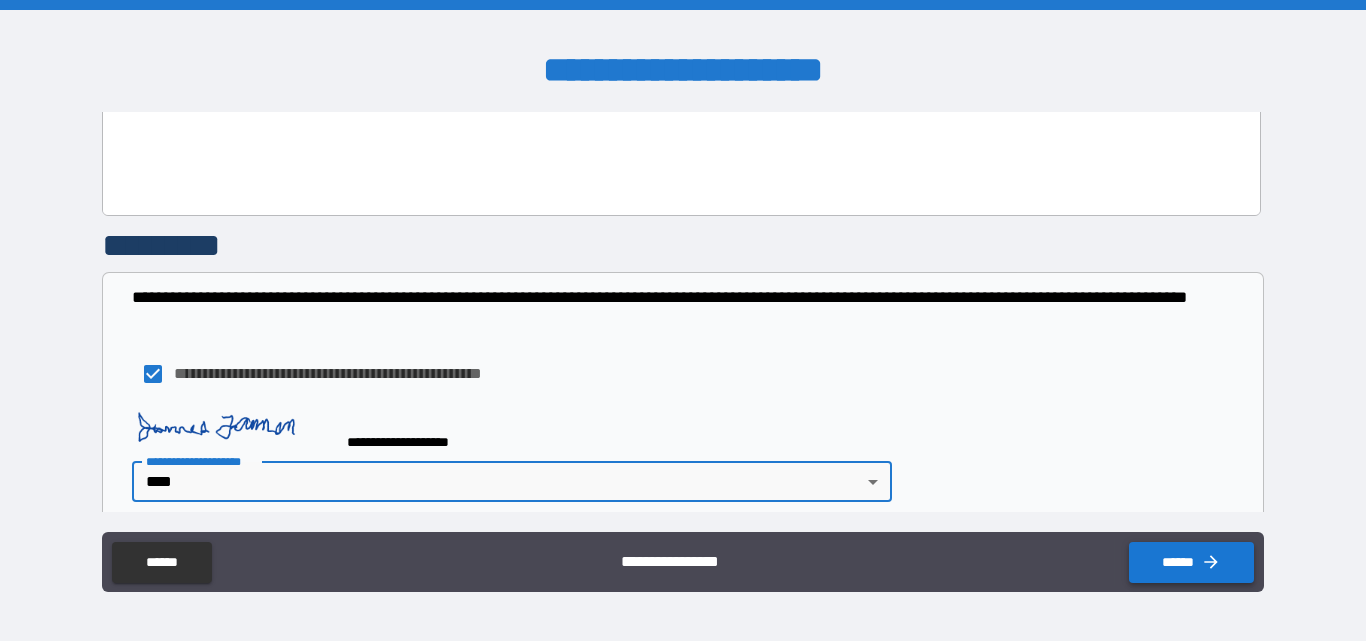click on "******" at bounding box center [1191, 562] 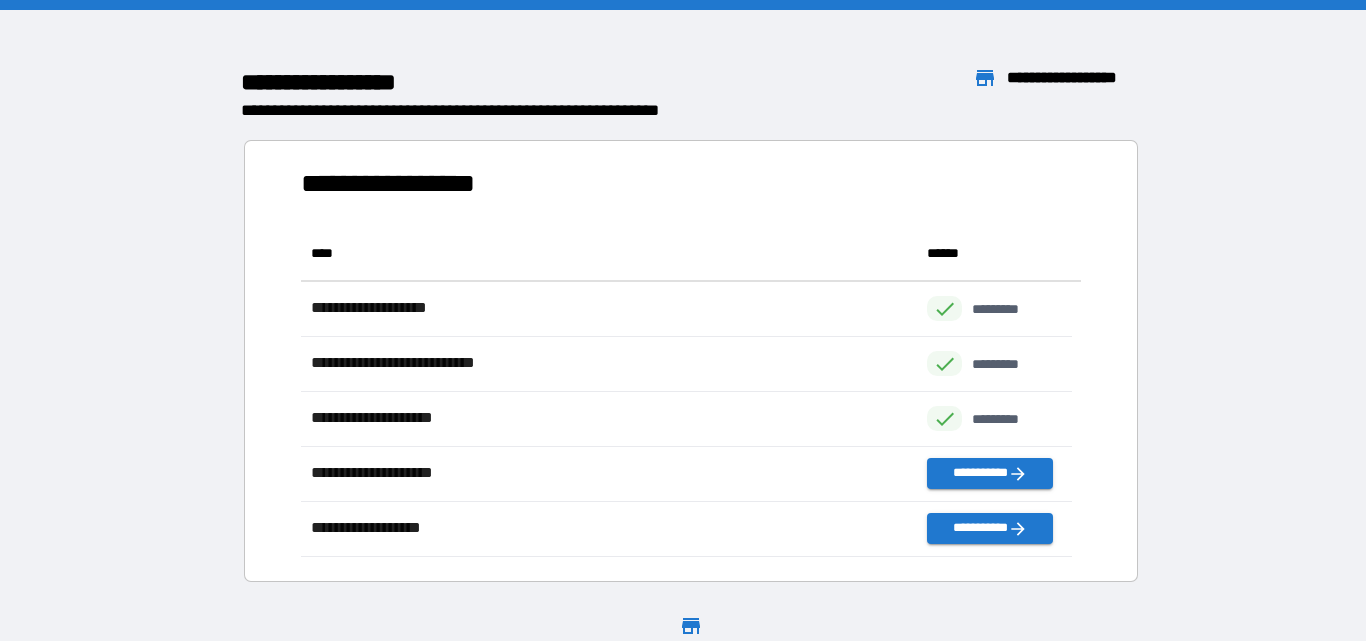 scroll, scrollTop: 16, scrollLeft: 16, axis: both 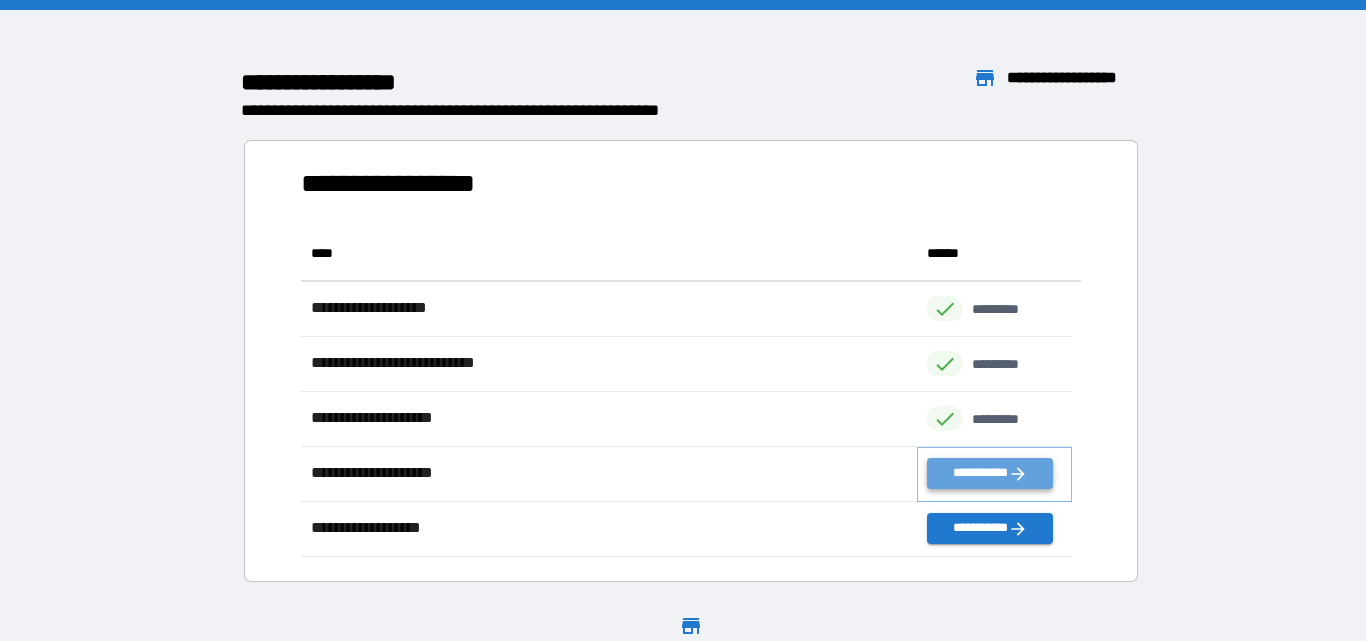 click on "**********" at bounding box center [989, 473] 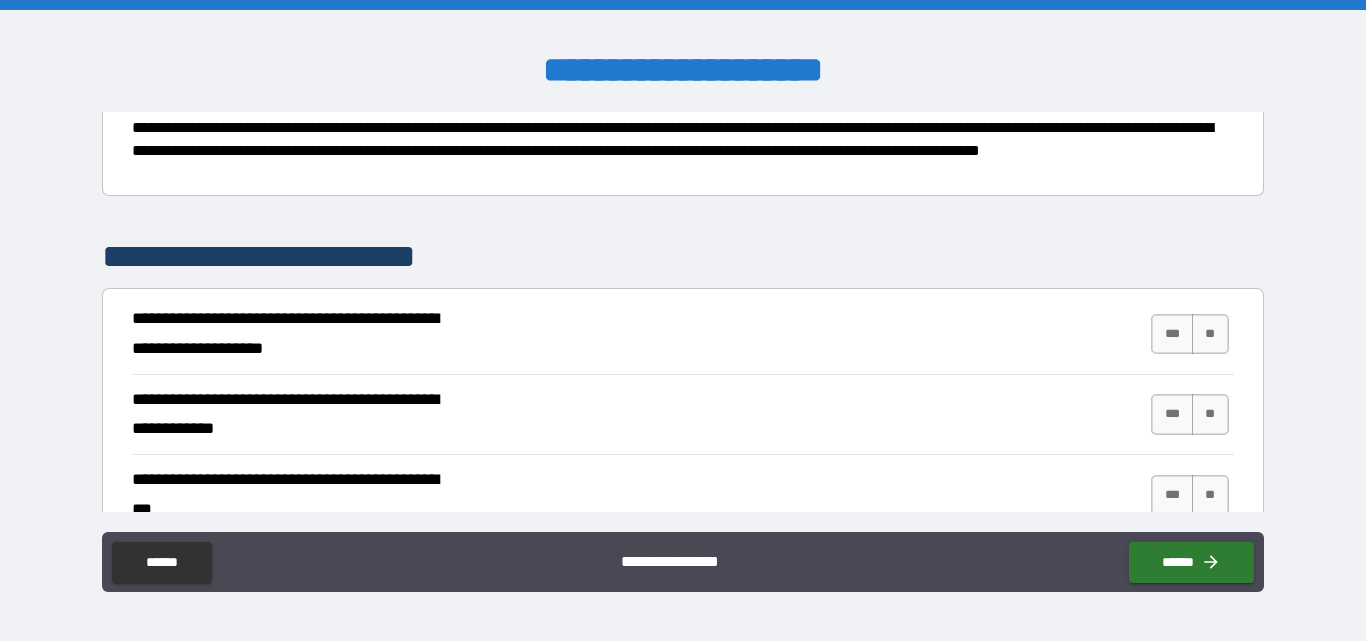 scroll, scrollTop: 200, scrollLeft: 0, axis: vertical 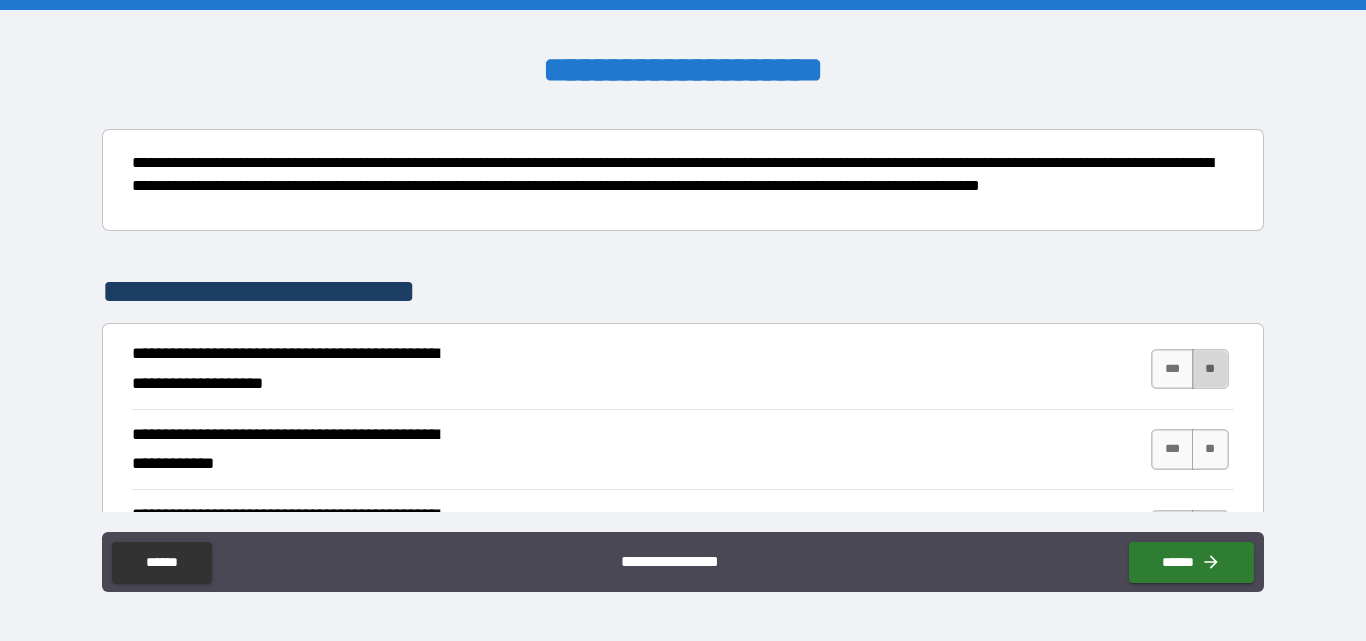 click on "**" at bounding box center (1210, 369) 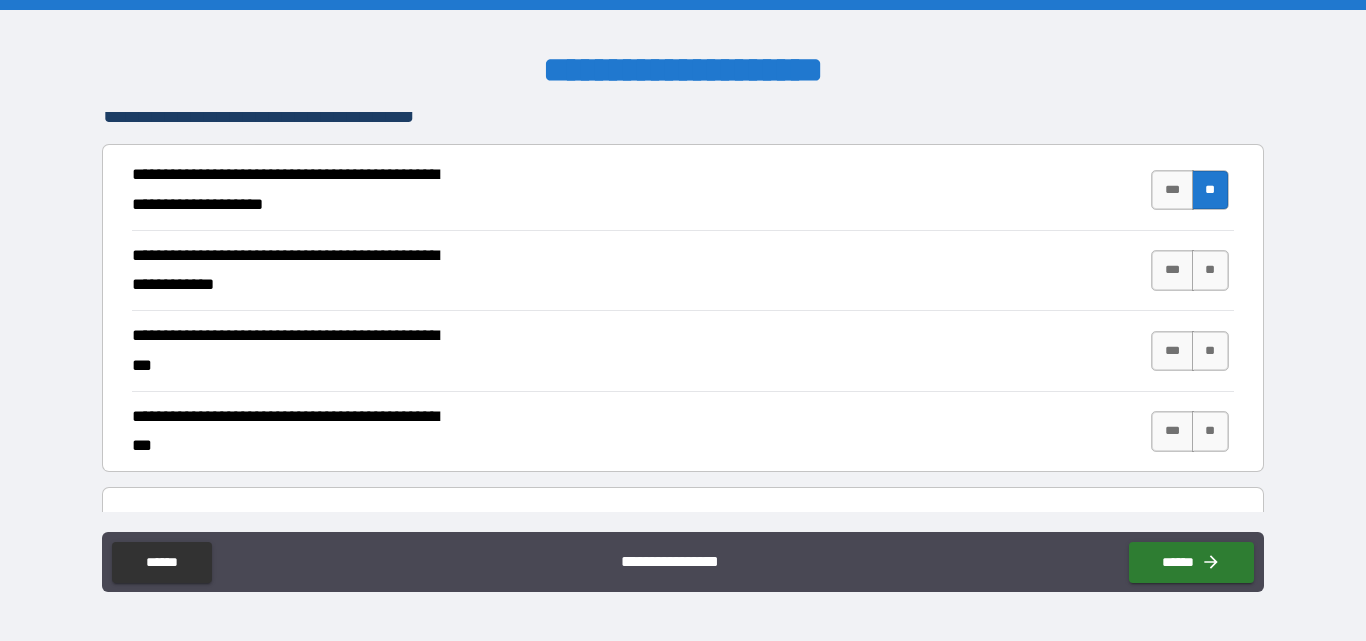 scroll, scrollTop: 400, scrollLeft: 0, axis: vertical 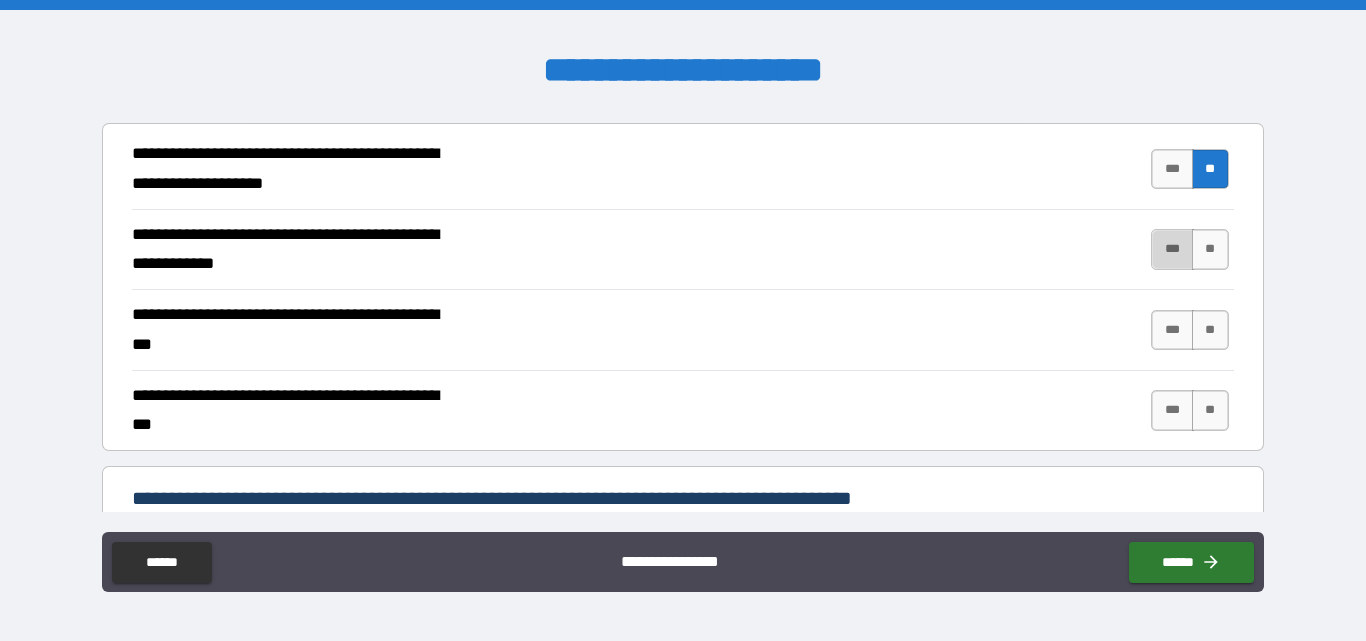 click on "***" at bounding box center [1172, 249] 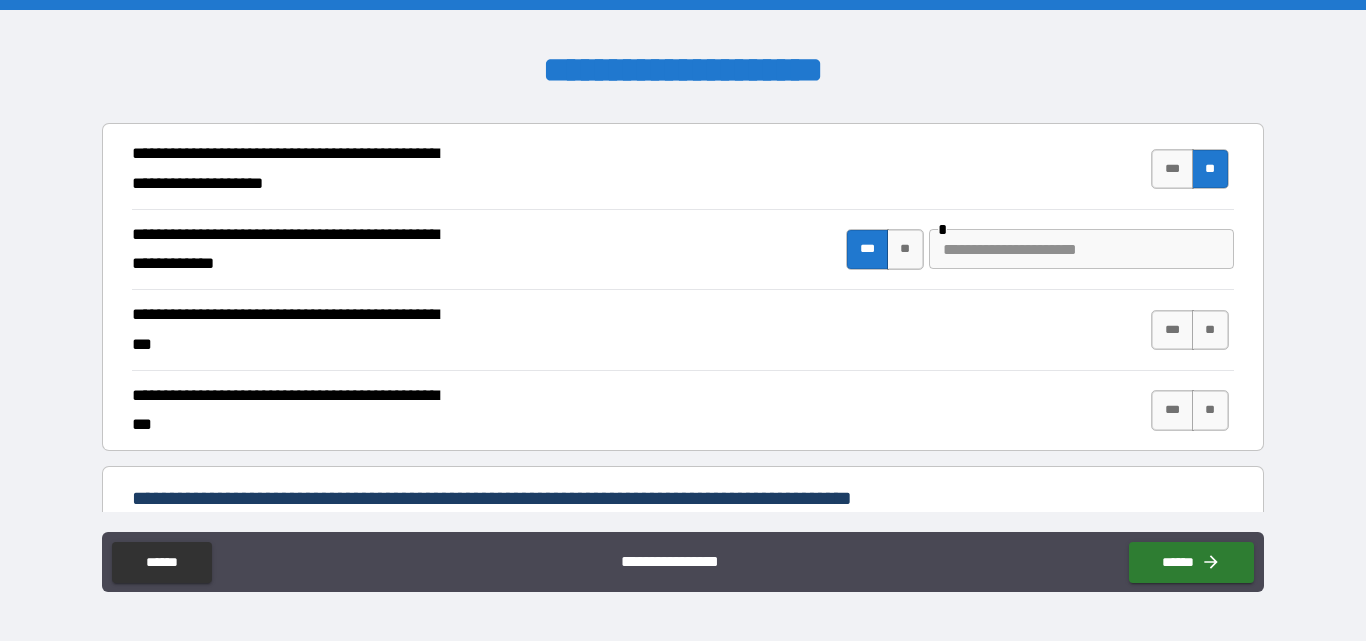 click at bounding box center [1081, 249] 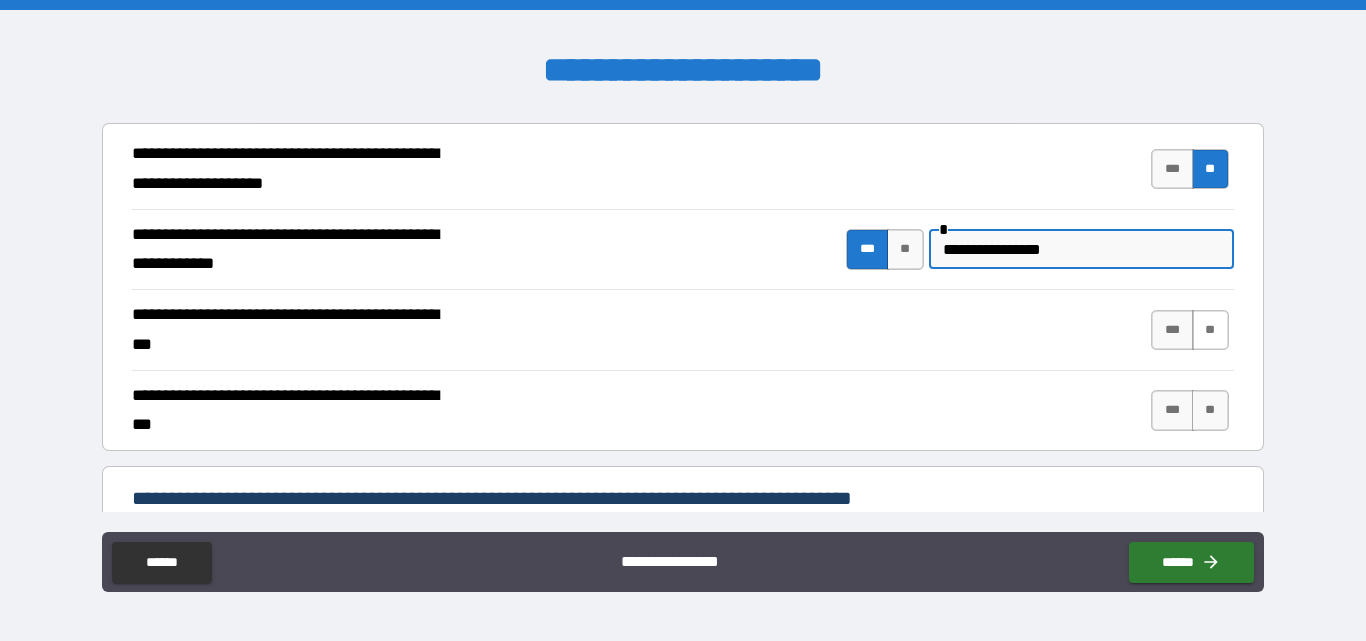type on "**********" 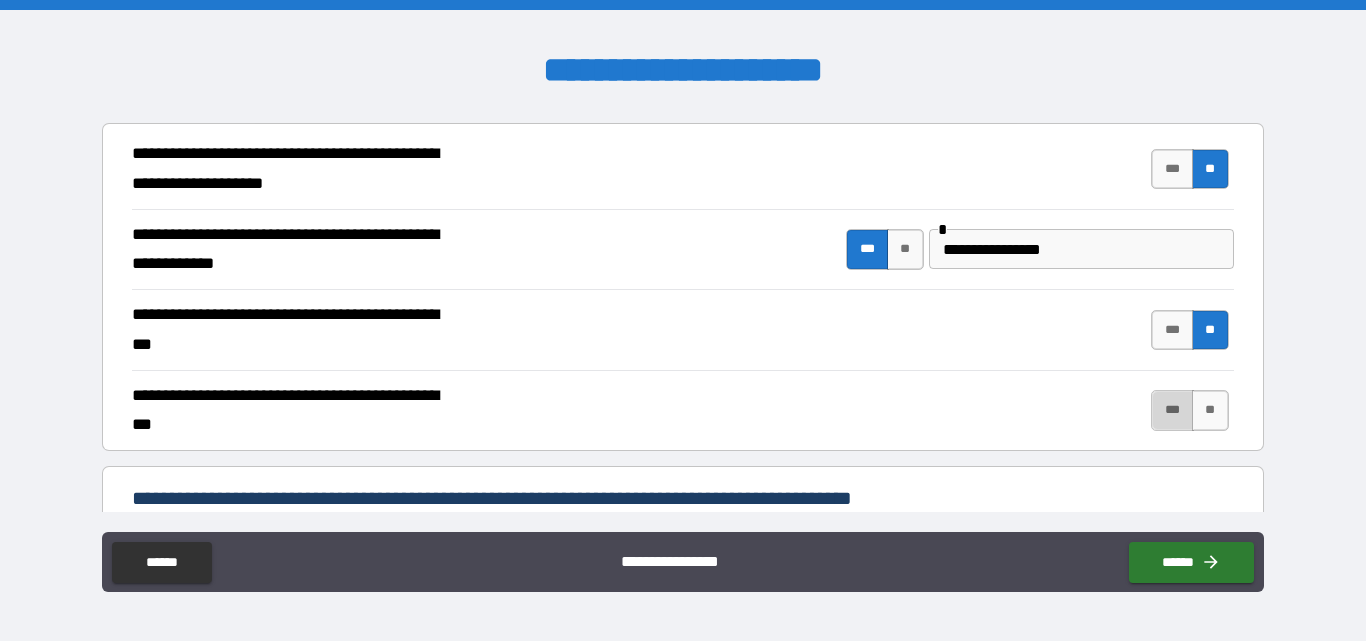 click on "***" at bounding box center [1172, 410] 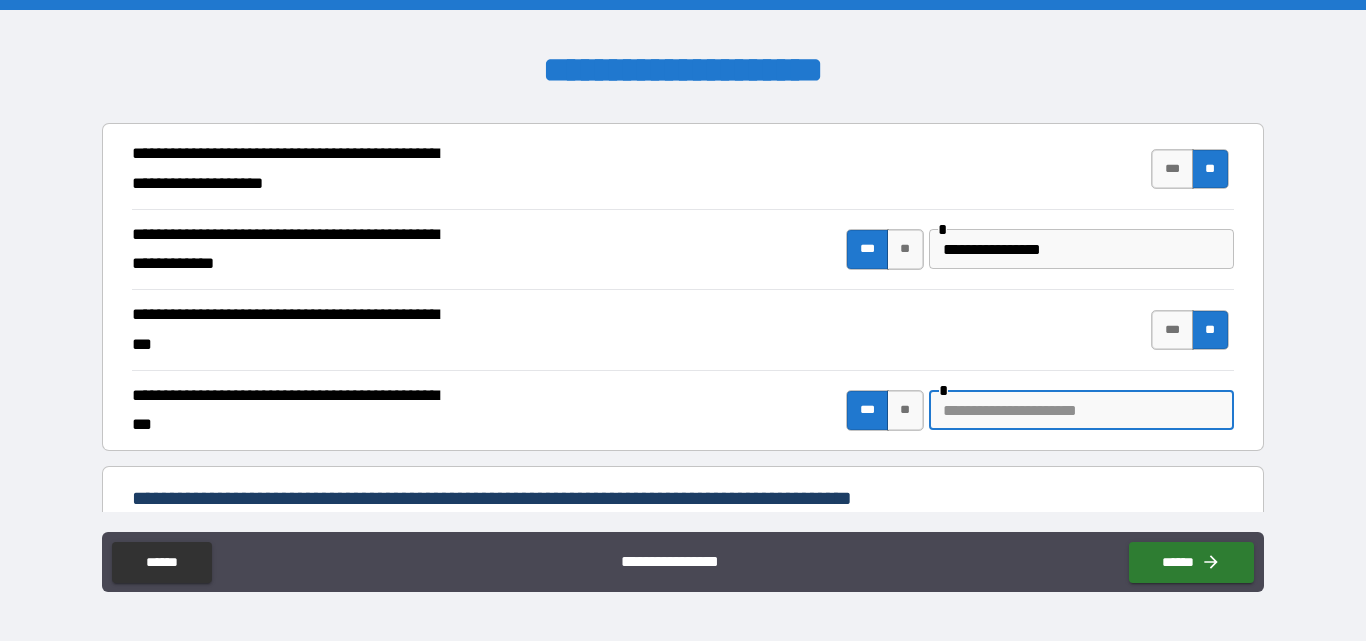 click at bounding box center [1081, 410] 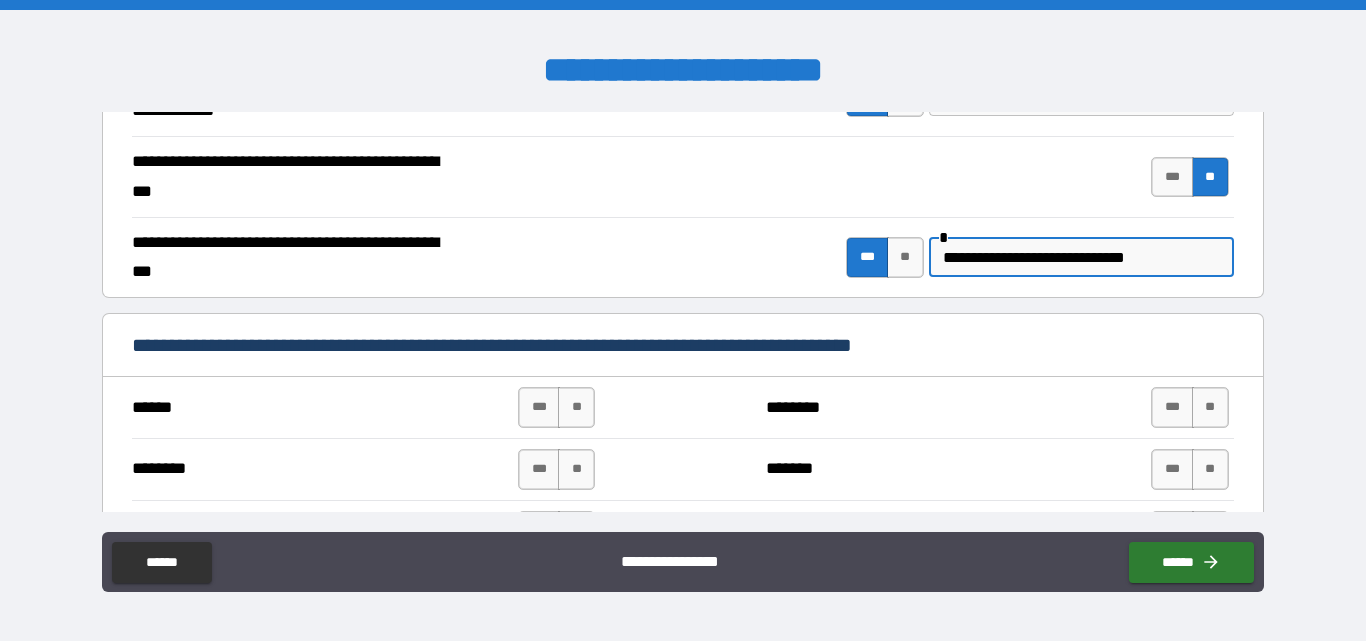 scroll, scrollTop: 600, scrollLeft: 0, axis: vertical 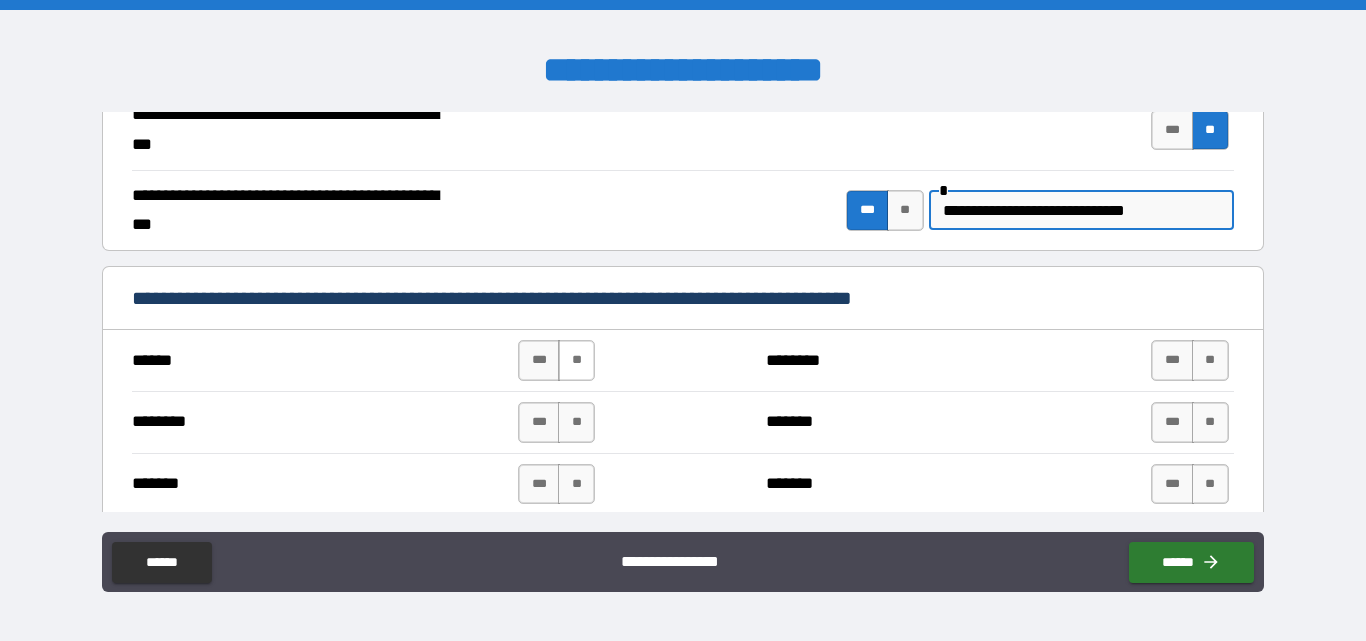type on "**********" 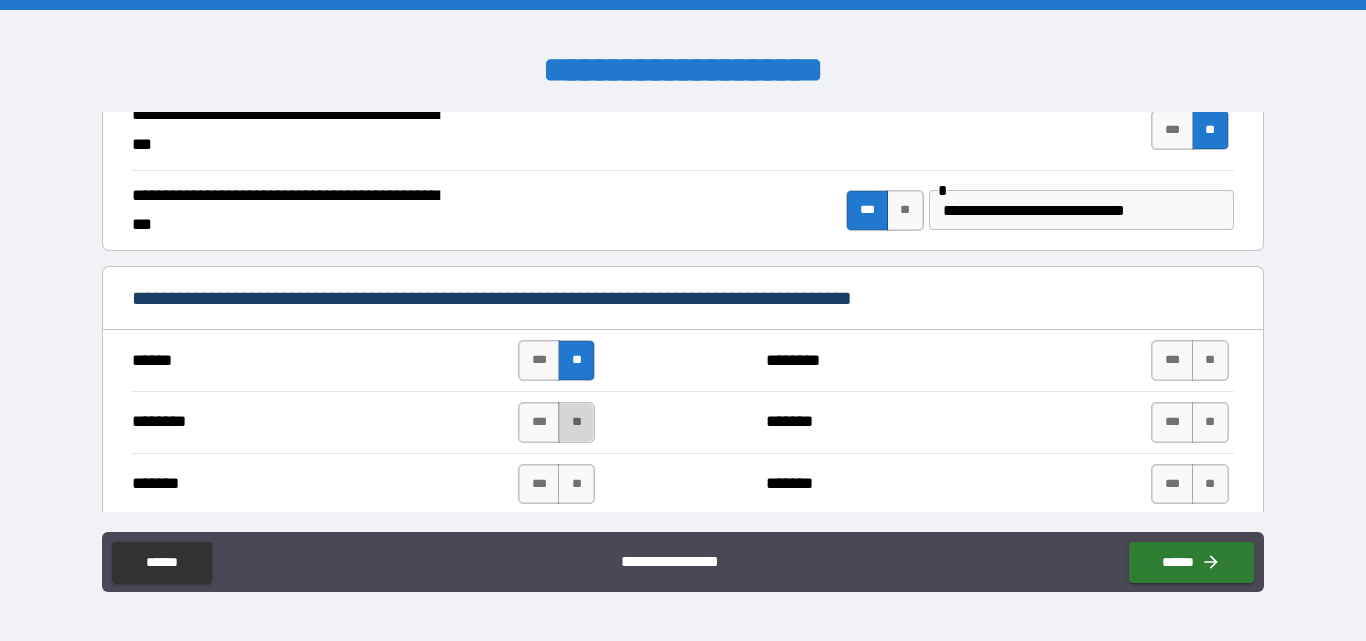 click on "**" at bounding box center [576, 422] 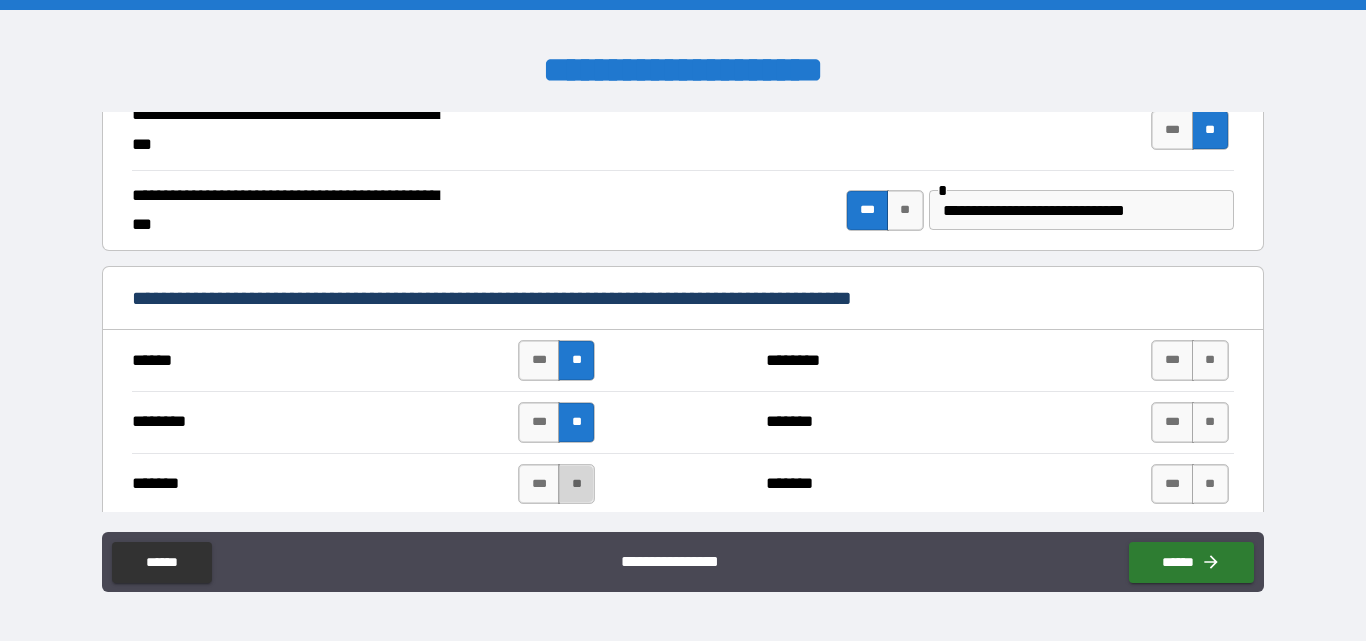 click on "**" at bounding box center (576, 484) 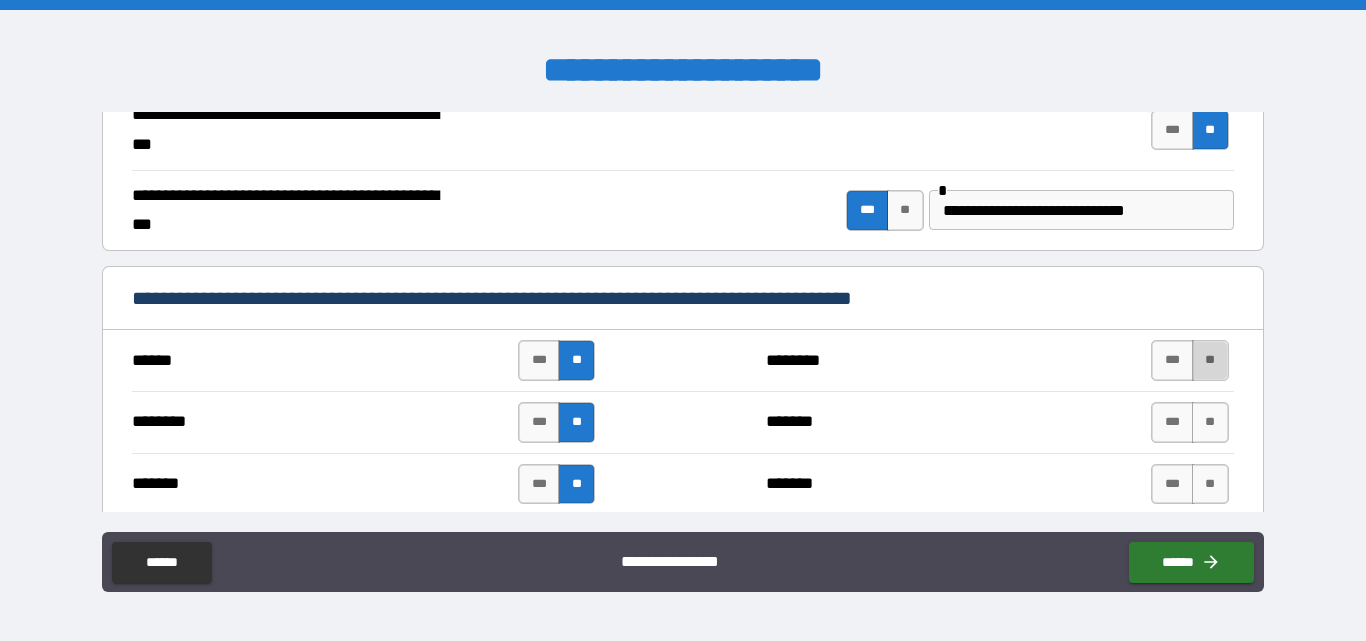 click on "**" at bounding box center [1210, 360] 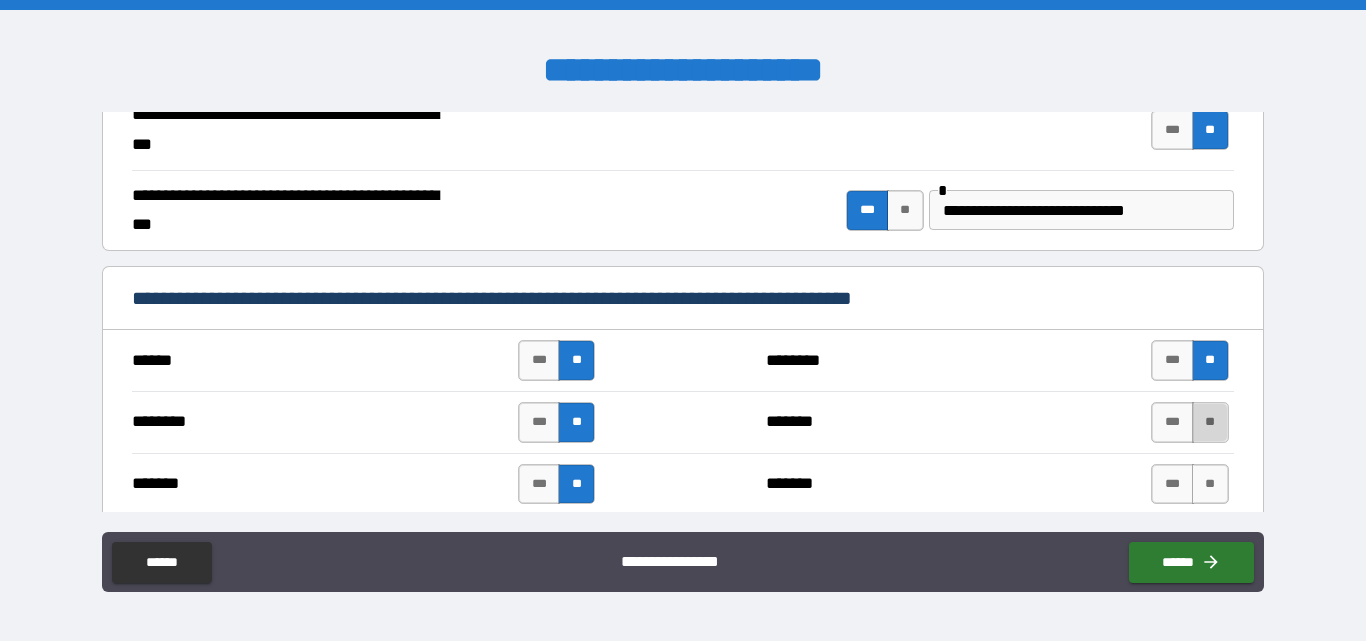 click on "**" at bounding box center [1210, 422] 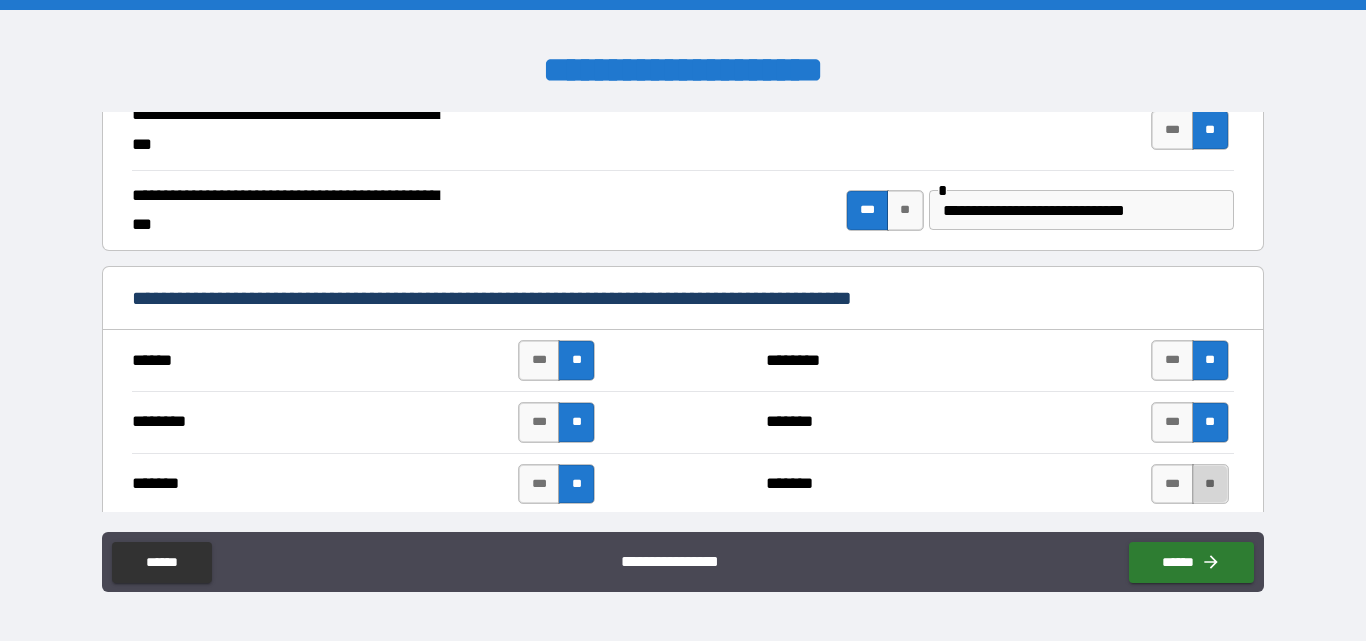 click on "**" at bounding box center [1210, 484] 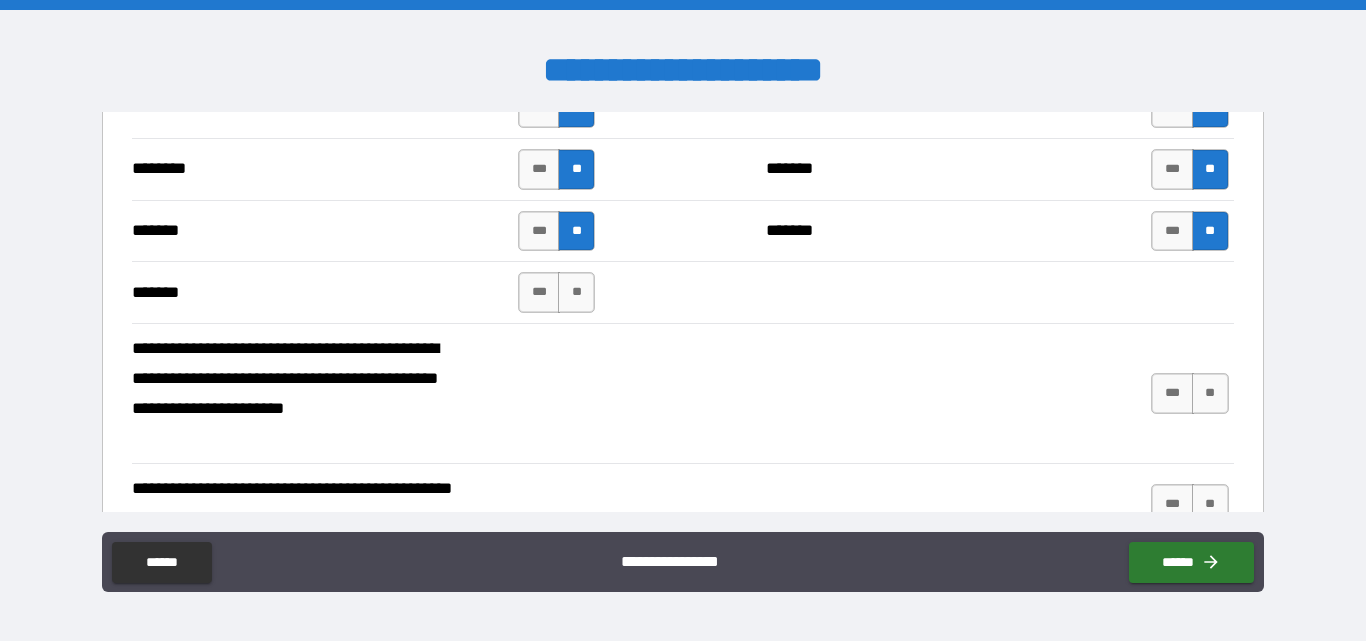 scroll, scrollTop: 900, scrollLeft: 0, axis: vertical 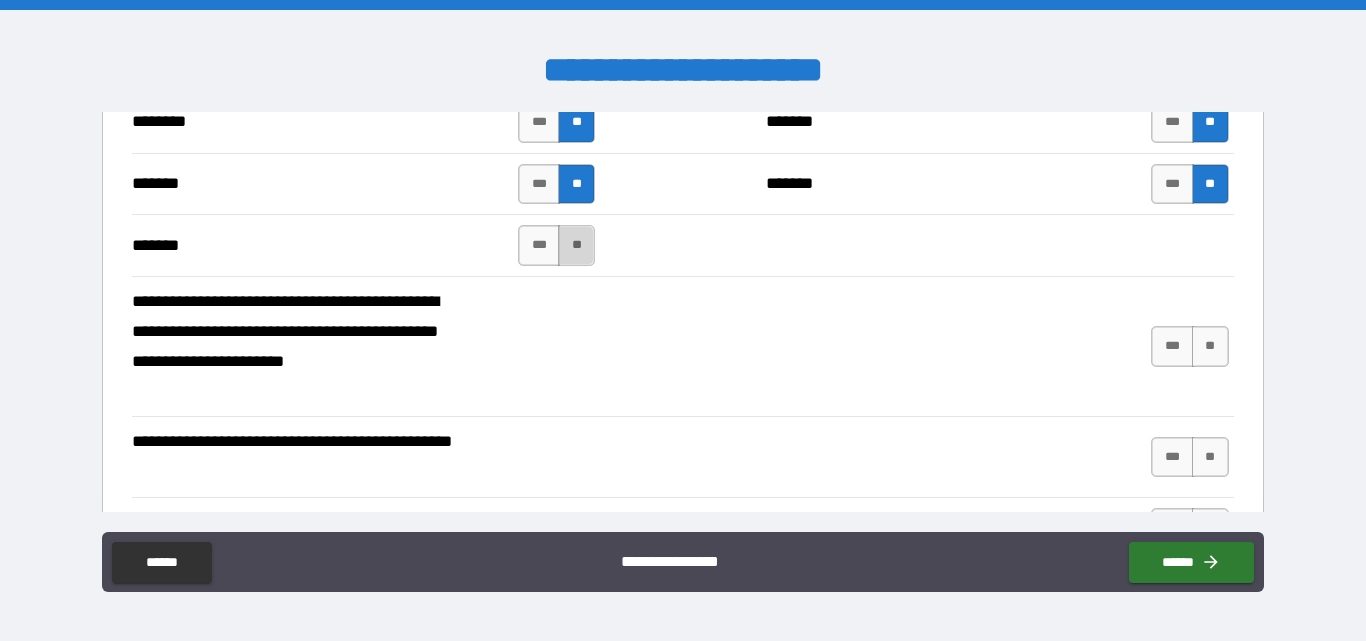 click on "**" at bounding box center [576, 245] 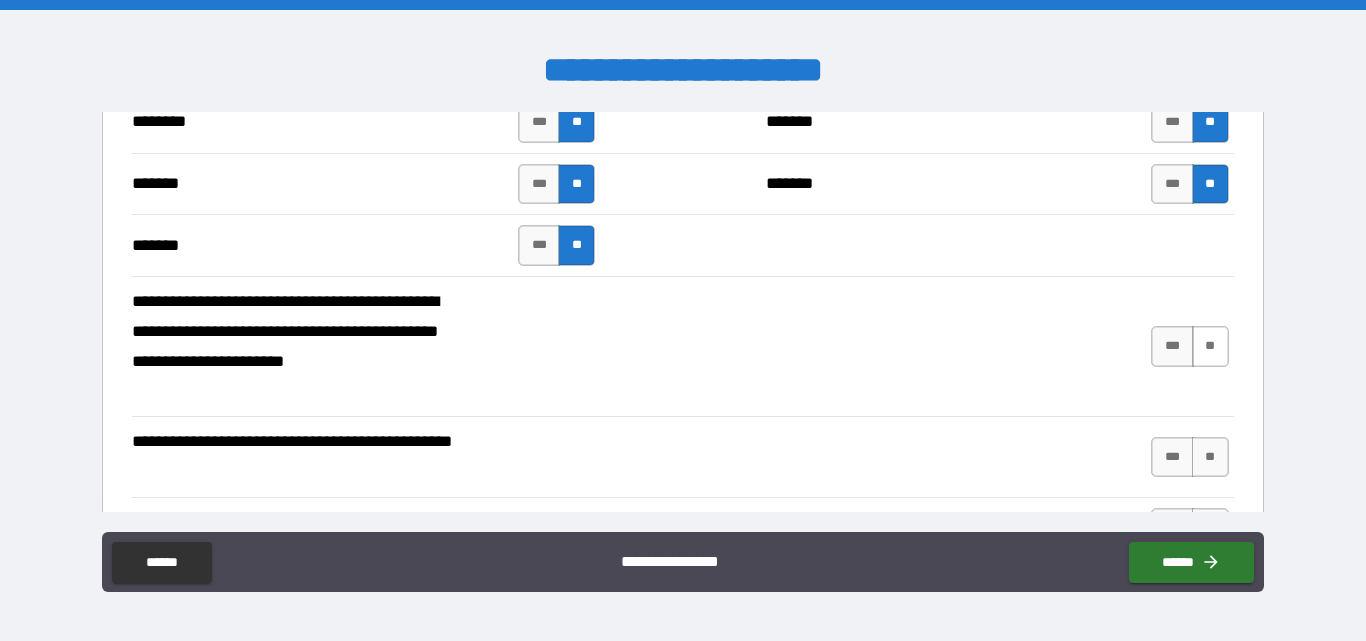 click on "**" at bounding box center [1210, 346] 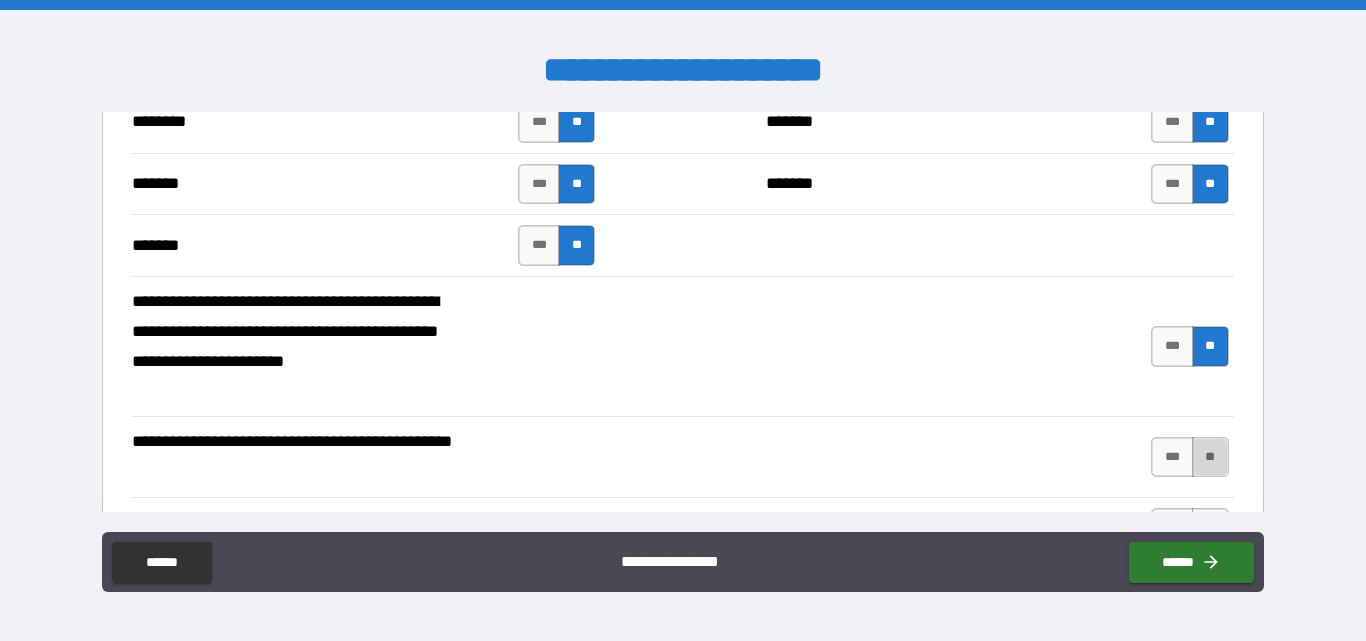 drag, startPoint x: 1196, startPoint y: 453, endPoint x: 1192, endPoint y: 440, distance: 13.601471 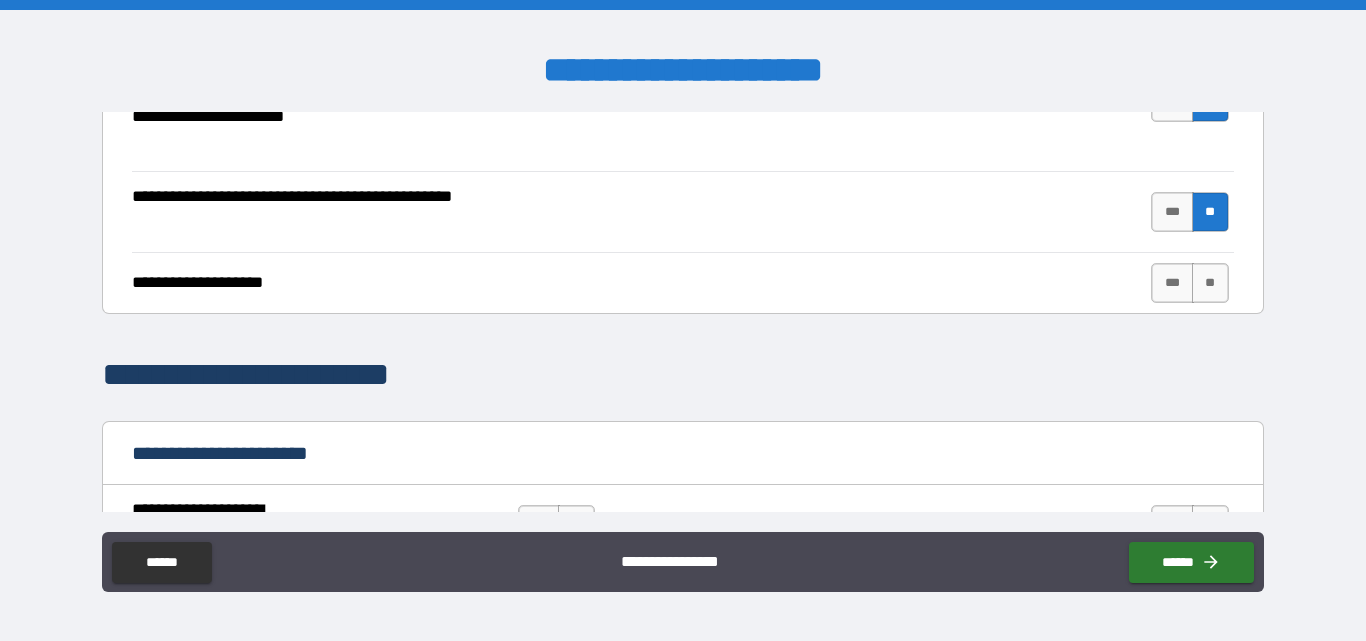 scroll, scrollTop: 1200, scrollLeft: 0, axis: vertical 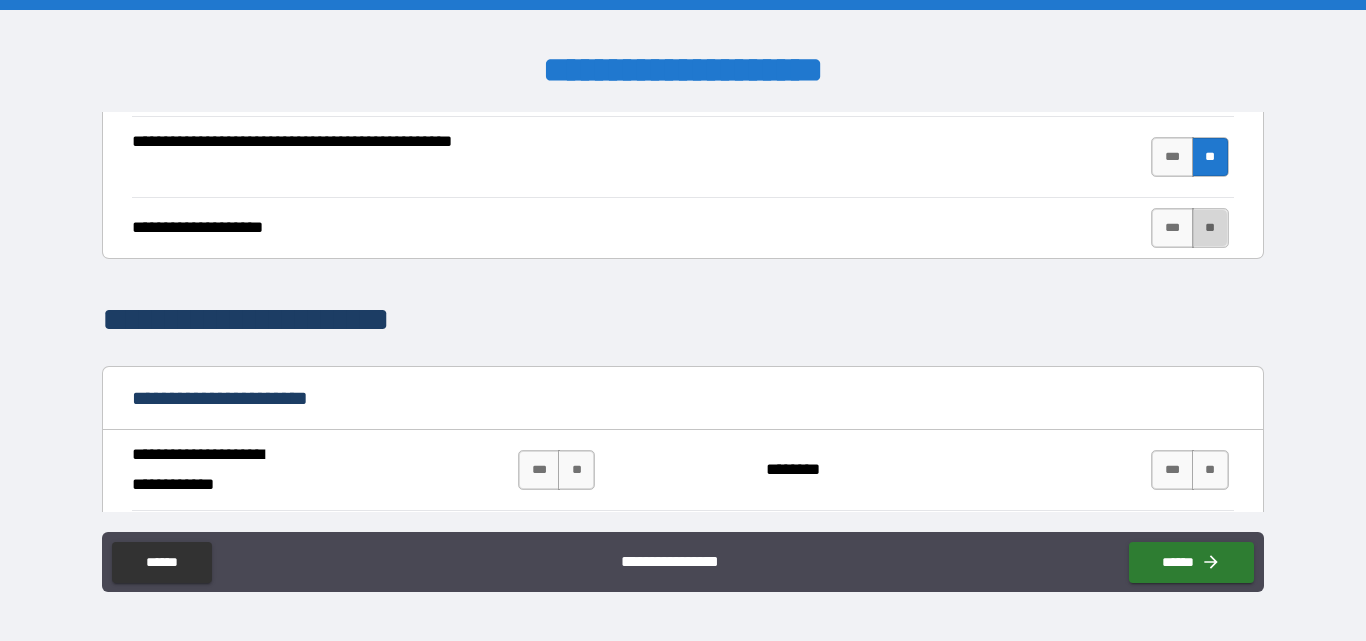 click on "**" at bounding box center (1210, 228) 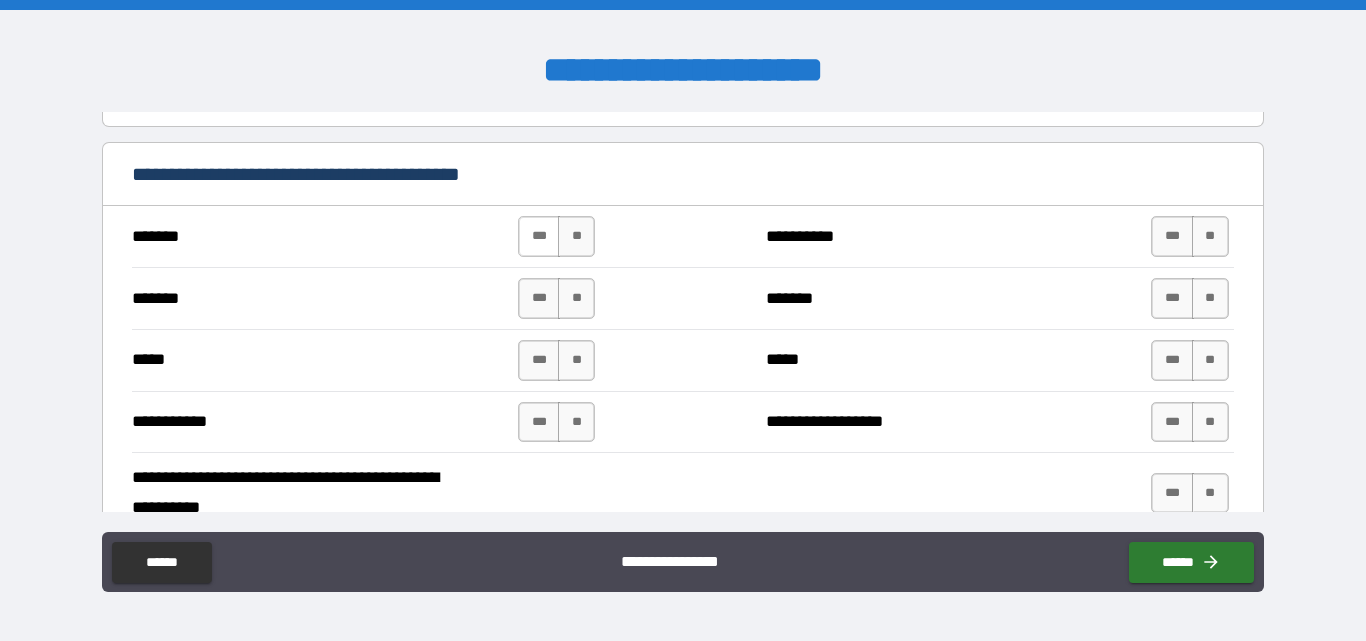 scroll, scrollTop: 1700, scrollLeft: 0, axis: vertical 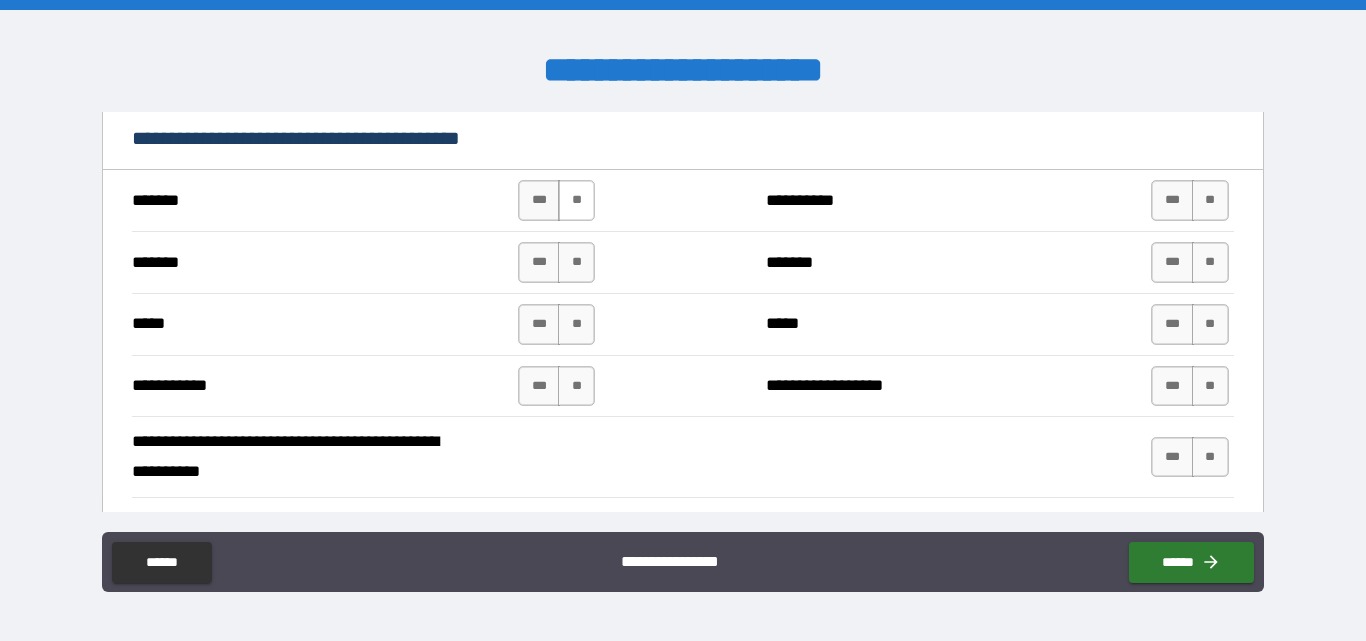 click on "**" at bounding box center (576, 200) 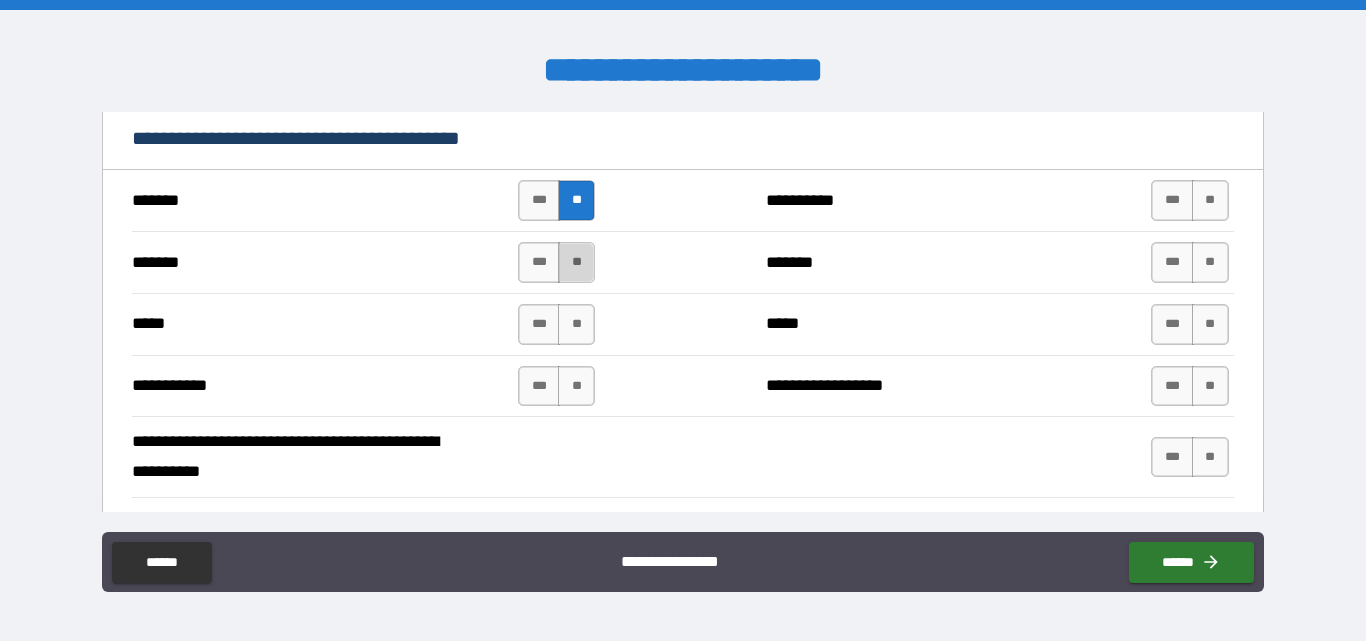 click on "**" at bounding box center [576, 262] 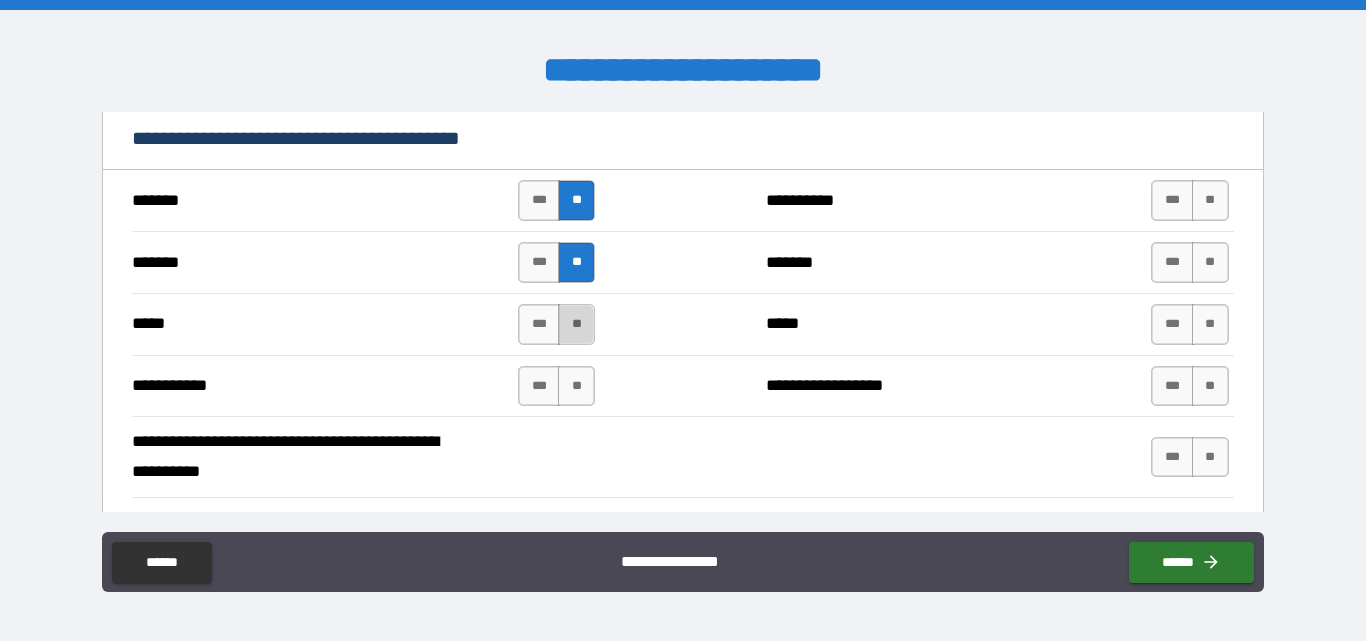 click on "**" at bounding box center [576, 324] 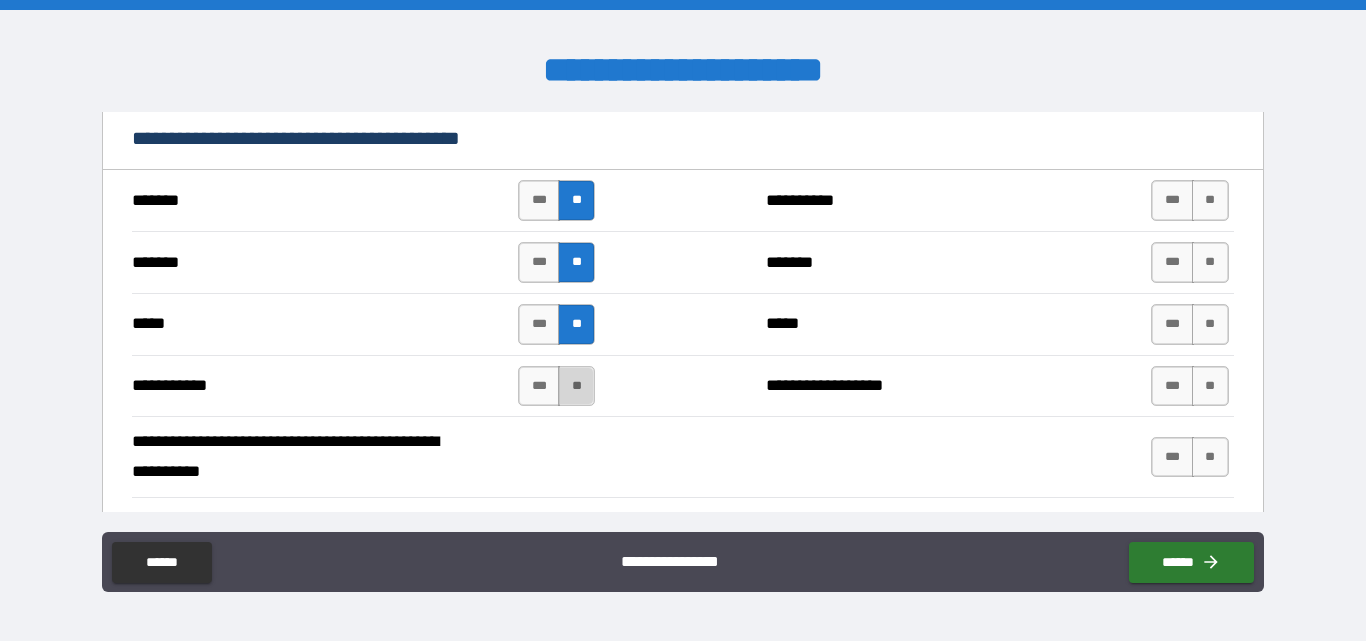 click on "**" at bounding box center (576, 386) 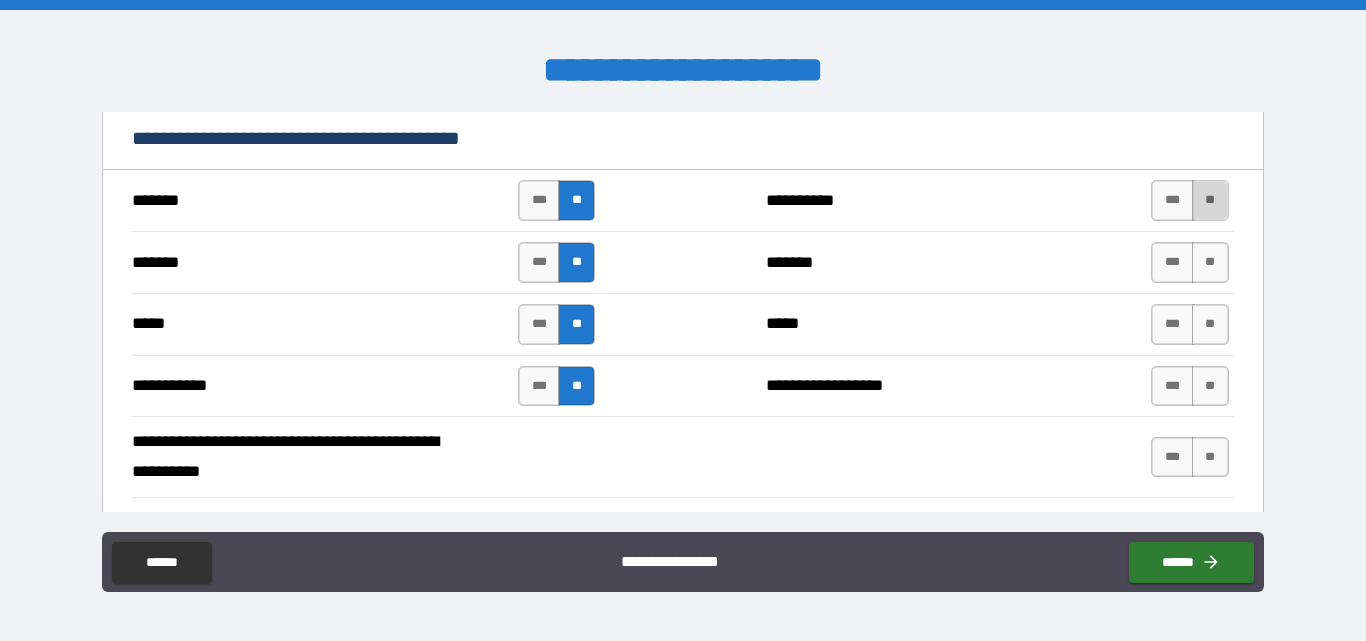 click on "**" at bounding box center [1210, 200] 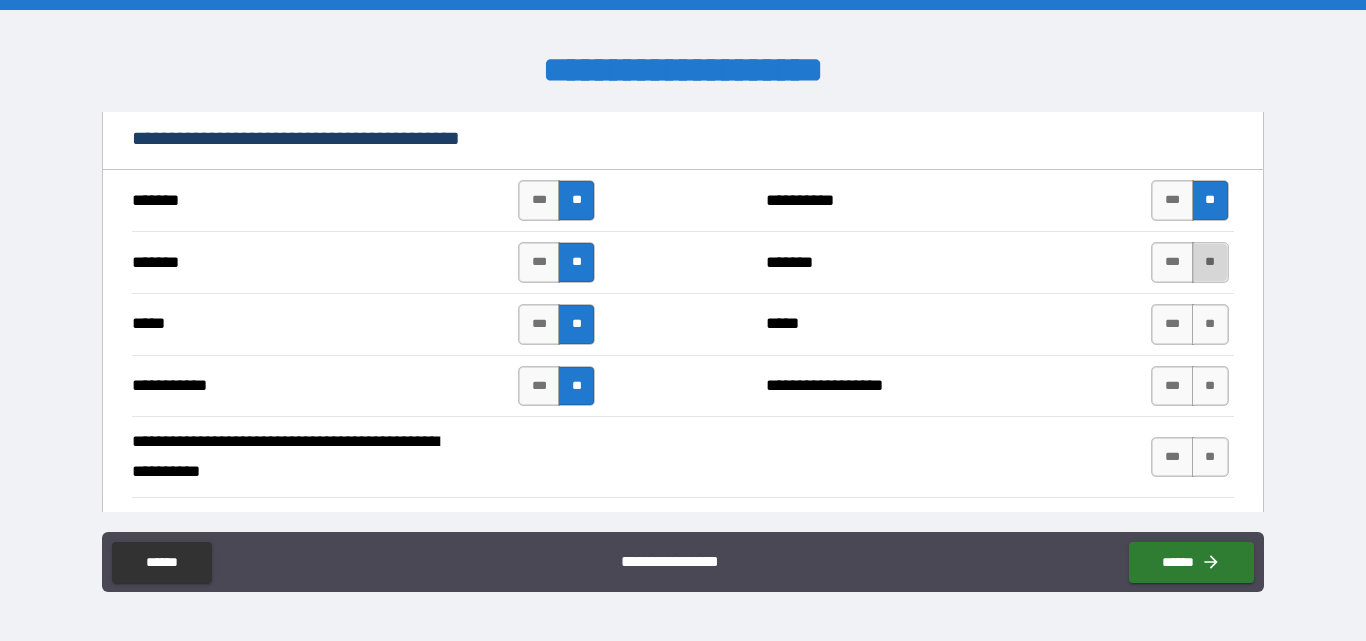 click on "**" at bounding box center [1210, 262] 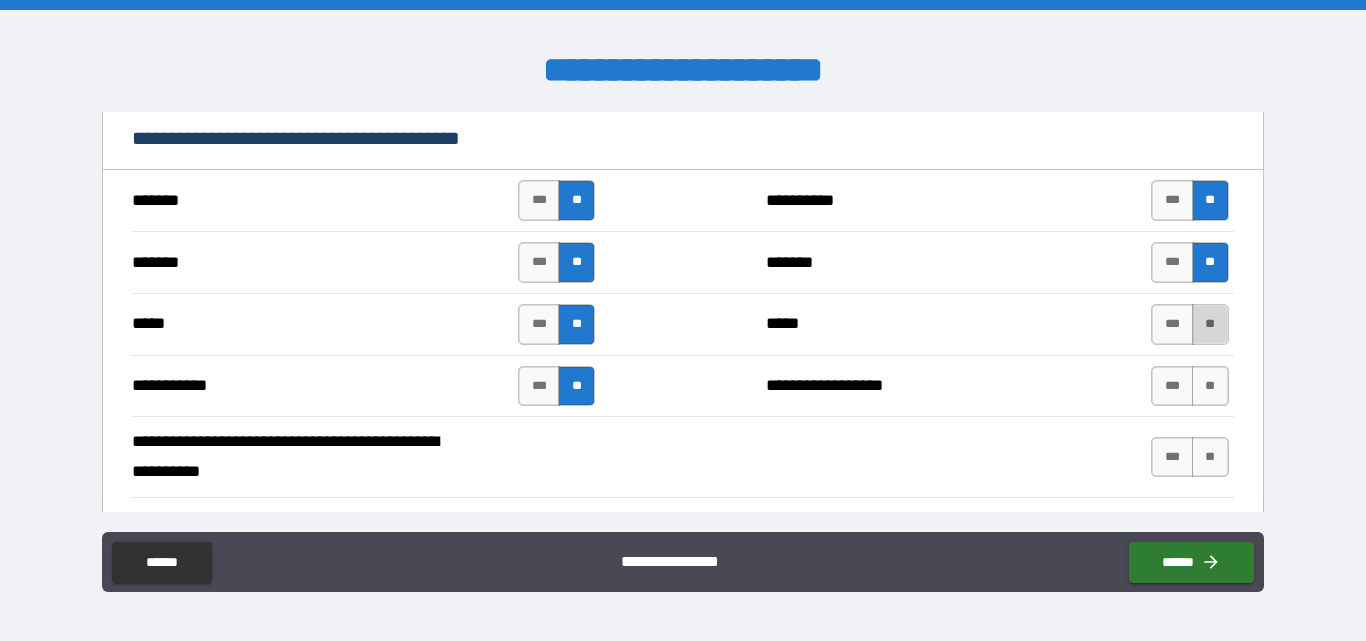 click on "**" at bounding box center (1210, 324) 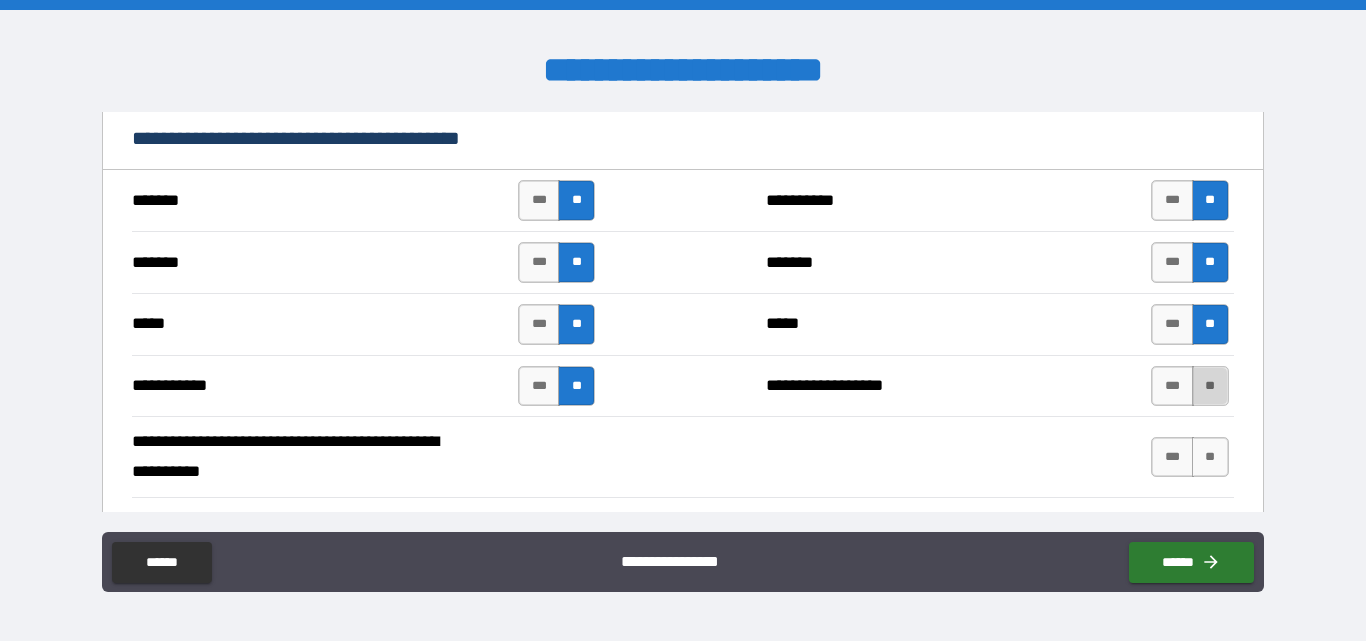 click on "**" at bounding box center (1210, 386) 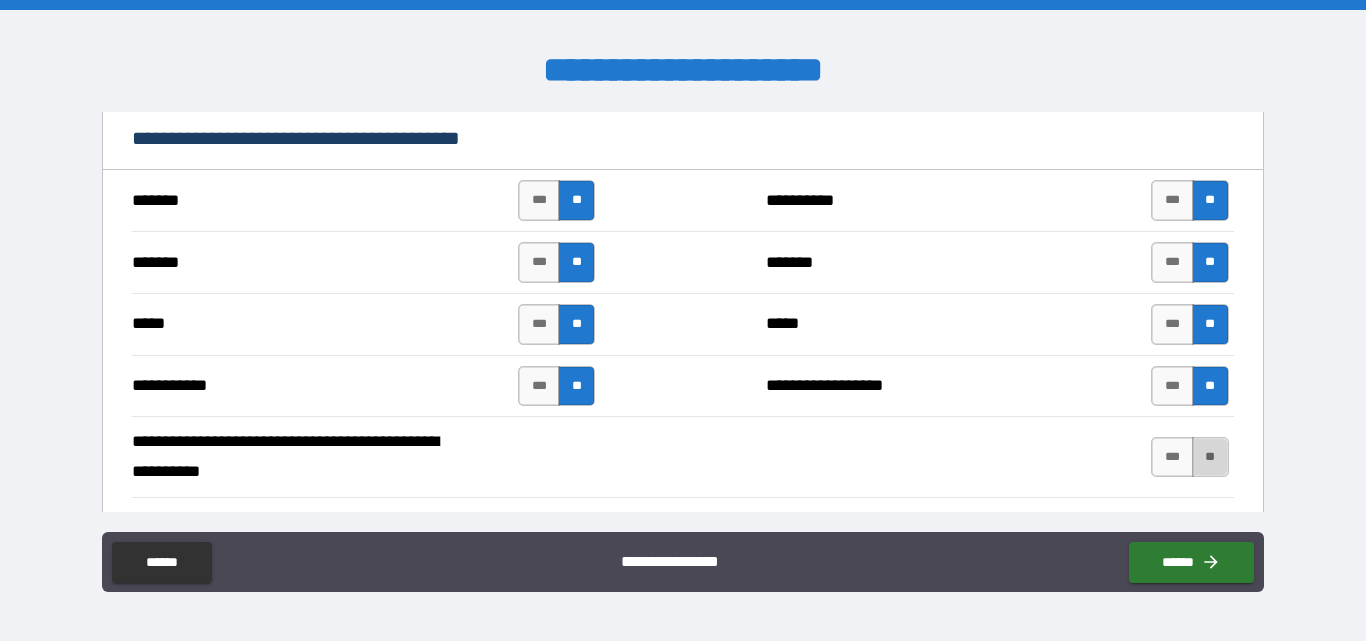 click on "**" at bounding box center [1210, 457] 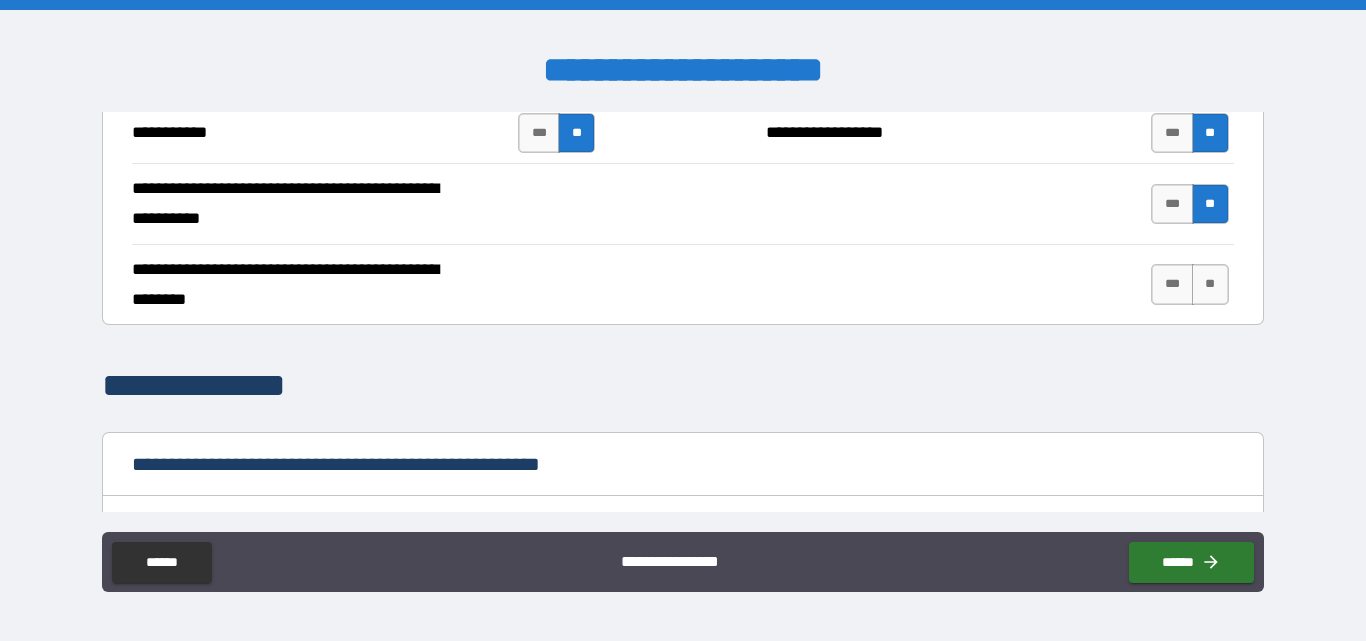 scroll, scrollTop: 2000, scrollLeft: 0, axis: vertical 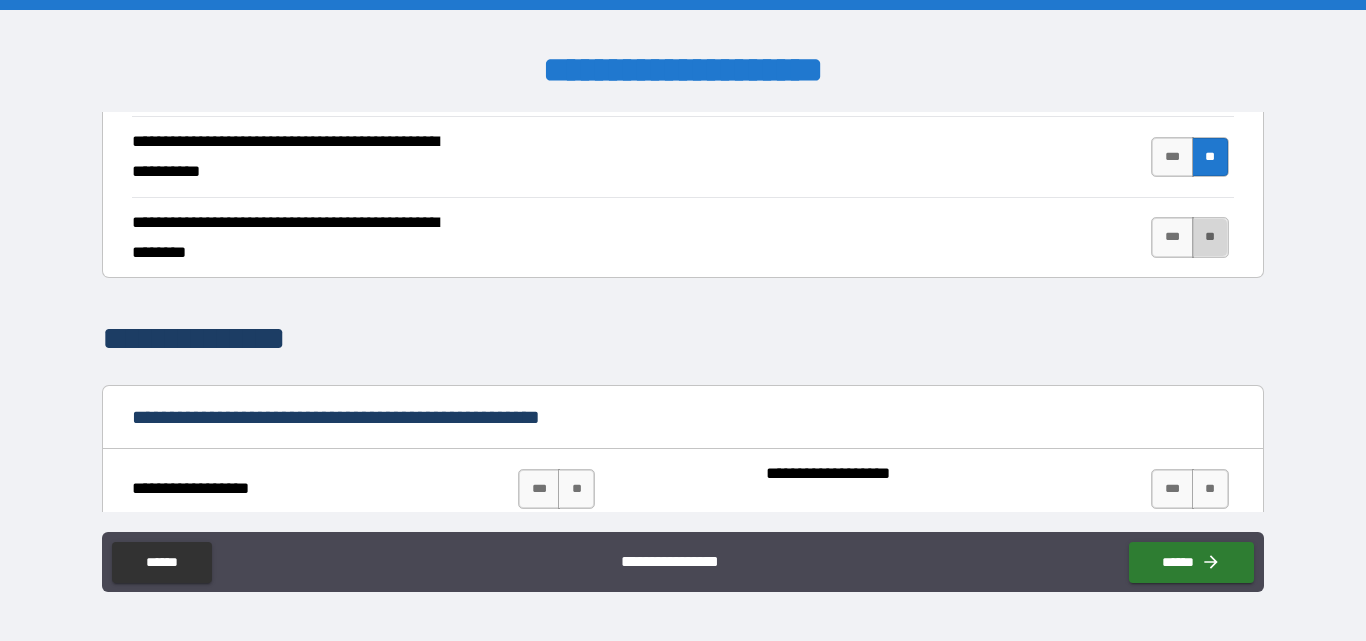 click on "**" at bounding box center (1210, 237) 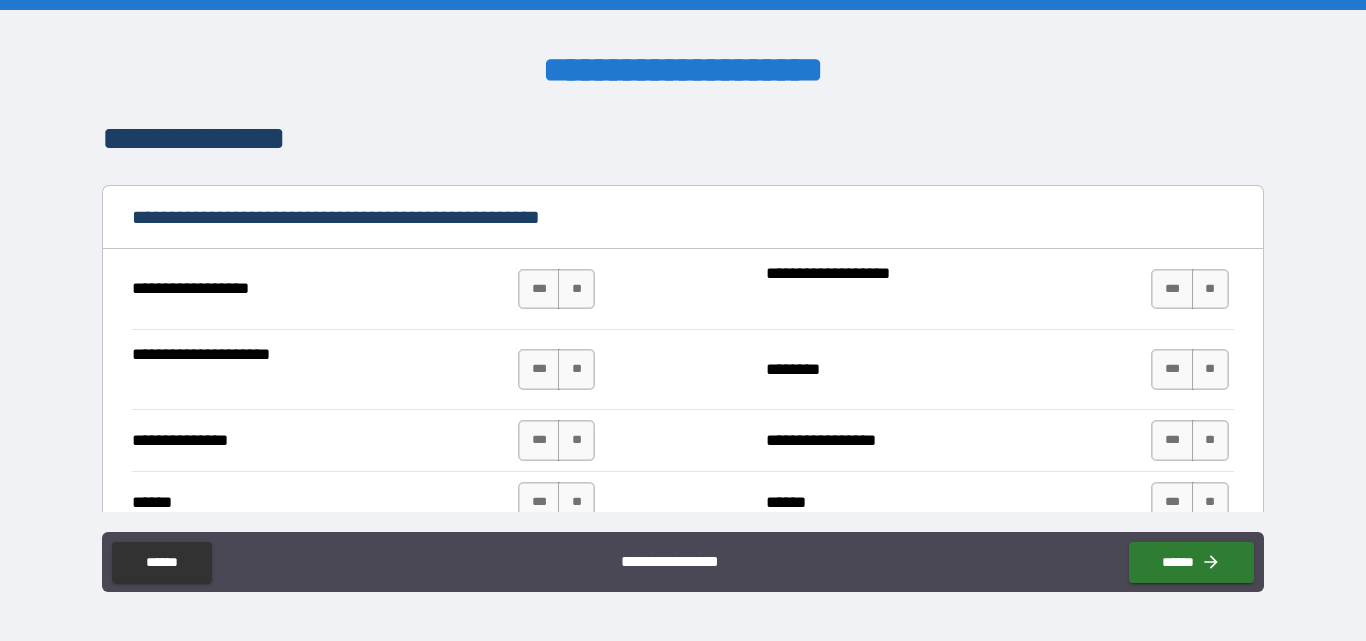 scroll, scrollTop: 2300, scrollLeft: 0, axis: vertical 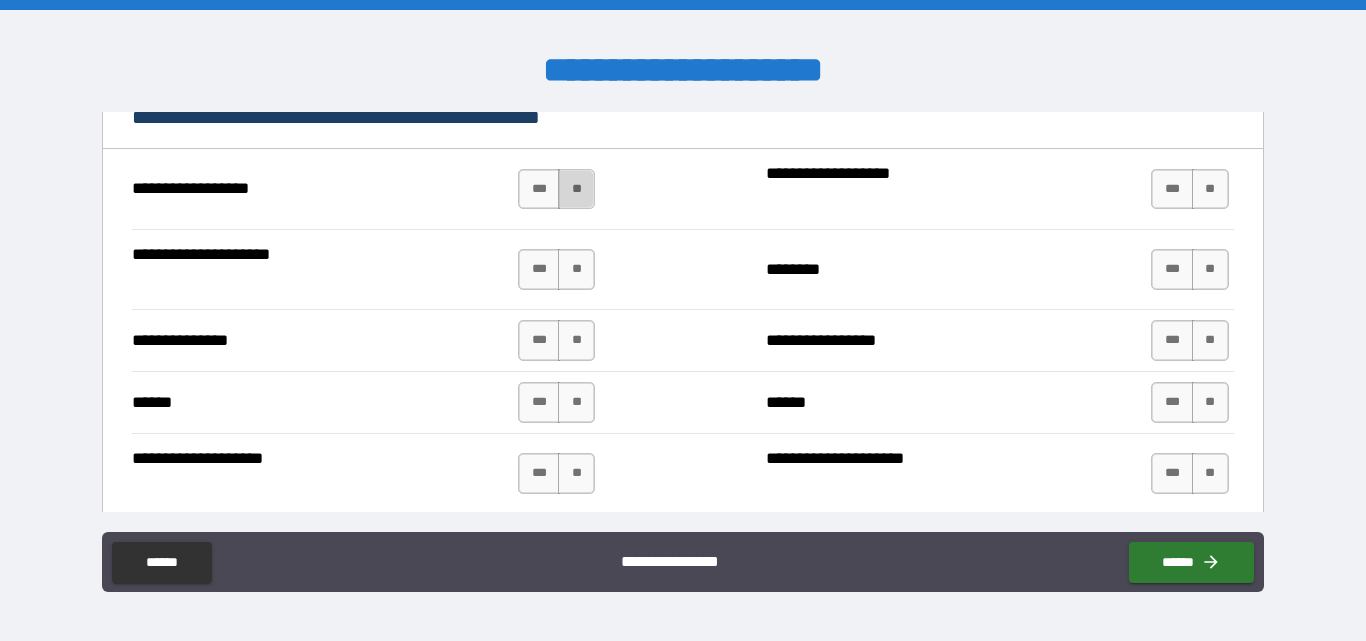 click on "**" at bounding box center (576, 189) 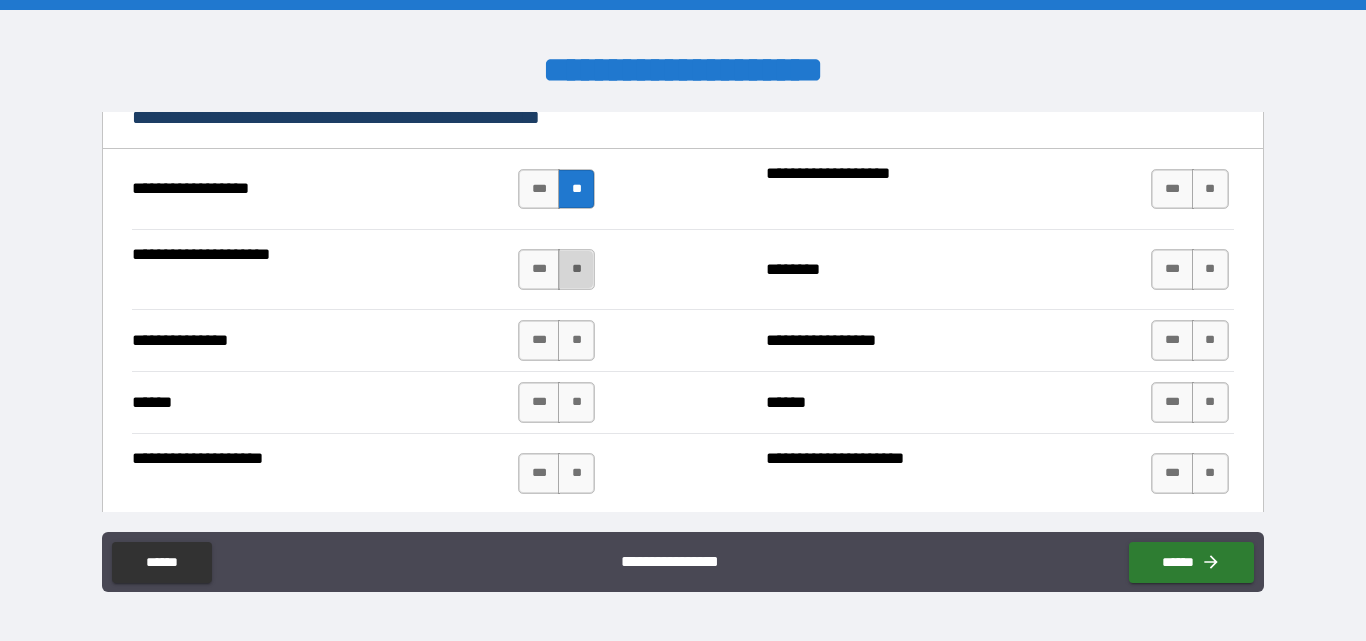 click on "**" at bounding box center (576, 269) 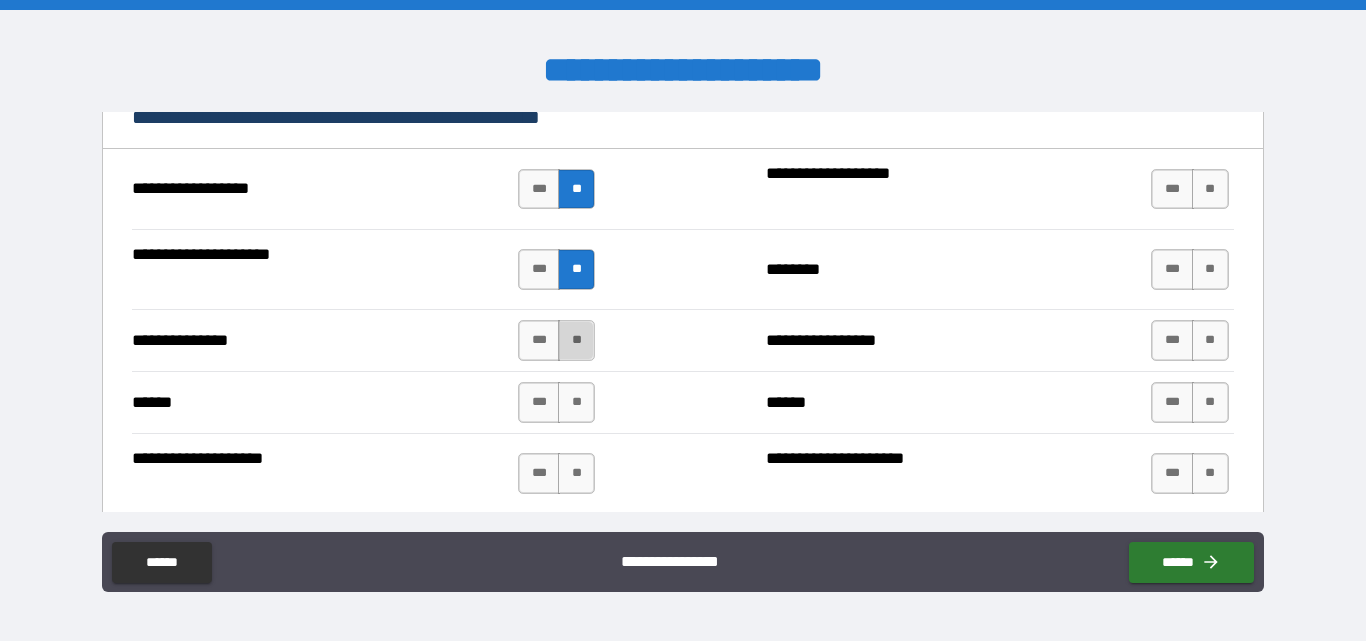 click on "**" at bounding box center [576, 340] 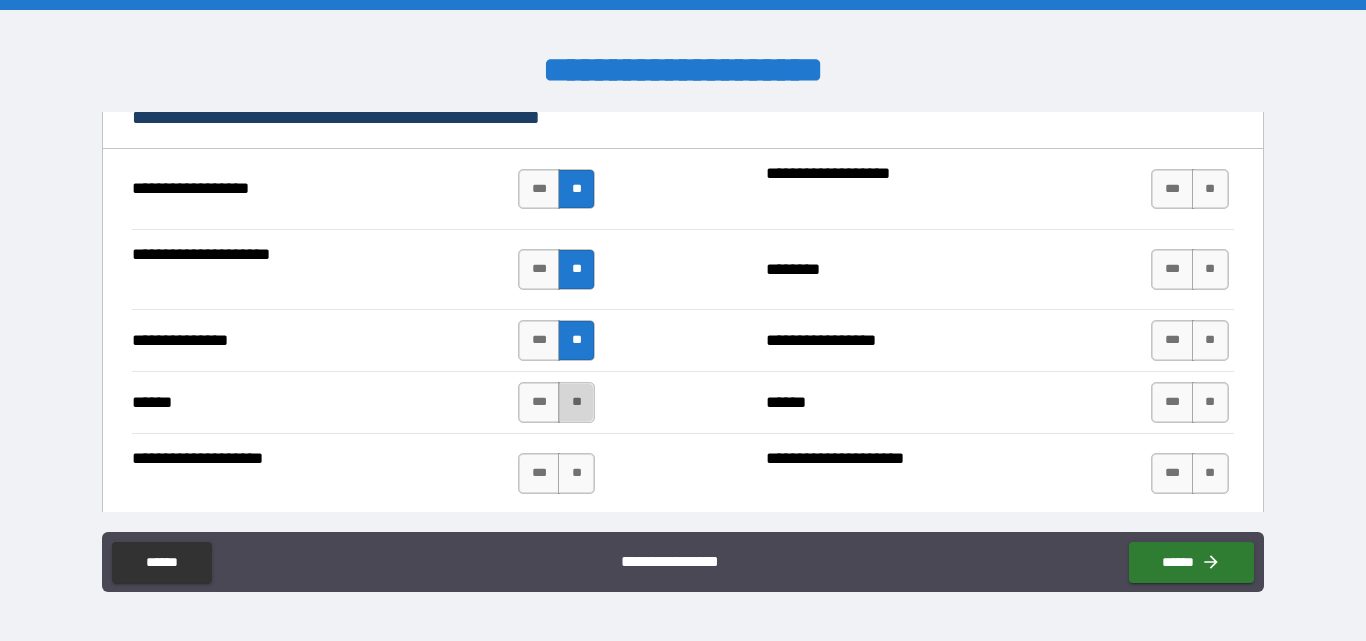 click on "**" at bounding box center (576, 402) 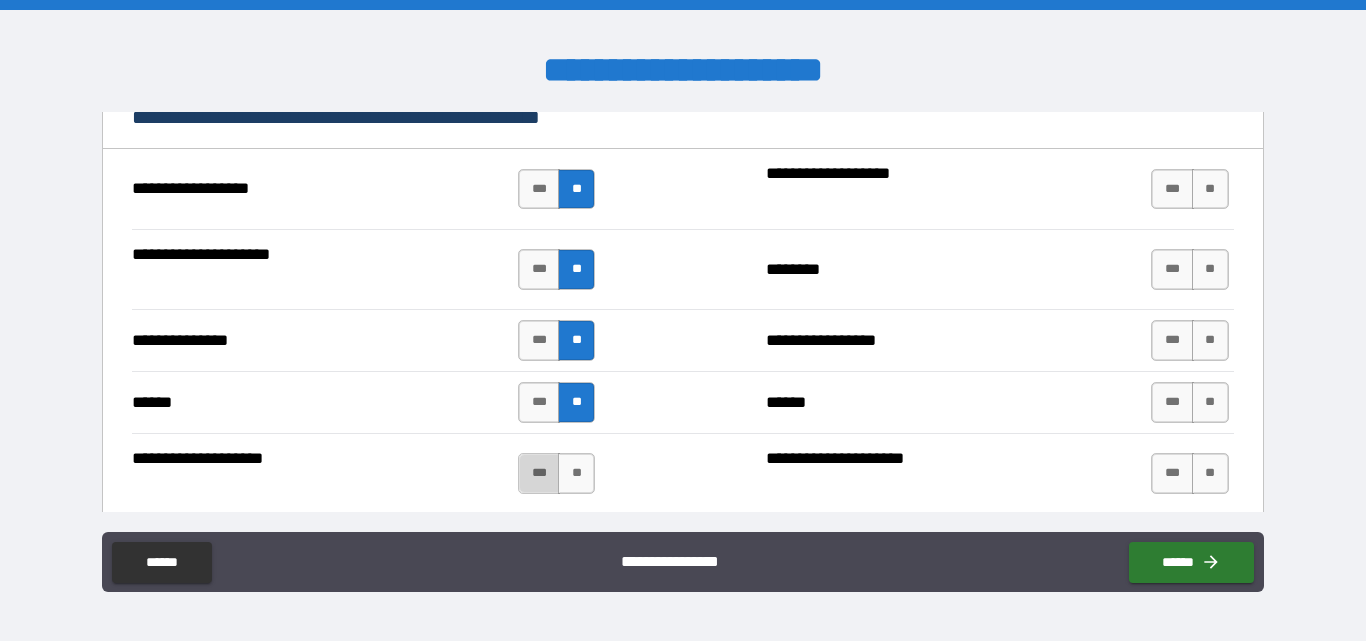 click on "***" at bounding box center (539, 473) 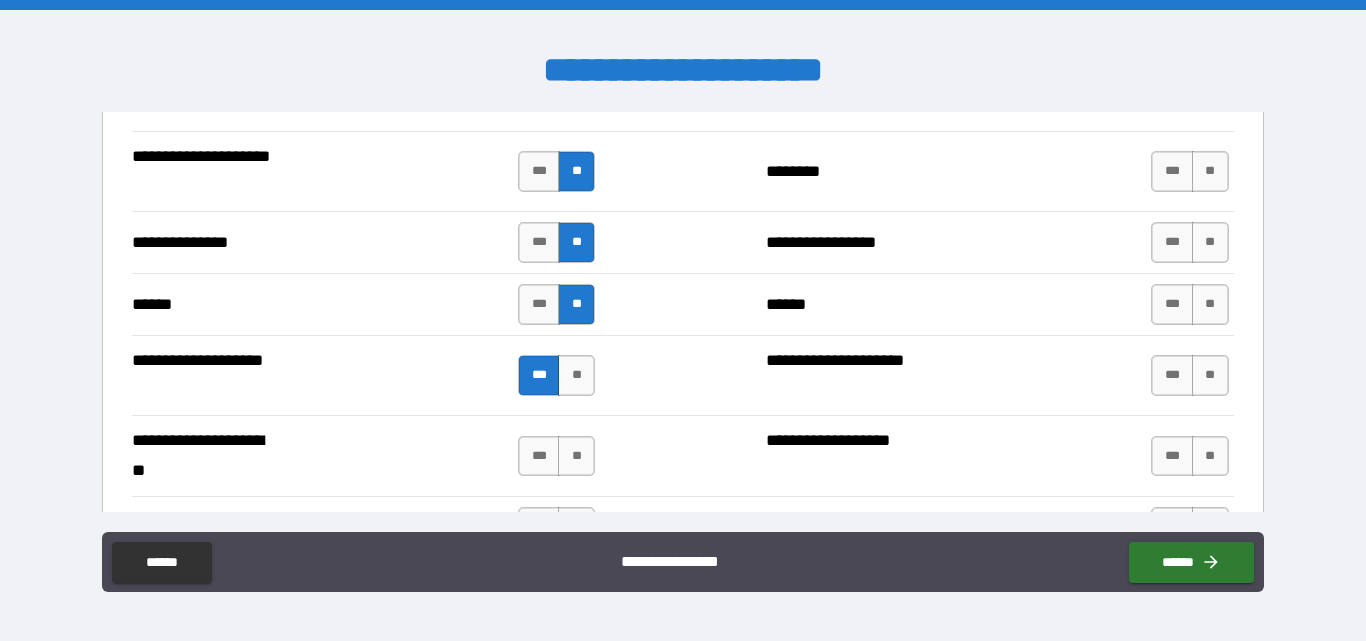 scroll, scrollTop: 2500, scrollLeft: 0, axis: vertical 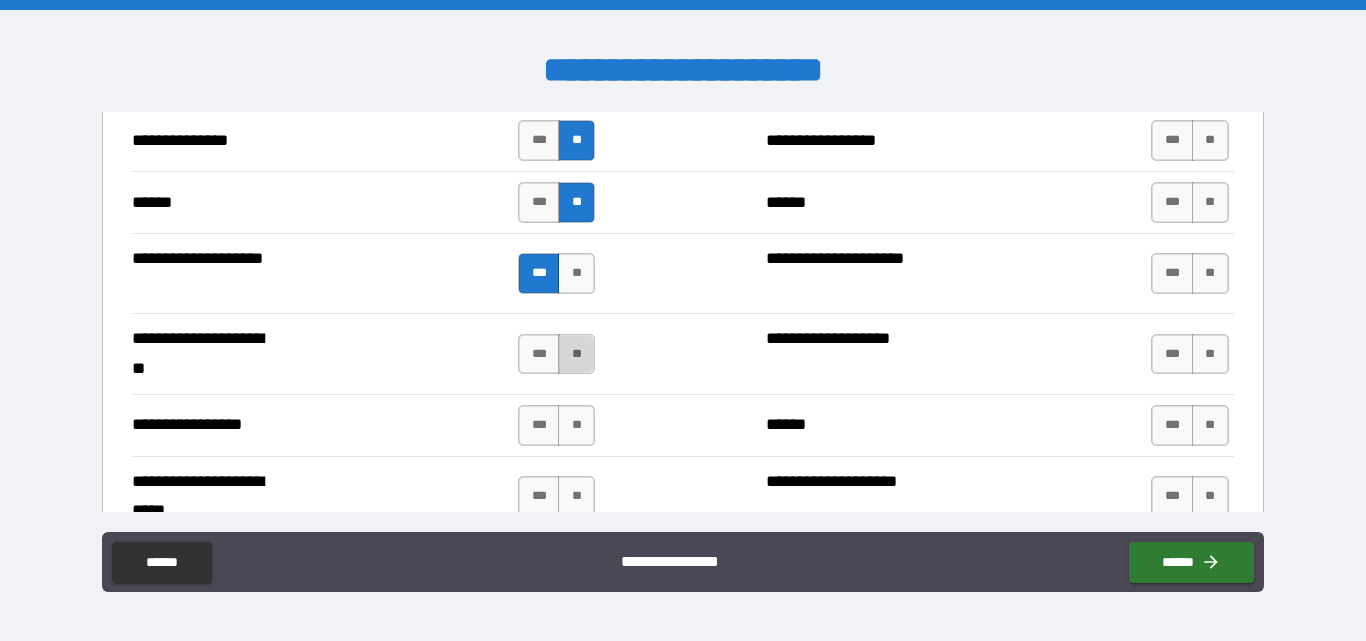 click on "**" at bounding box center (576, 354) 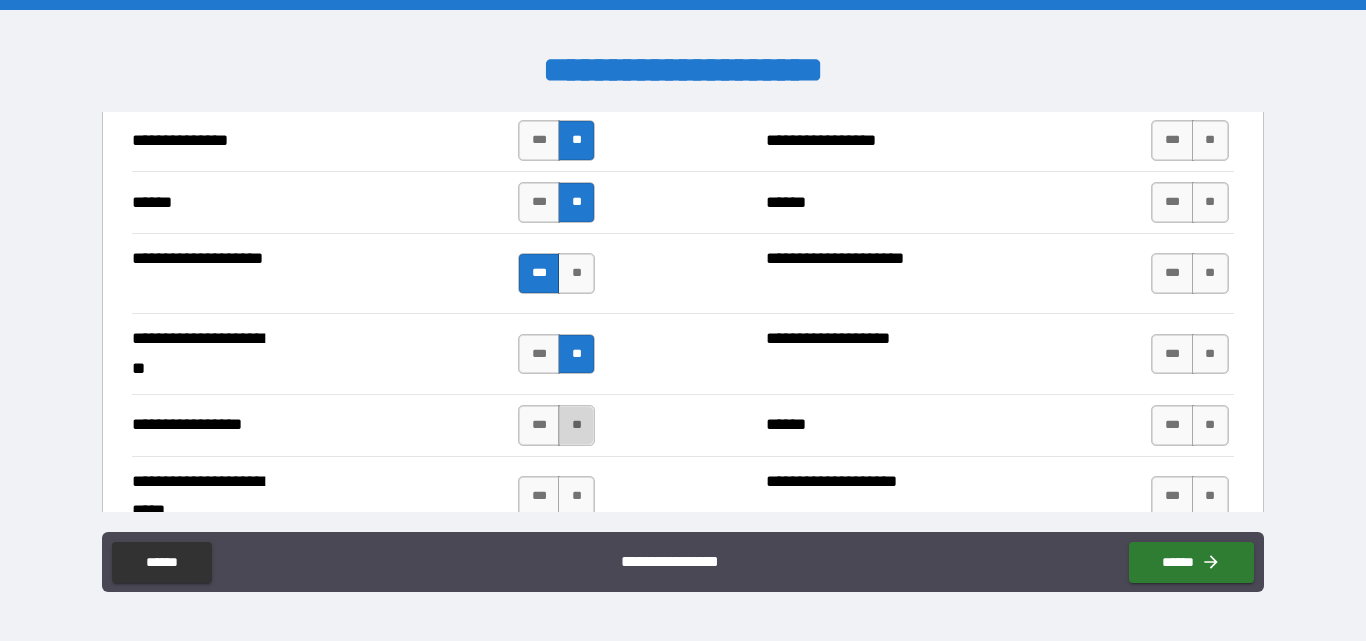 click on "**" at bounding box center (576, 425) 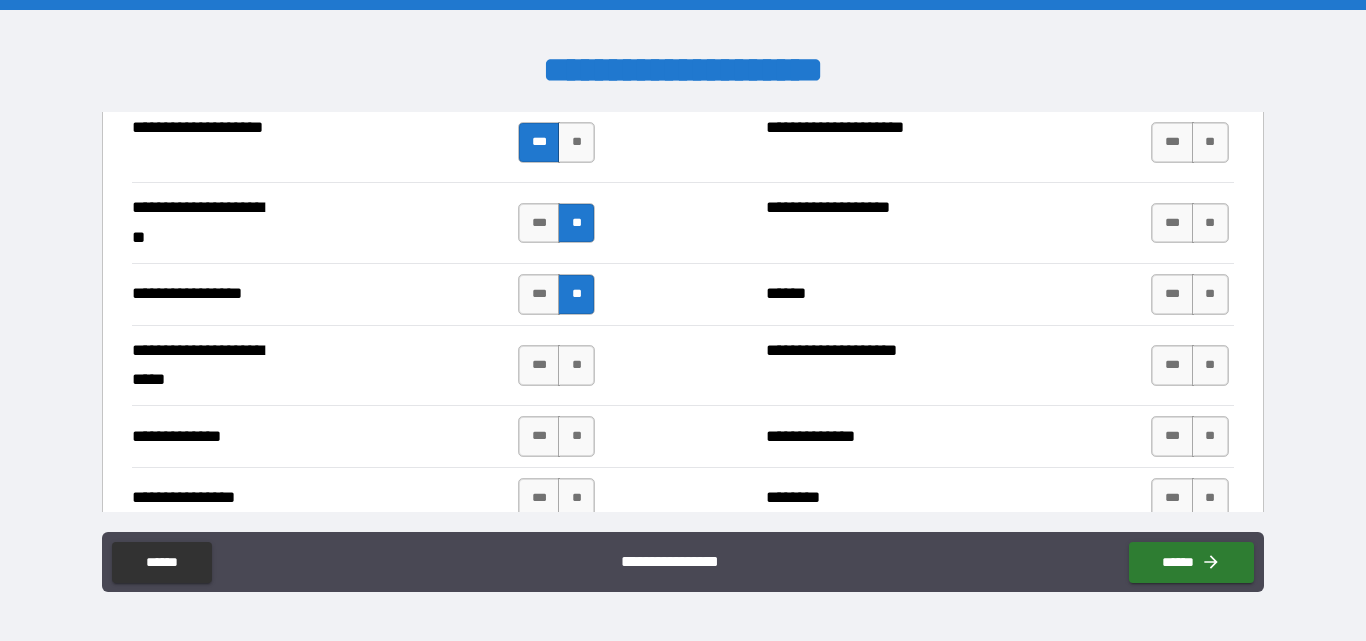 scroll, scrollTop: 2700, scrollLeft: 0, axis: vertical 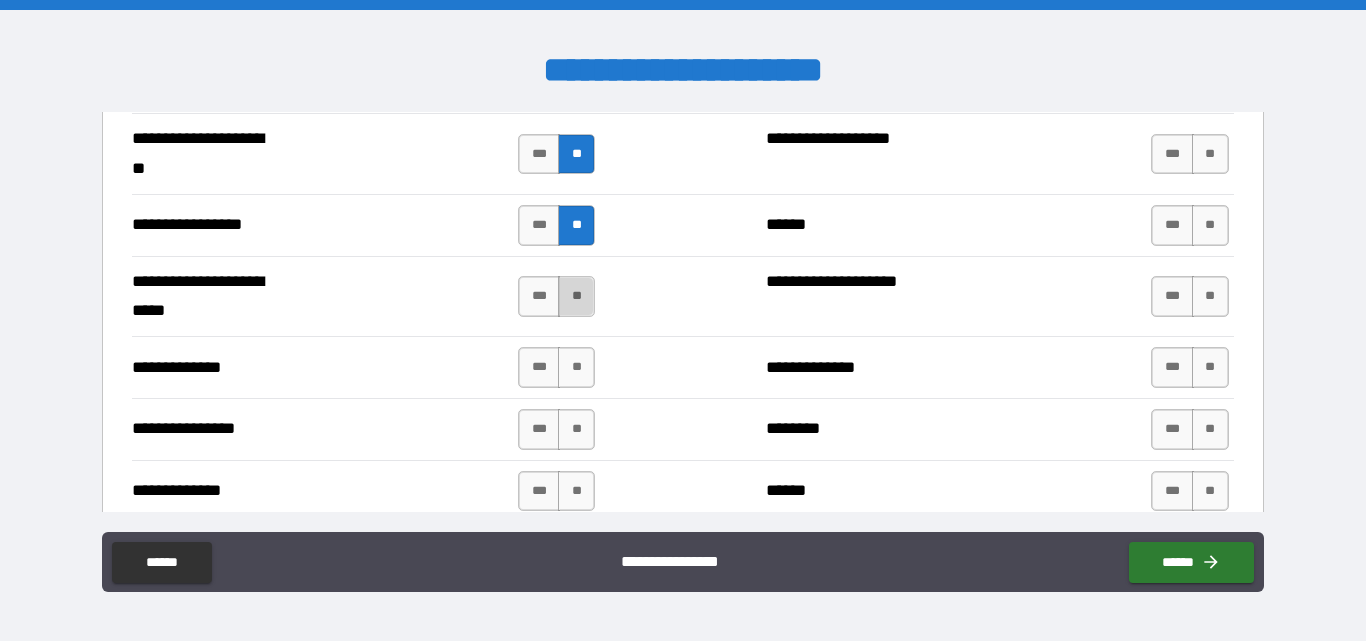 click on "**" at bounding box center (576, 296) 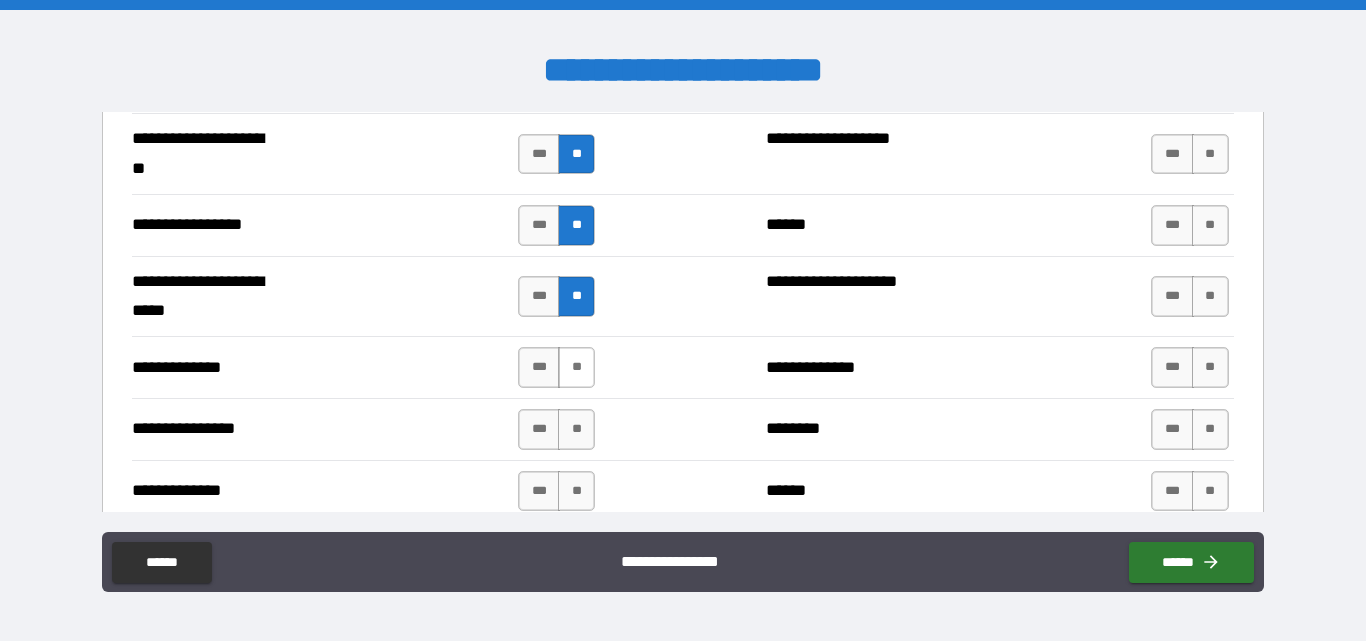 click on "**" at bounding box center [576, 367] 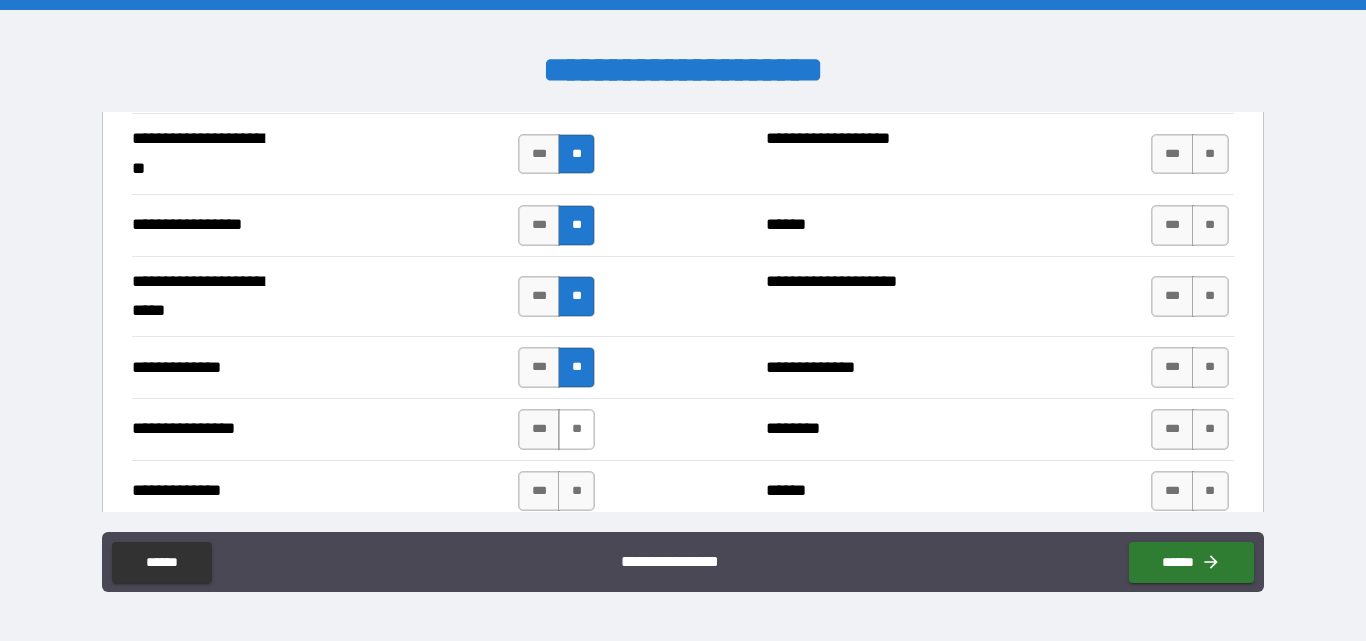 click on "**" at bounding box center (576, 429) 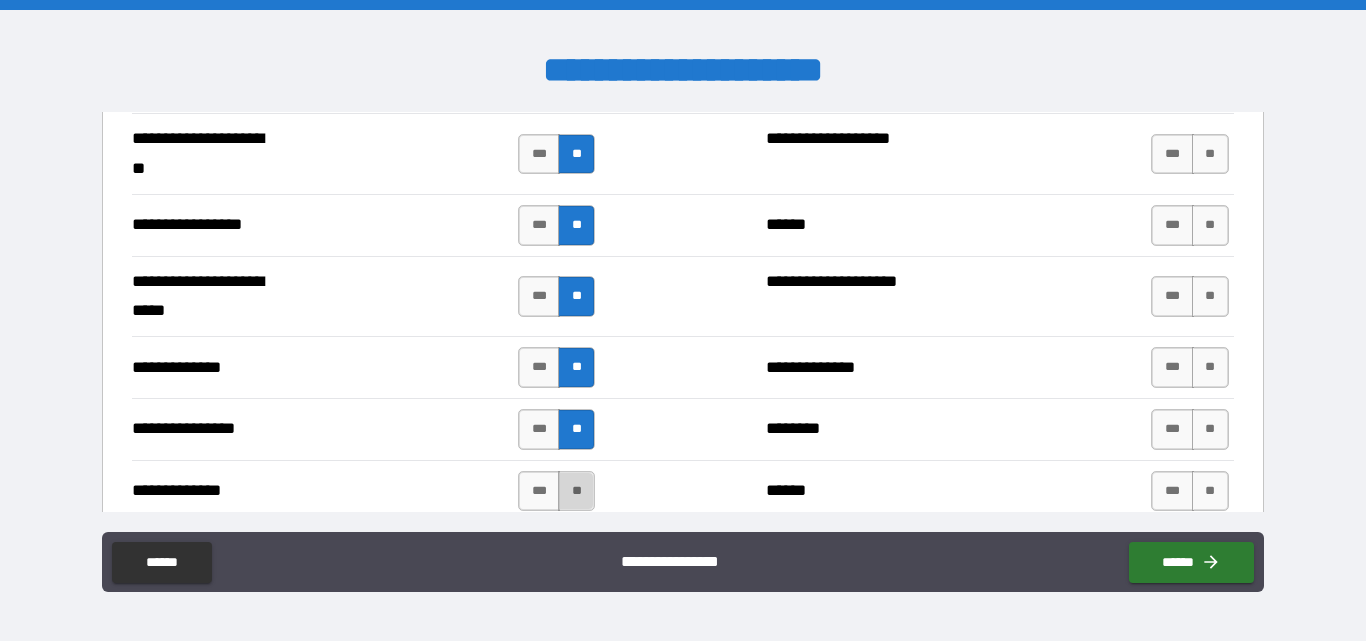 click on "**" at bounding box center (576, 491) 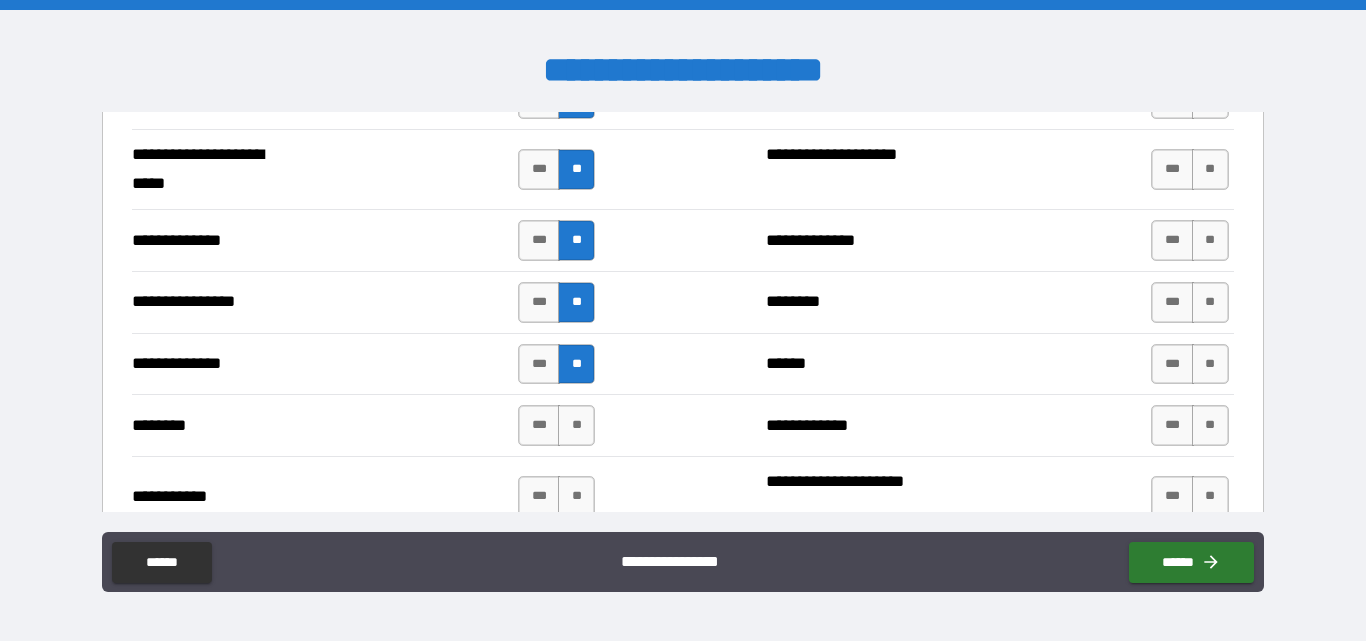 scroll, scrollTop: 2900, scrollLeft: 0, axis: vertical 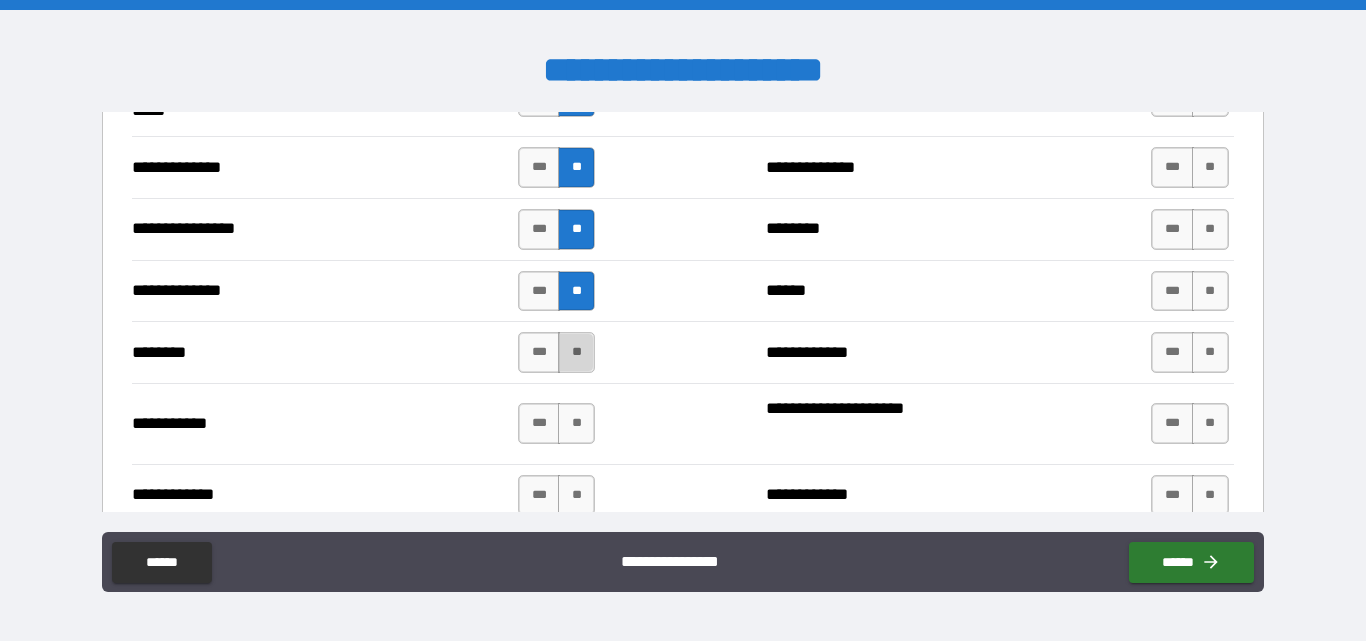 click on "**" at bounding box center (576, 352) 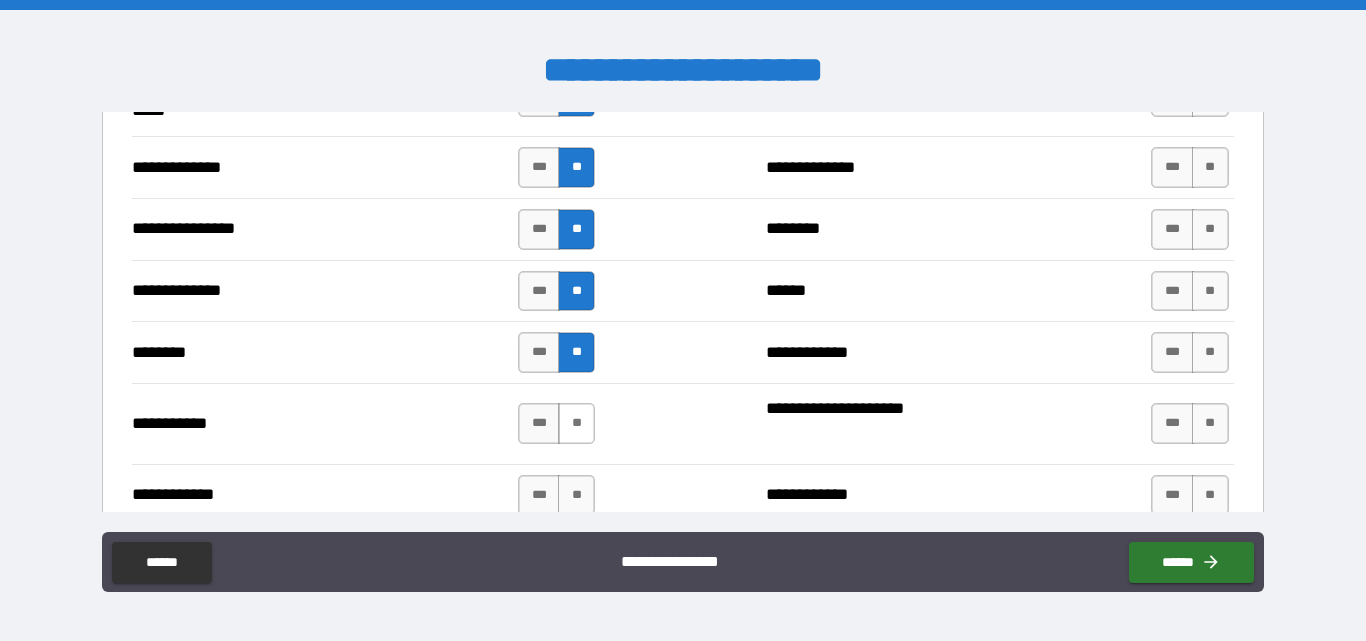 click on "**" at bounding box center [576, 423] 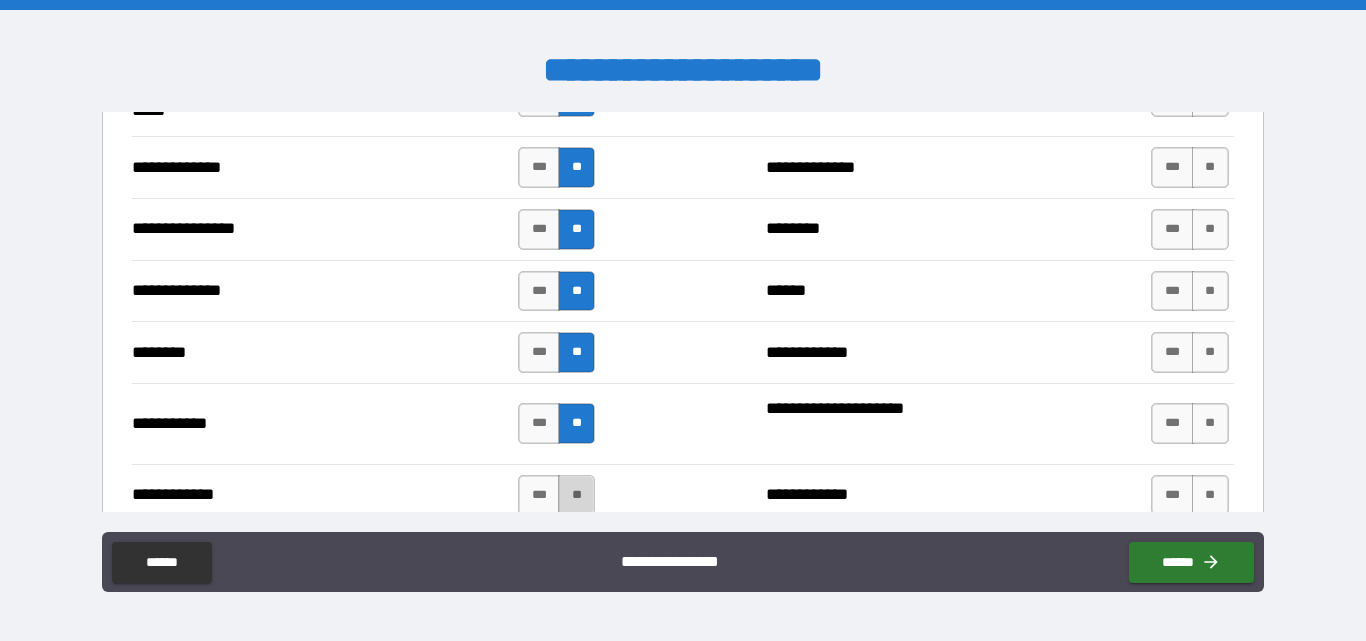 click on "**" at bounding box center [576, 495] 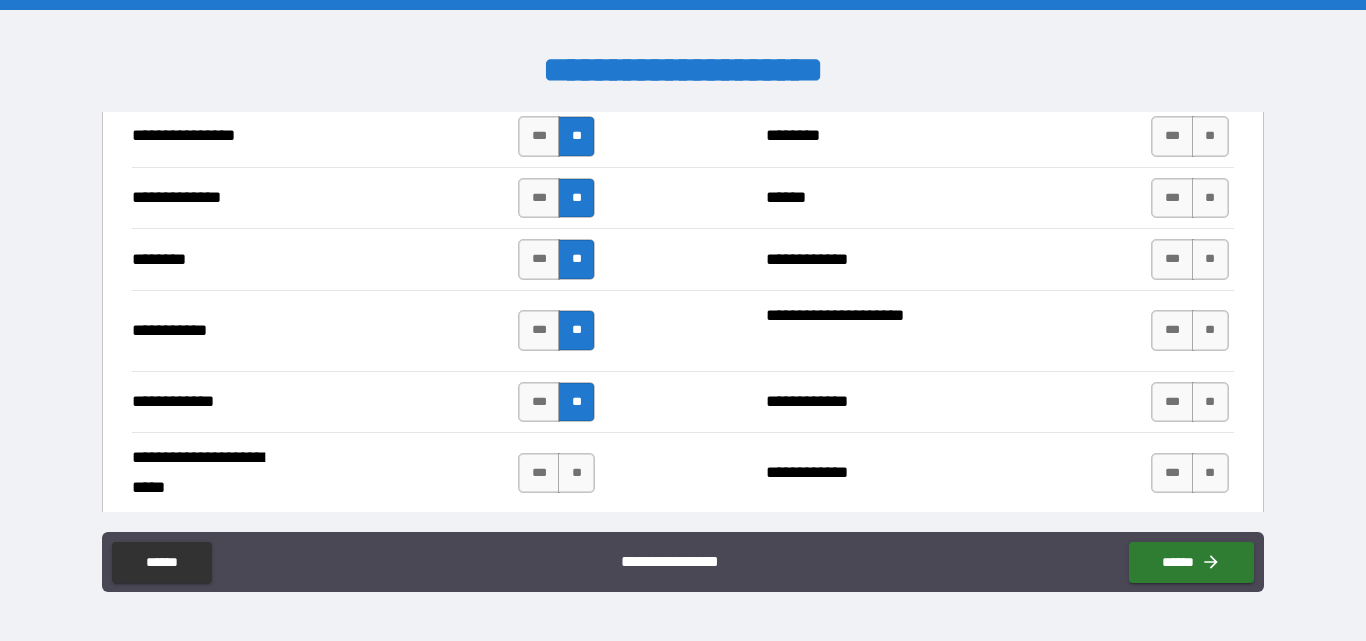 scroll, scrollTop: 3100, scrollLeft: 0, axis: vertical 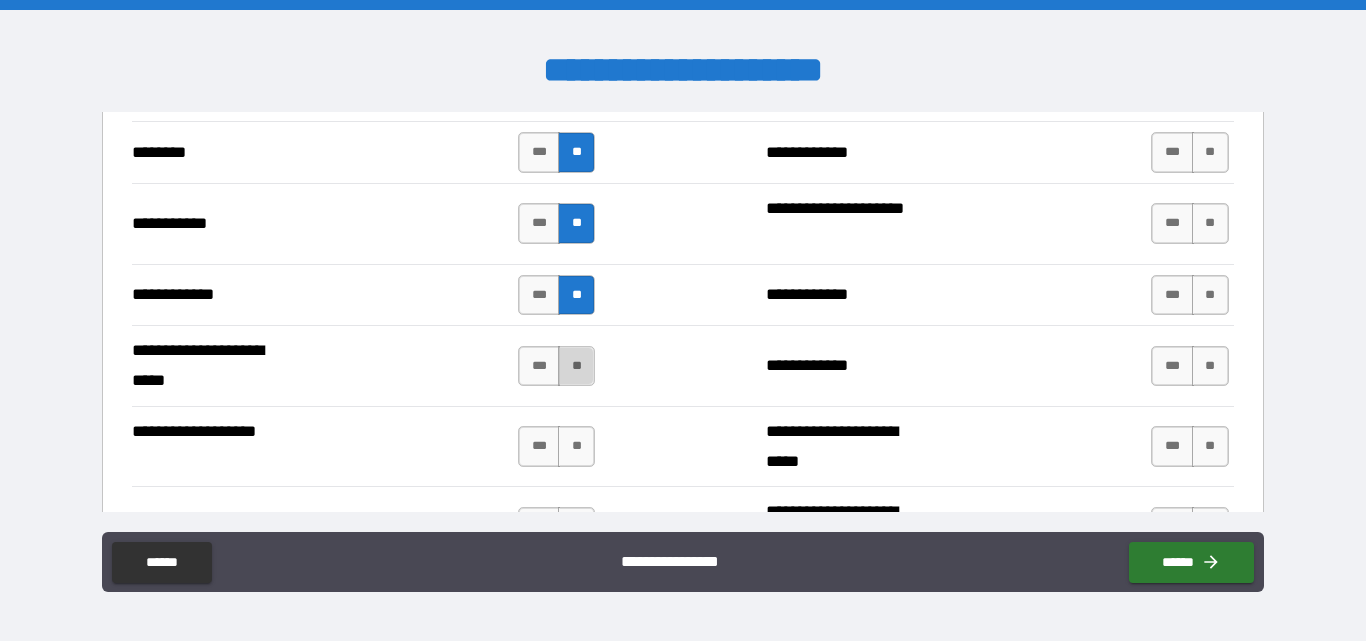 click on "**" at bounding box center [576, 366] 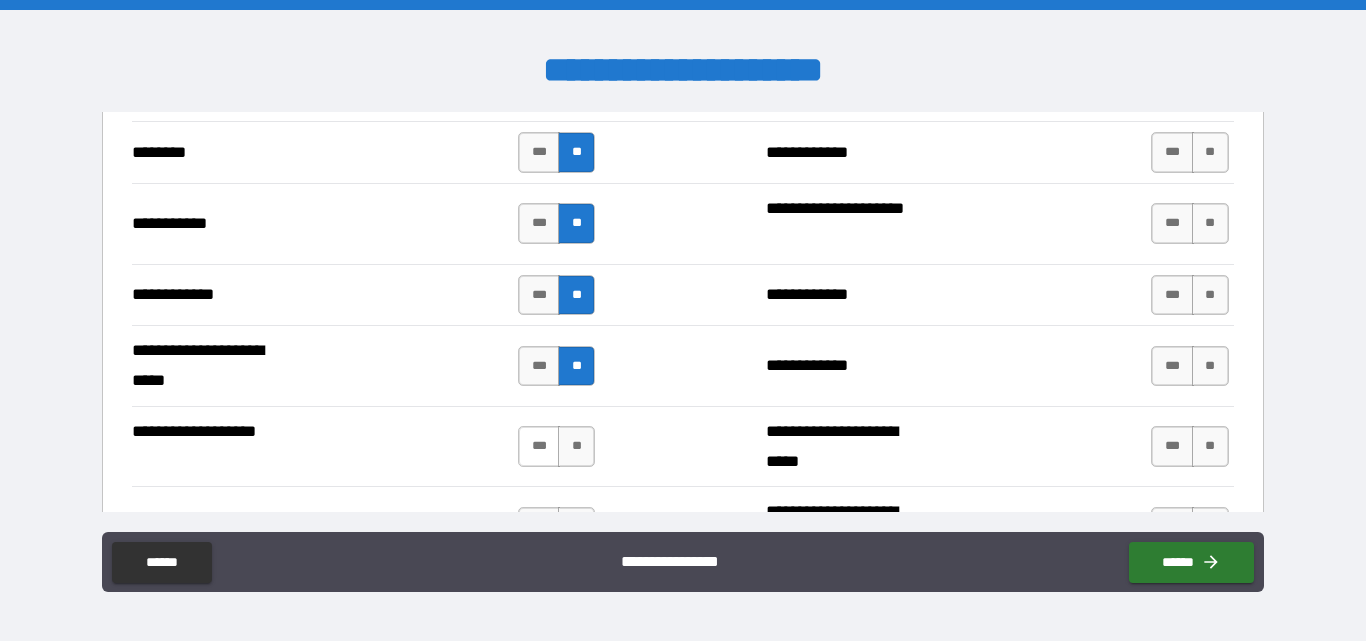 click on "***" at bounding box center [539, 446] 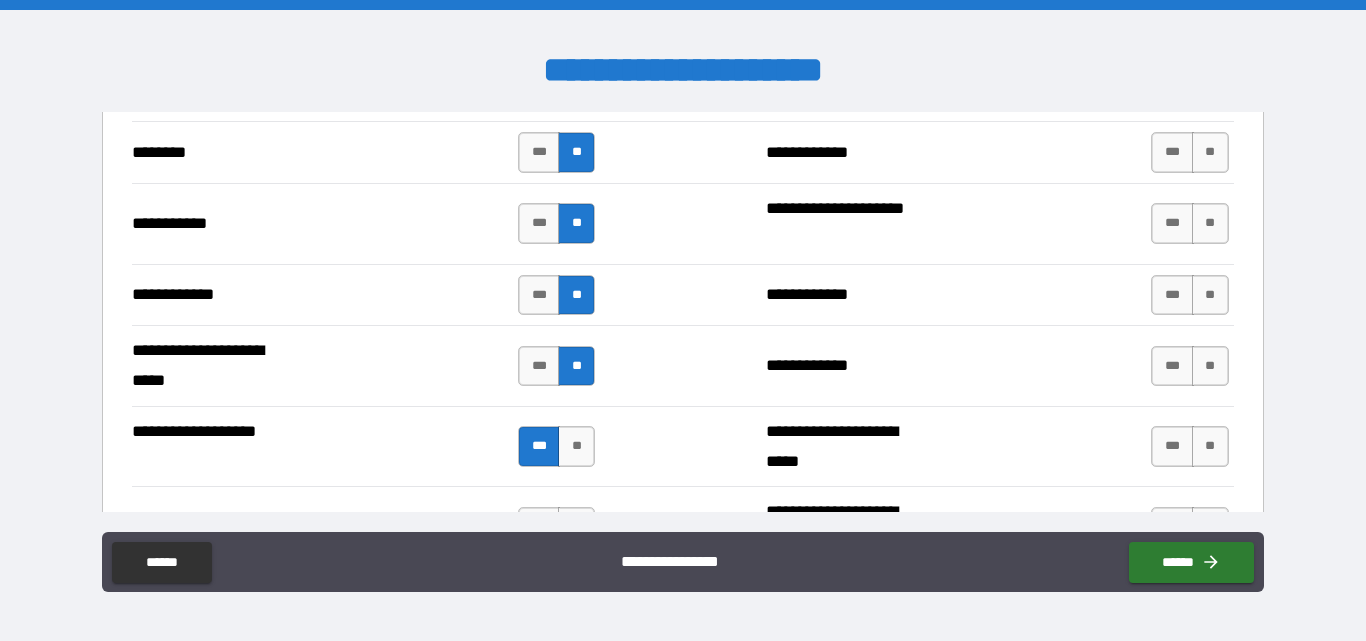 scroll, scrollTop: 3300, scrollLeft: 0, axis: vertical 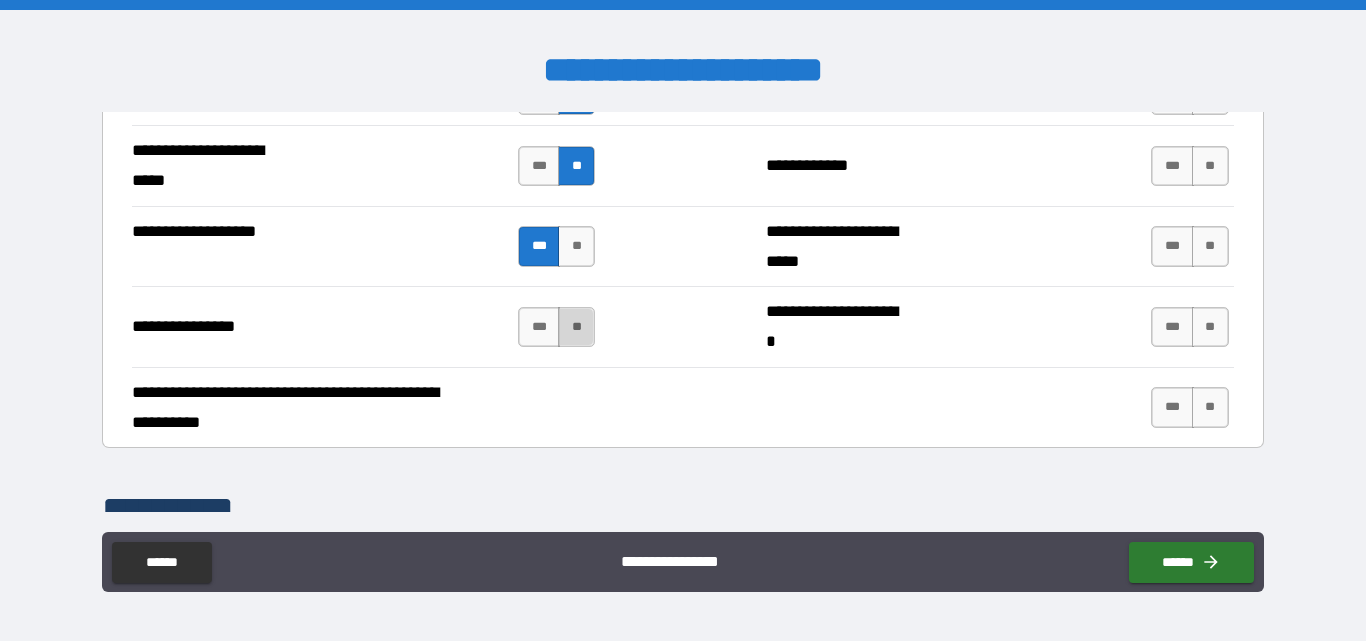 click on "**" at bounding box center [576, 327] 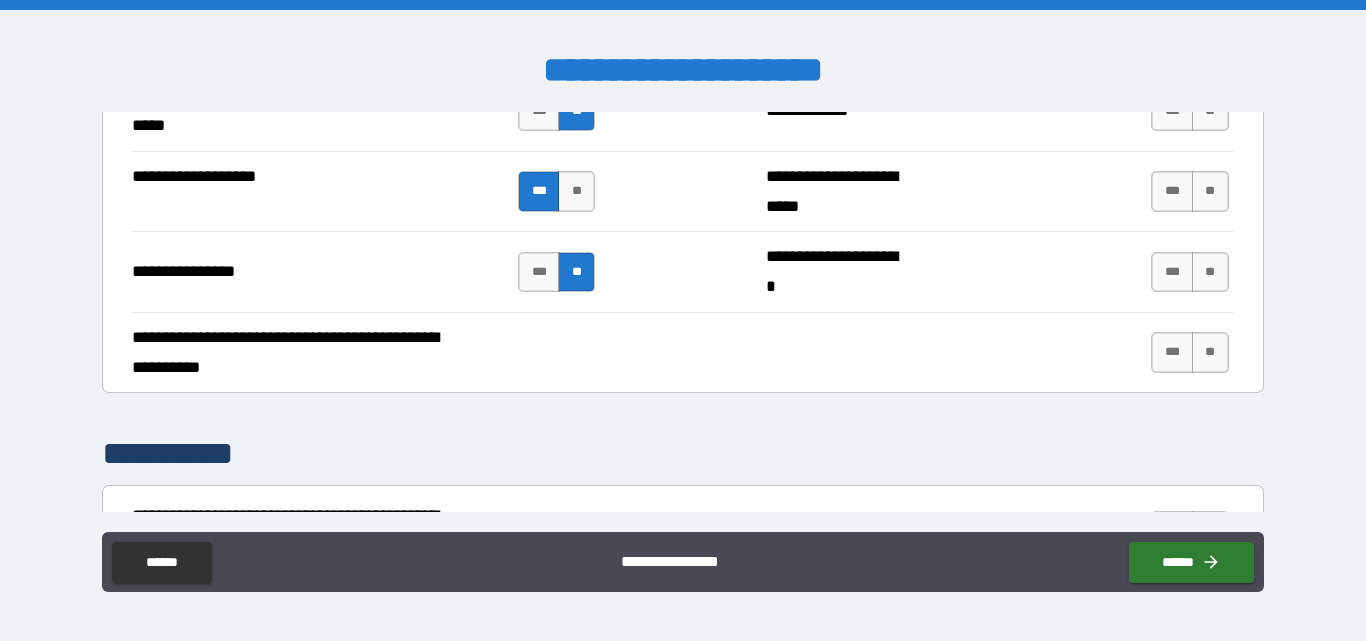 scroll, scrollTop: 3400, scrollLeft: 0, axis: vertical 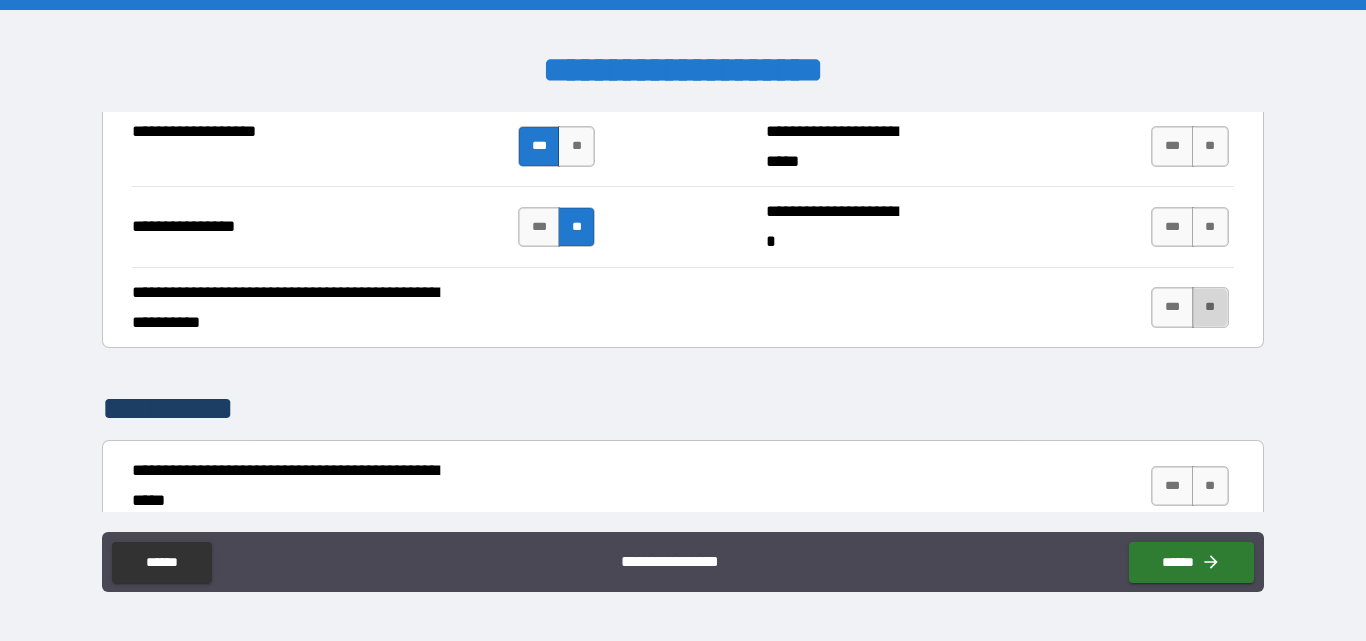 click on "**" at bounding box center (1210, 307) 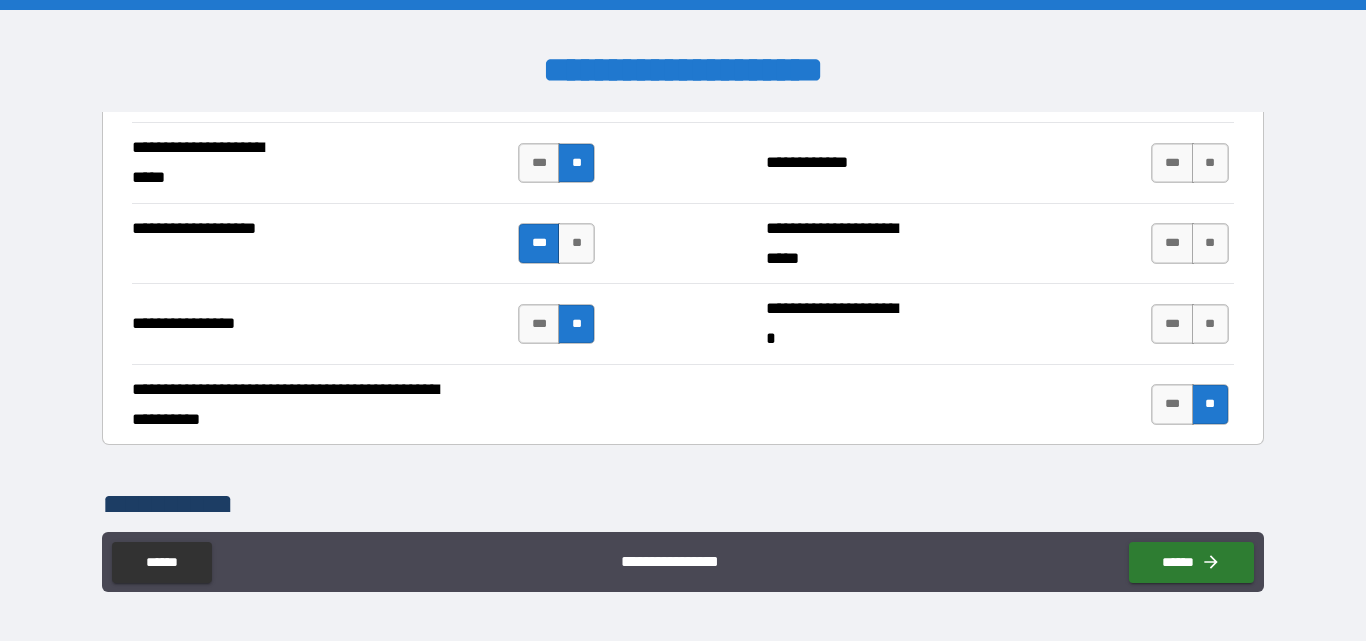 scroll, scrollTop: 3200, scrollLeft: 0, axis: vertical 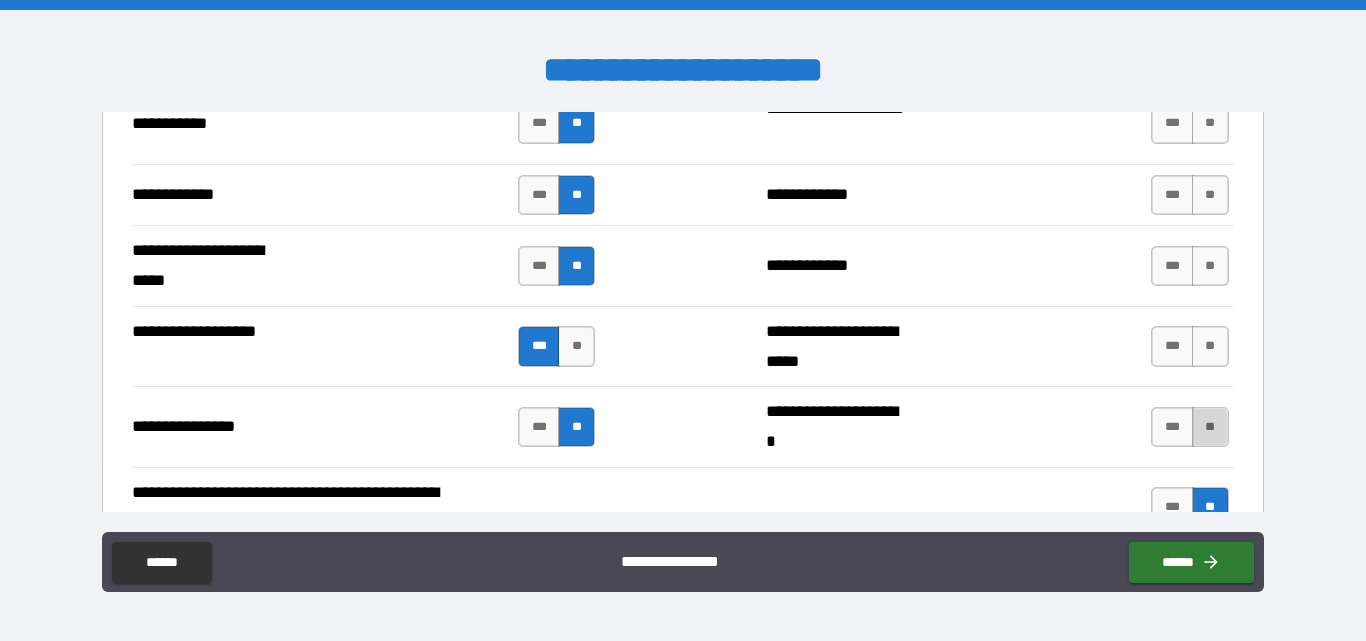 click on "**" at bounding box center (1210, 427) 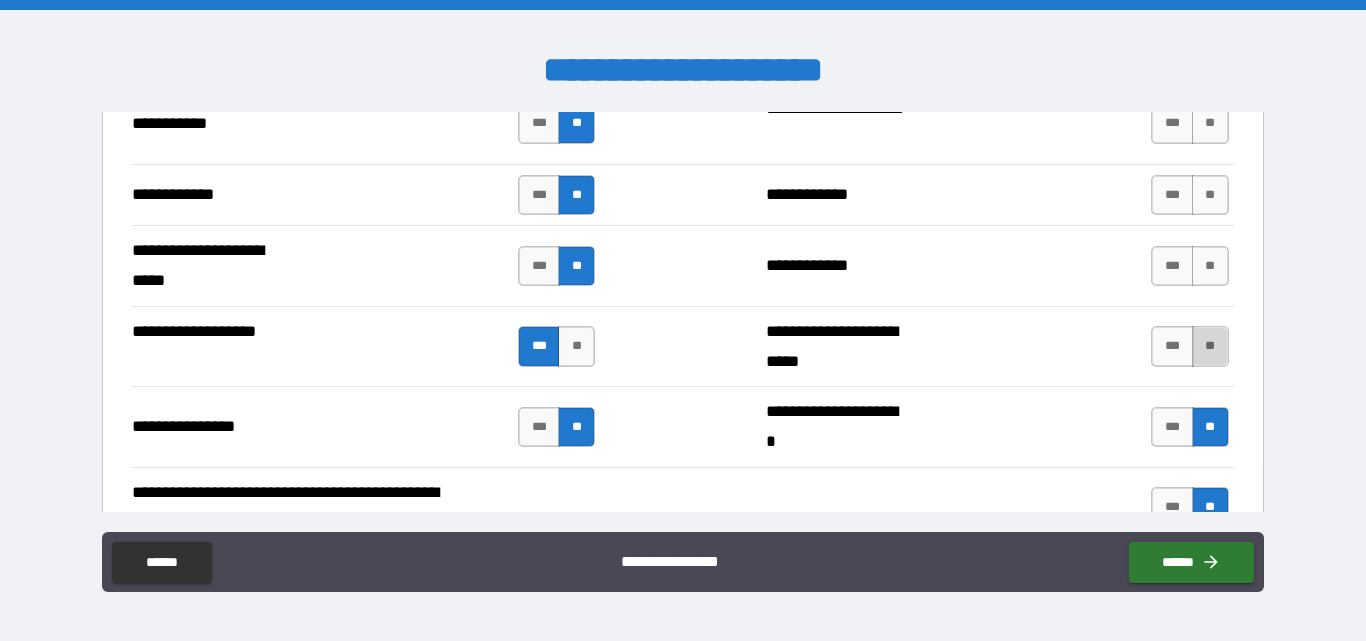click on "**" at bounding box center [1210, 346] 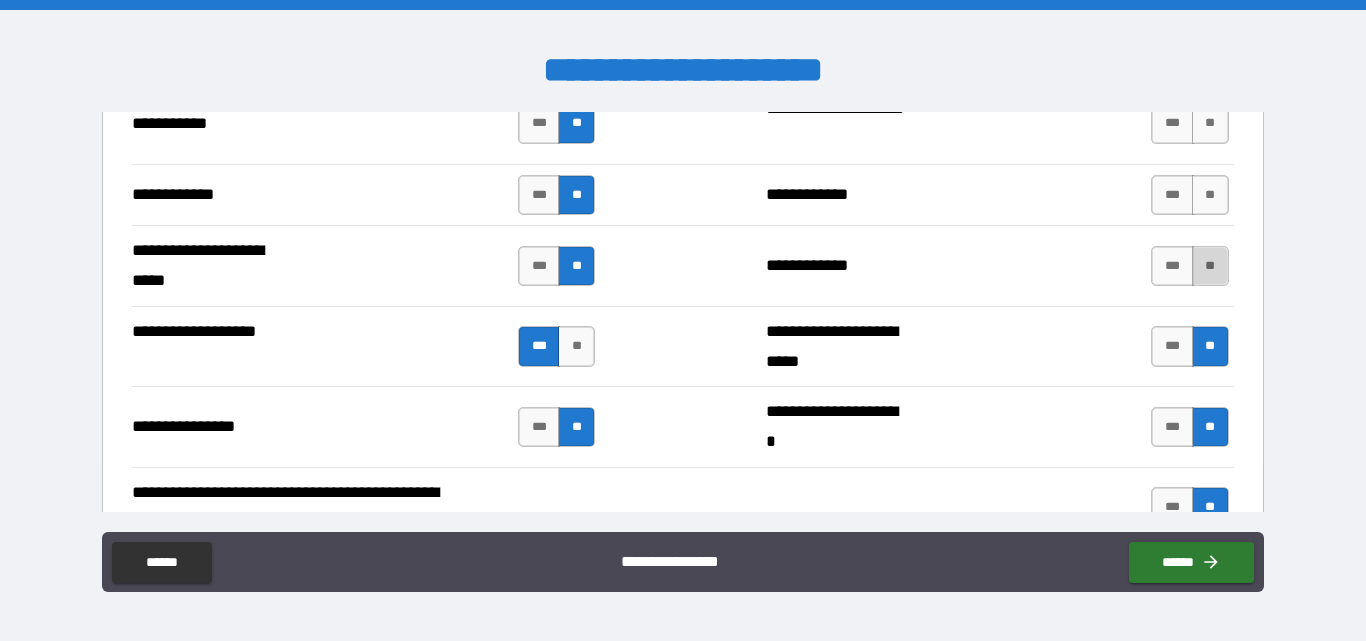 click on "**" at bounding box center (1210, 266) 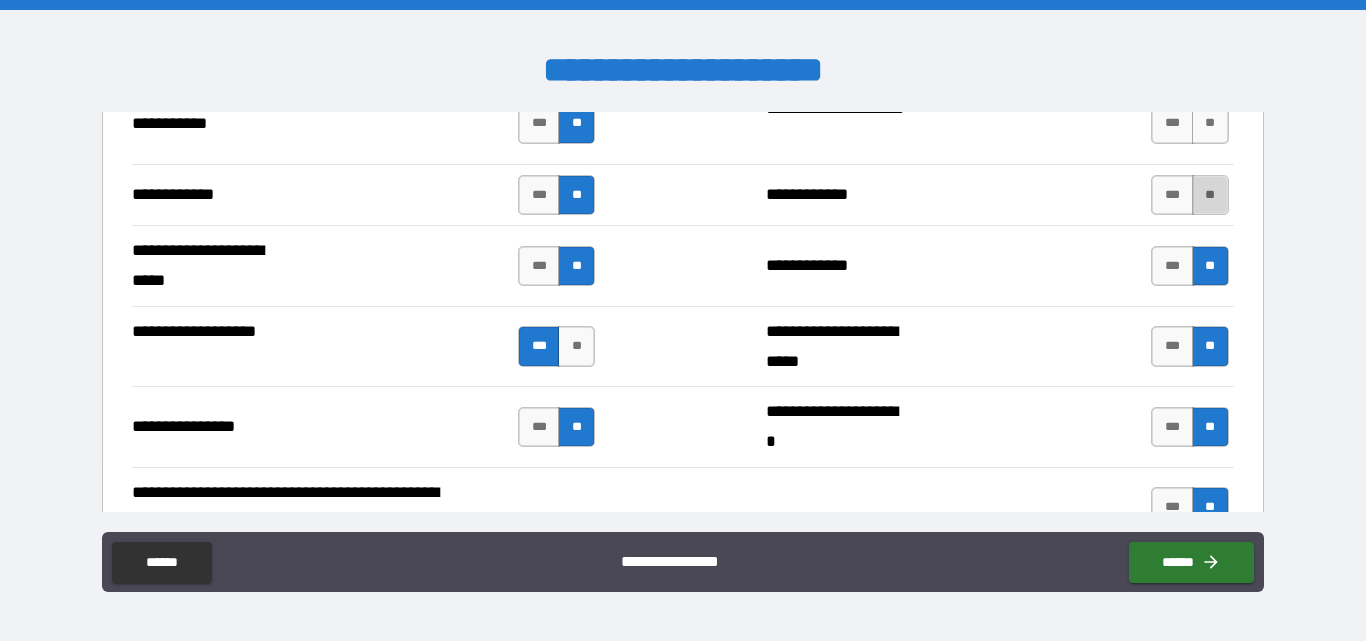 click on "**" at bounding box center [1210, 195] 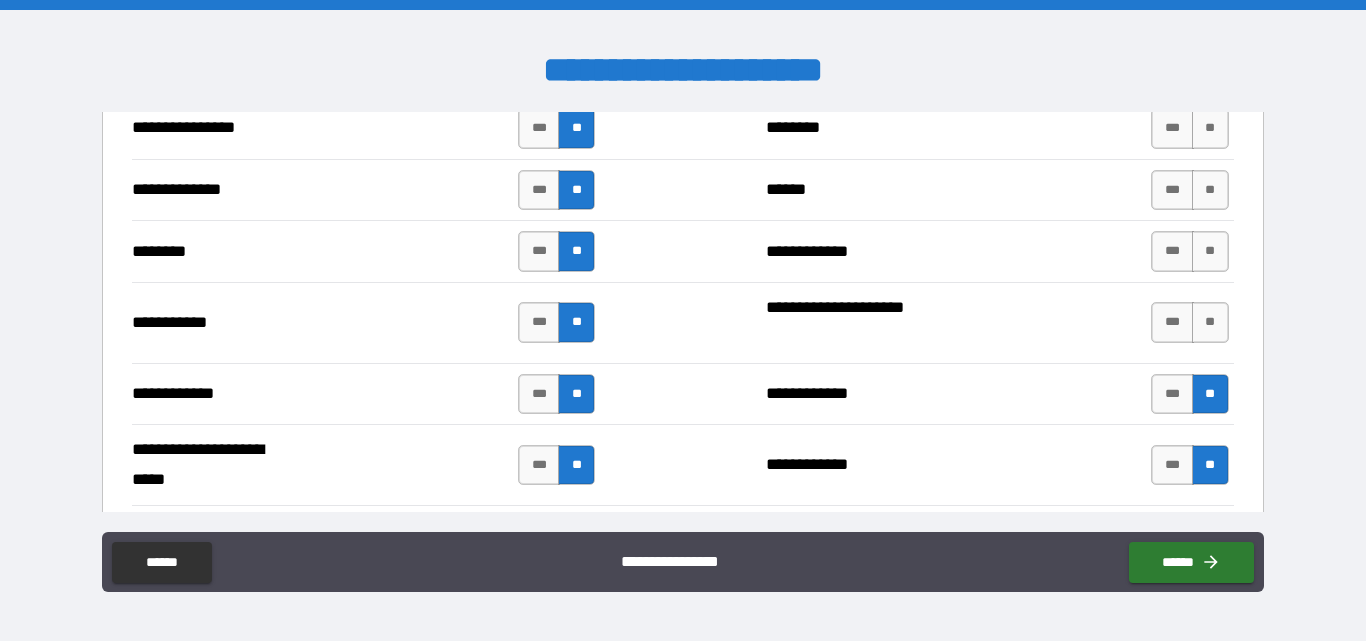 scroll, scrollTop: 3000, scrollLeft: 0, axis: vertical 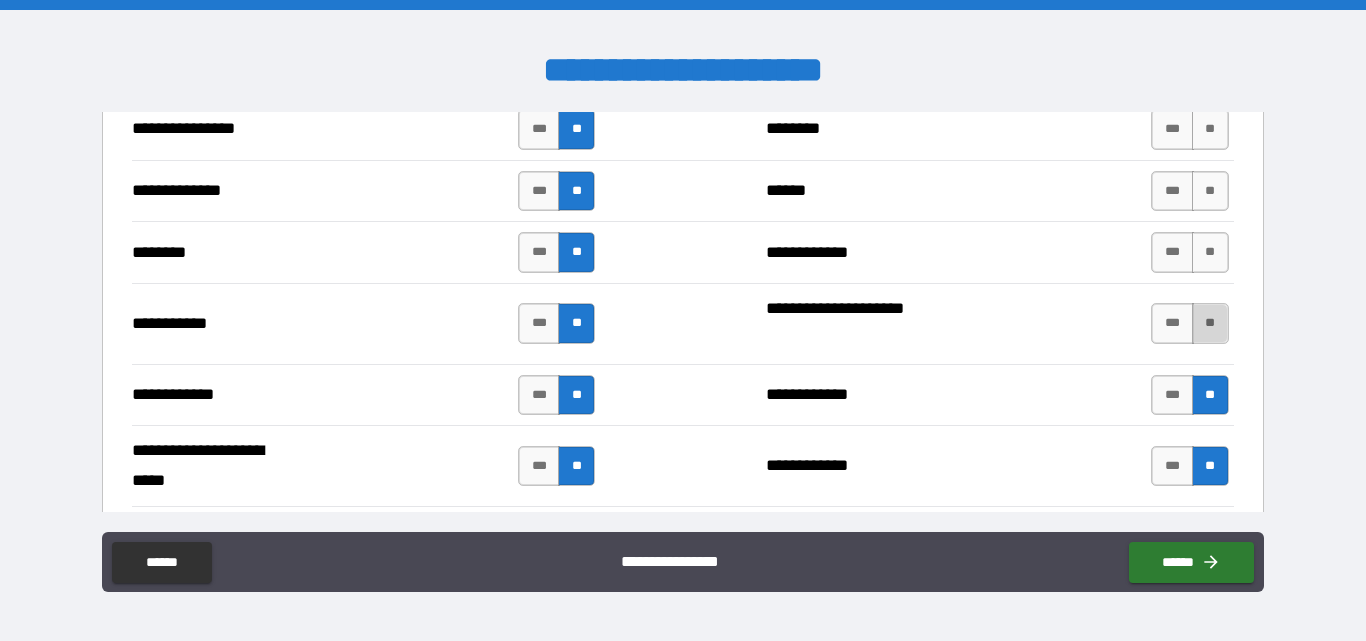 click on "**" at bounding box center (1210, 323) 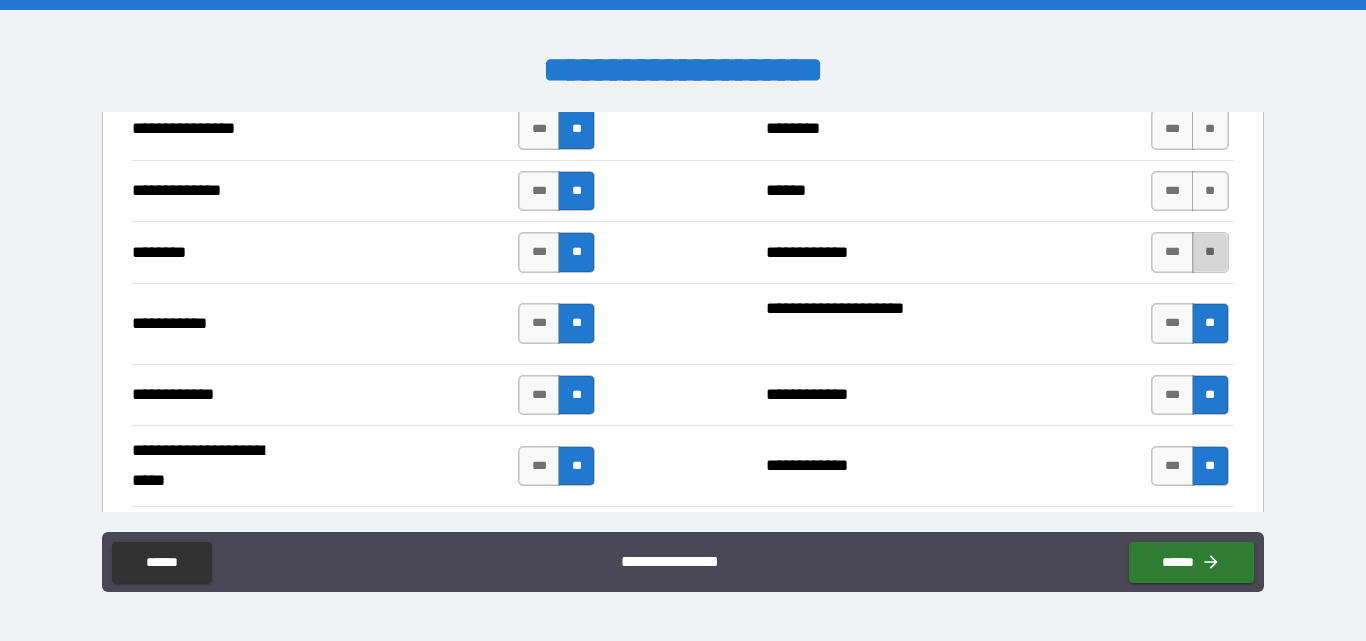 click on "**" at bounding box center [1210, 252] 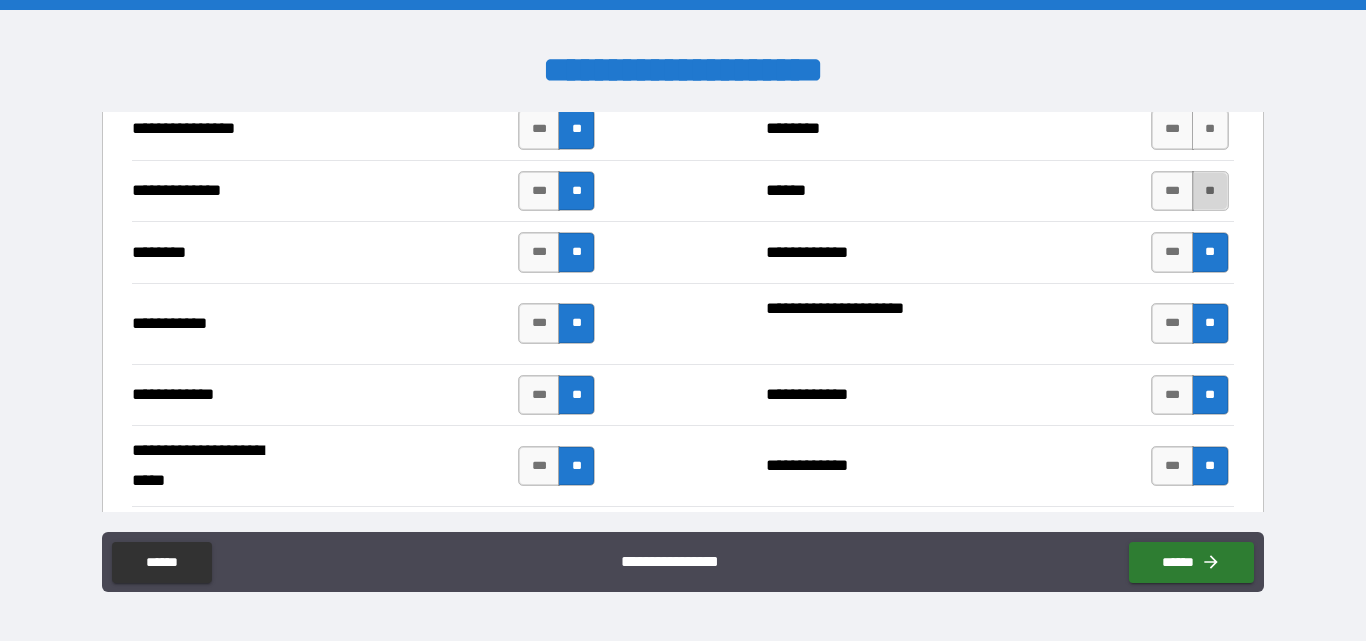 click on "**" at bounding box center [1210, 191] 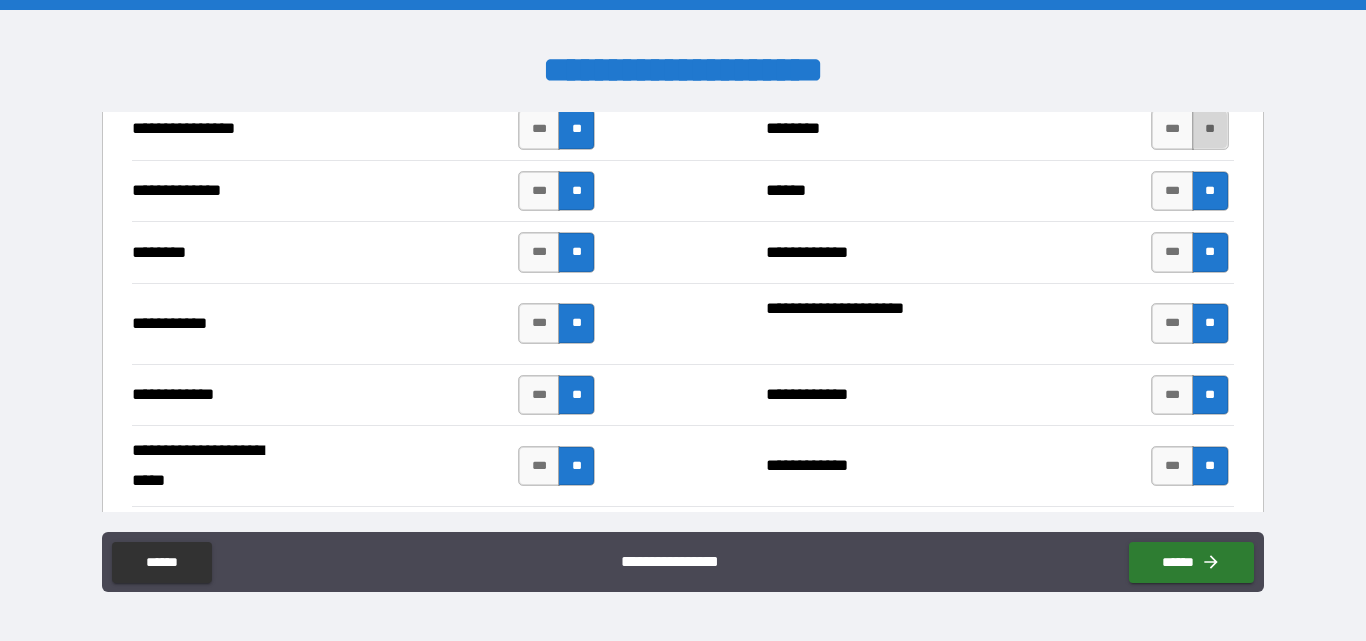 click on "**" at bounding box center [1210, 129] 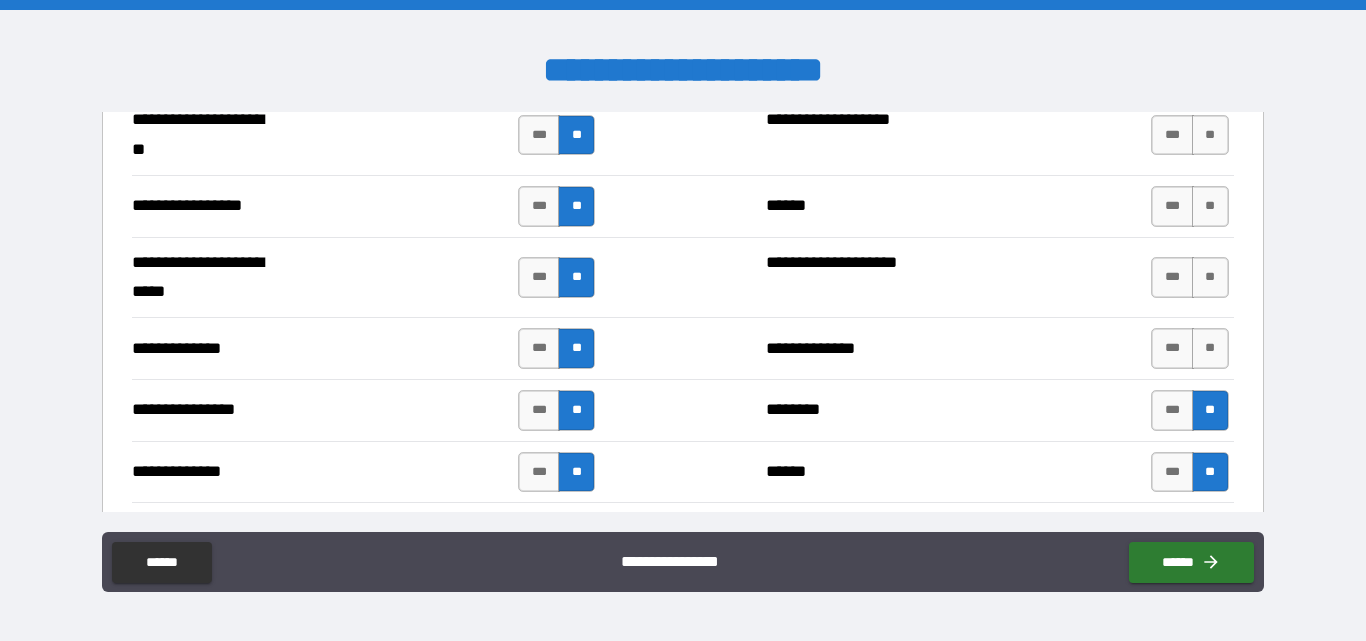 scroll, scrollTop: 2700, scrollLeft: 0, axis: vertical 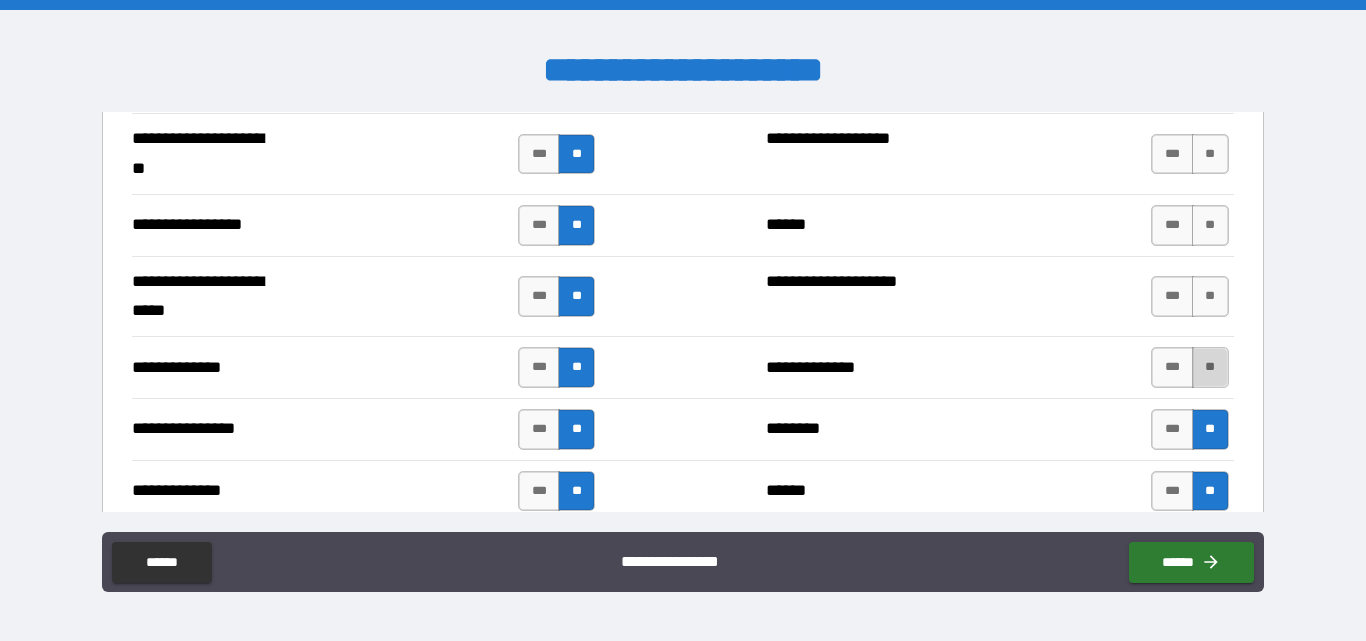 click on "**" at bounding box center (1210, 367) 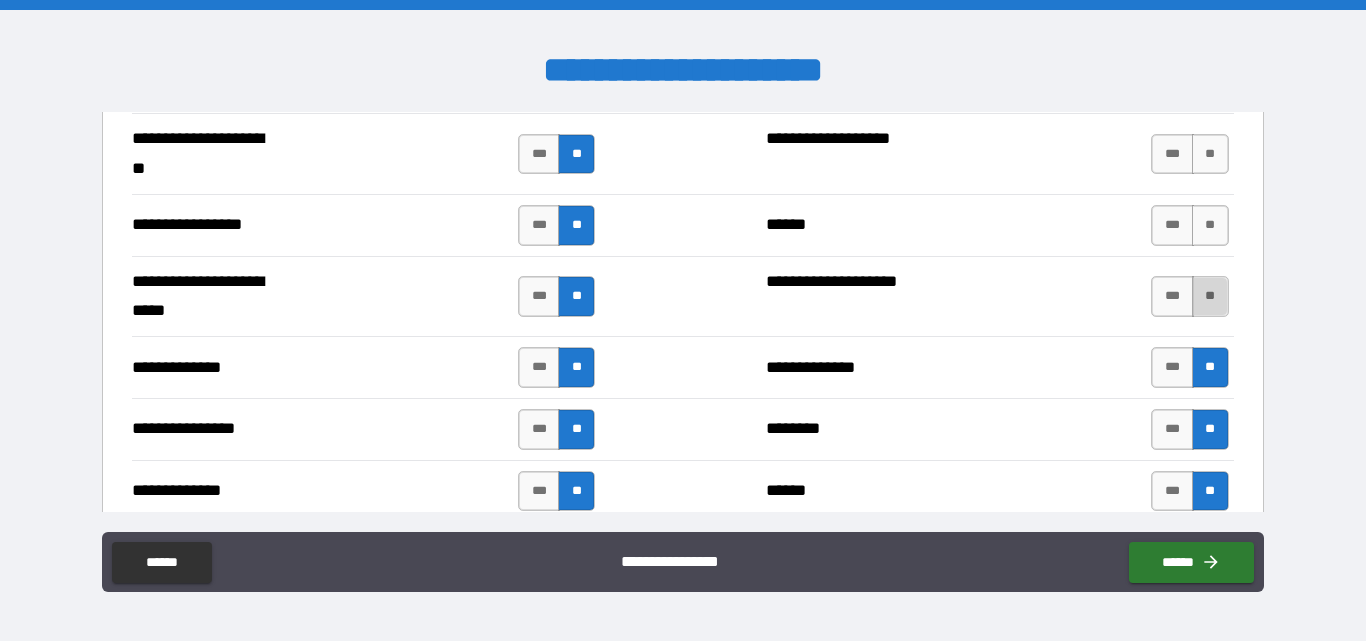 click on "**" at bounding box center [1210, 296] 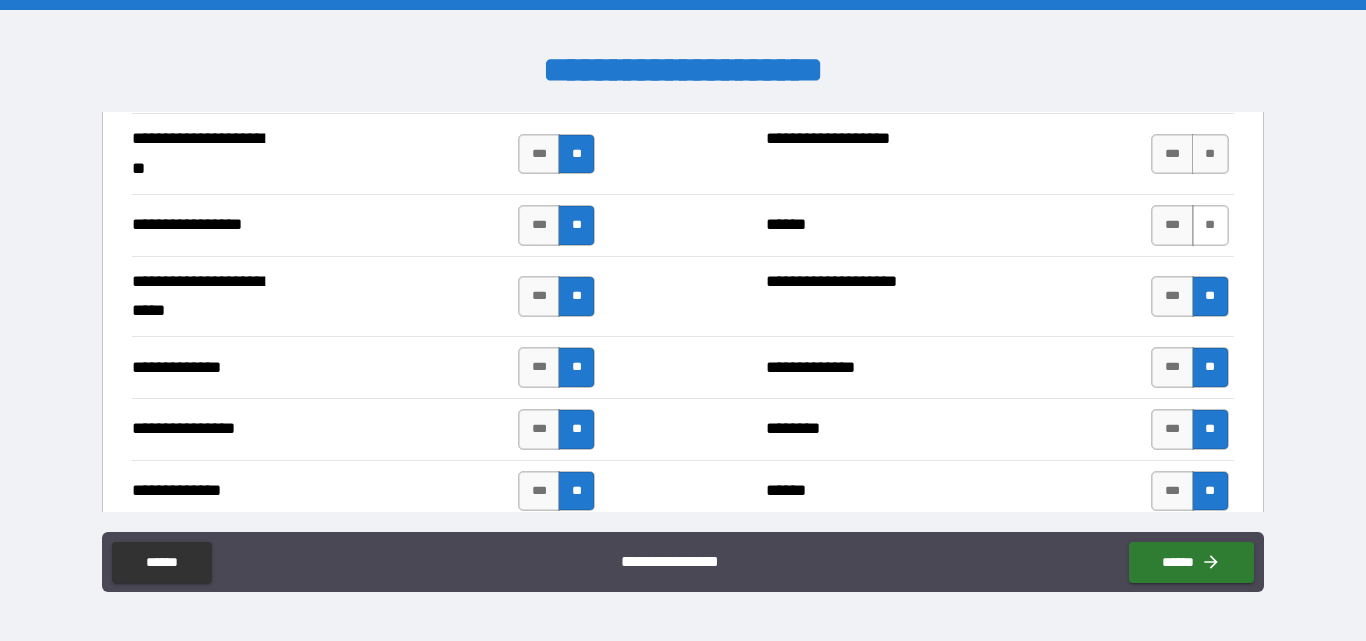 click on "**" at bounding box center (1210, 225) 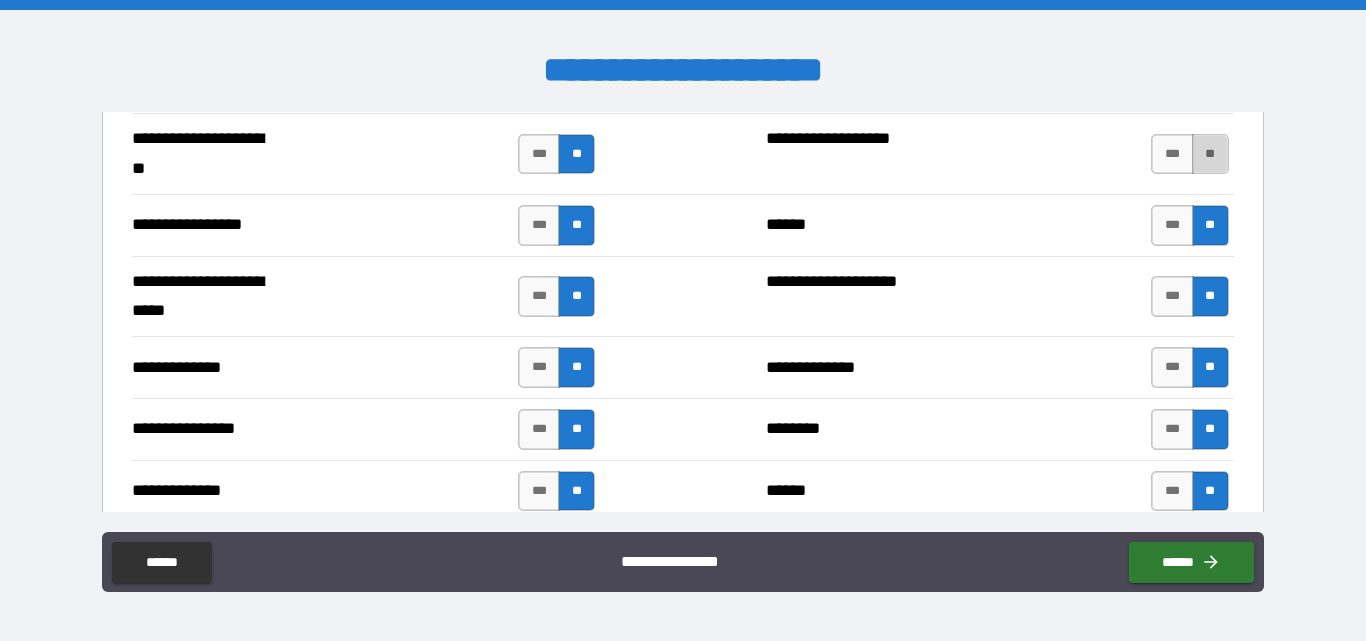 click on "**" at bounding box center (1210, 154) 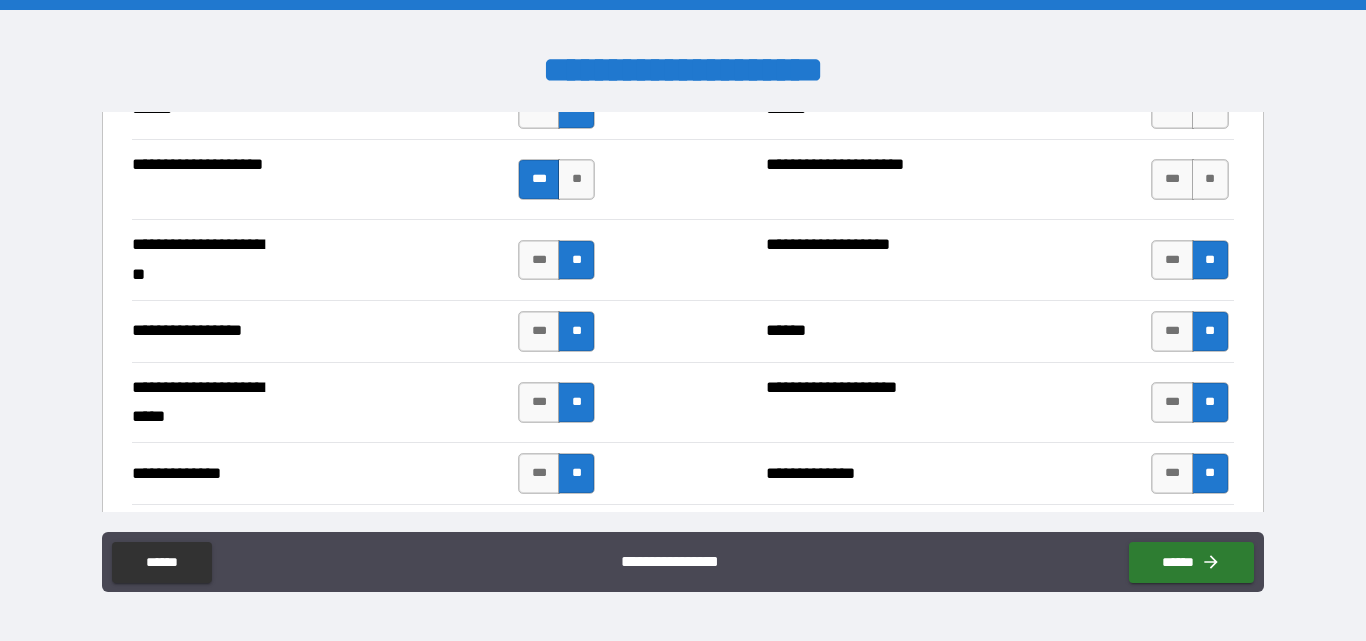 scroll, scrollTop: 2400, scrollLeft: 0, axis: vertical 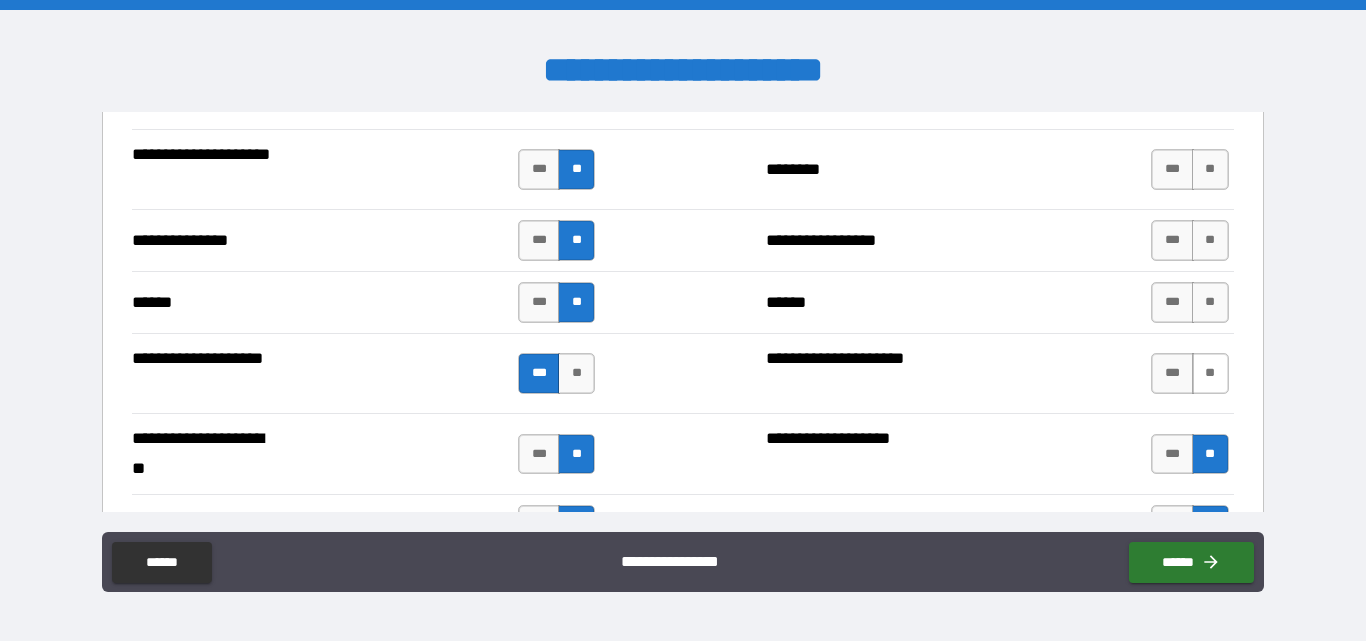 click on "**" at bounding box center (1210, 373) 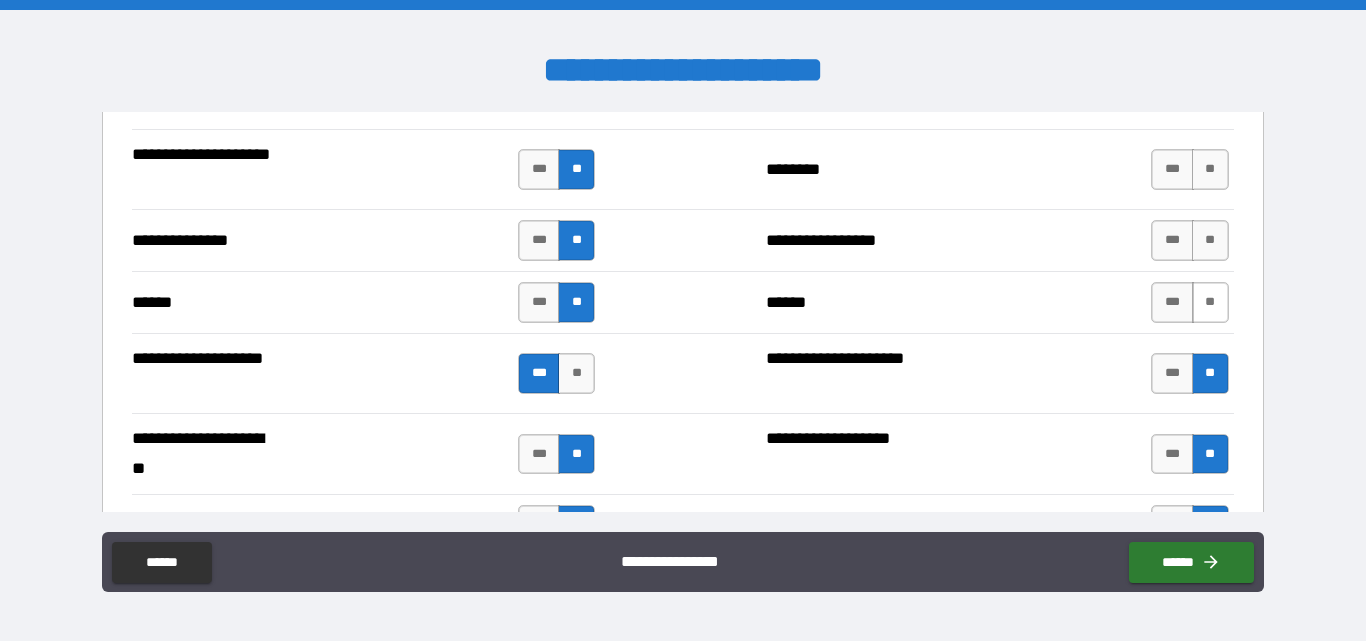 click on "**" at bounding box center (1210, 302) 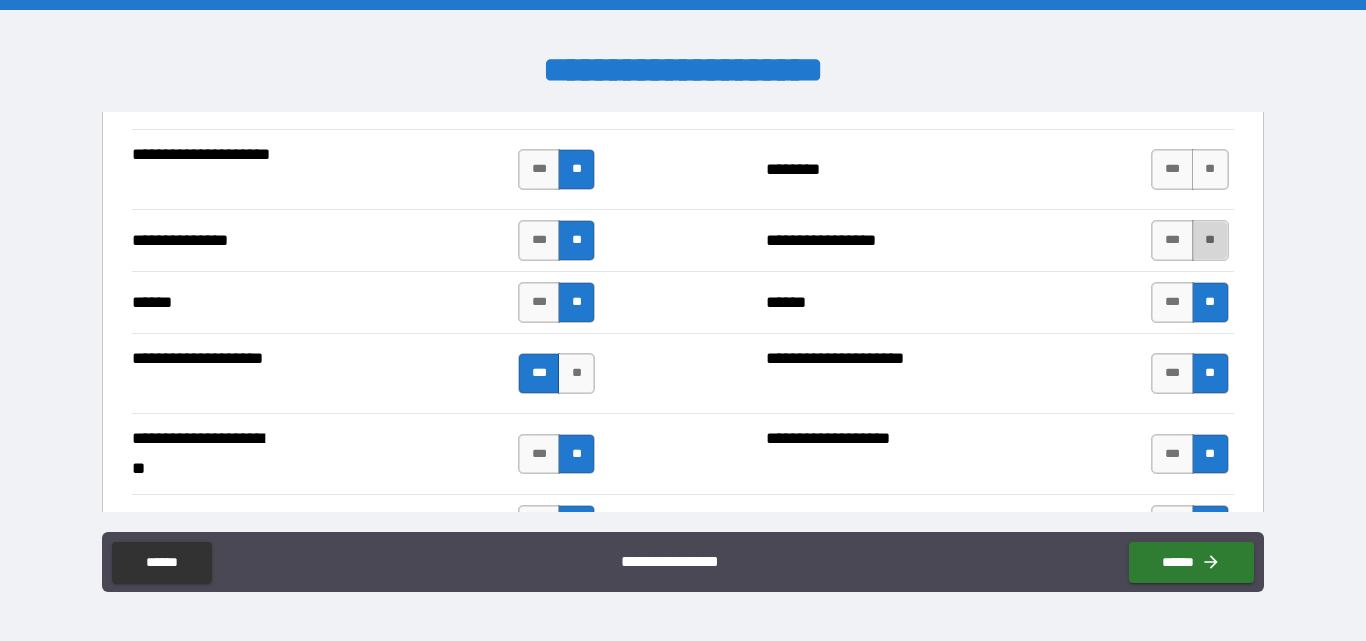 click on "**" at bounding box center (1210, 240) 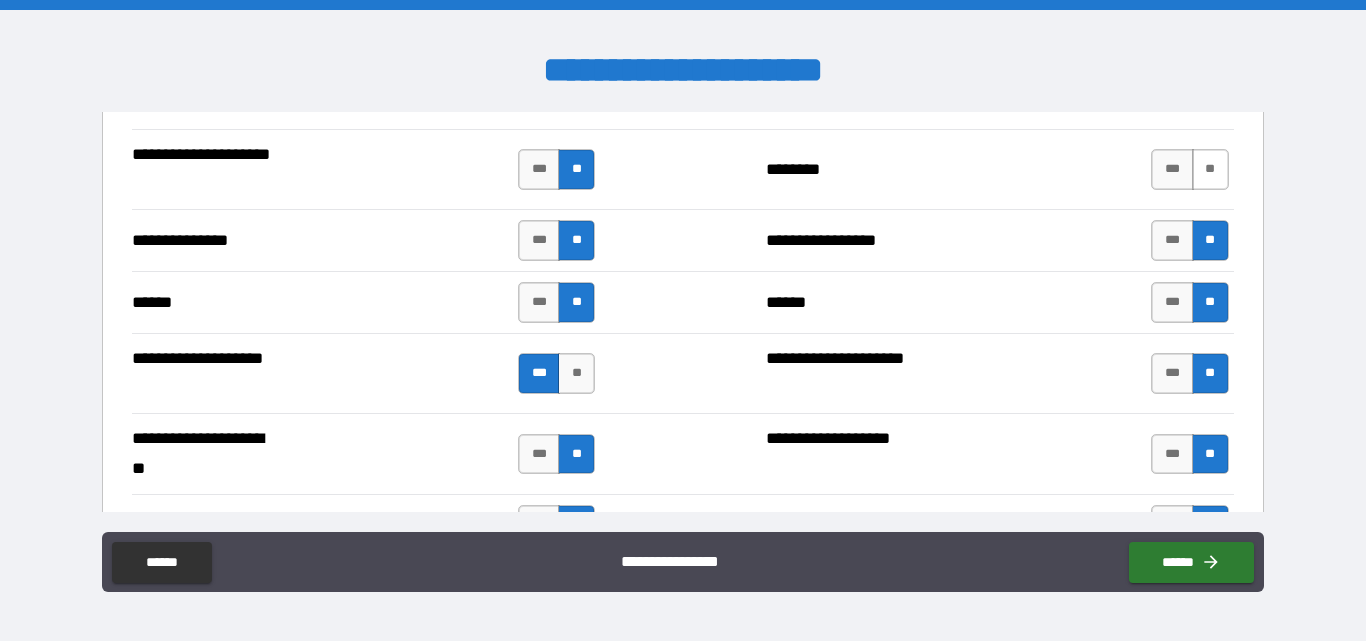 click on "**" at bounding box center [1210, 169] 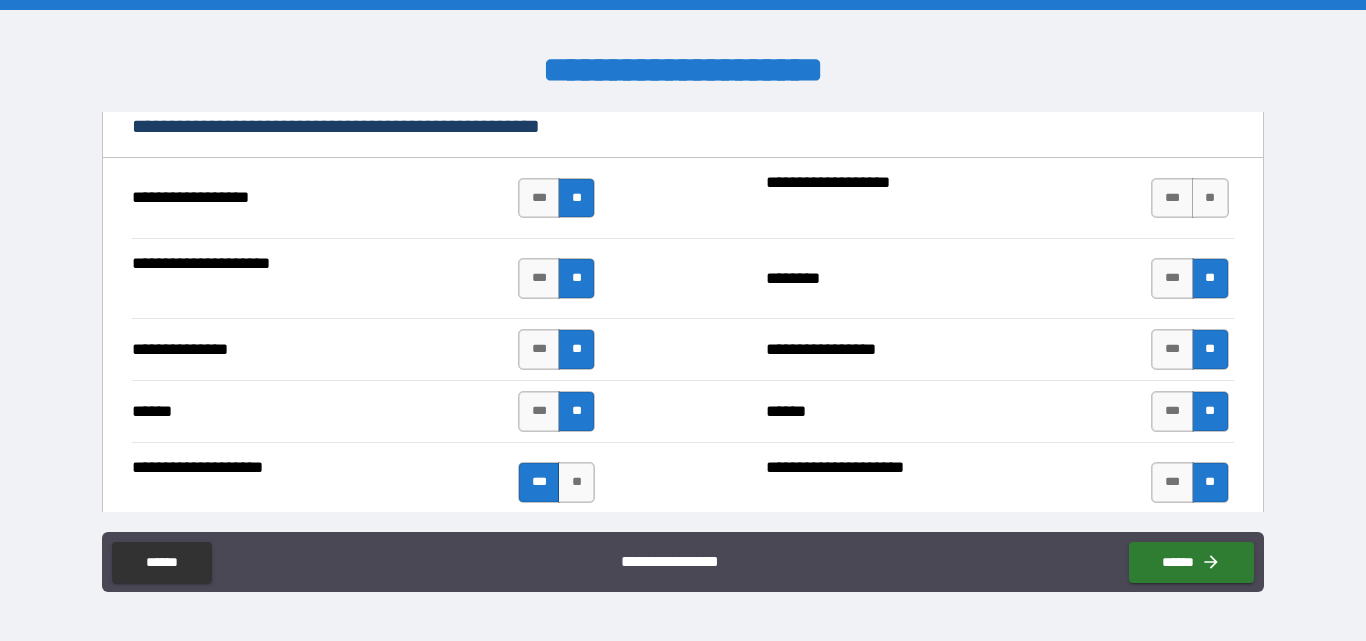 scroll, scrollTop: 2300, scrollLeft: 0, axis: vertical 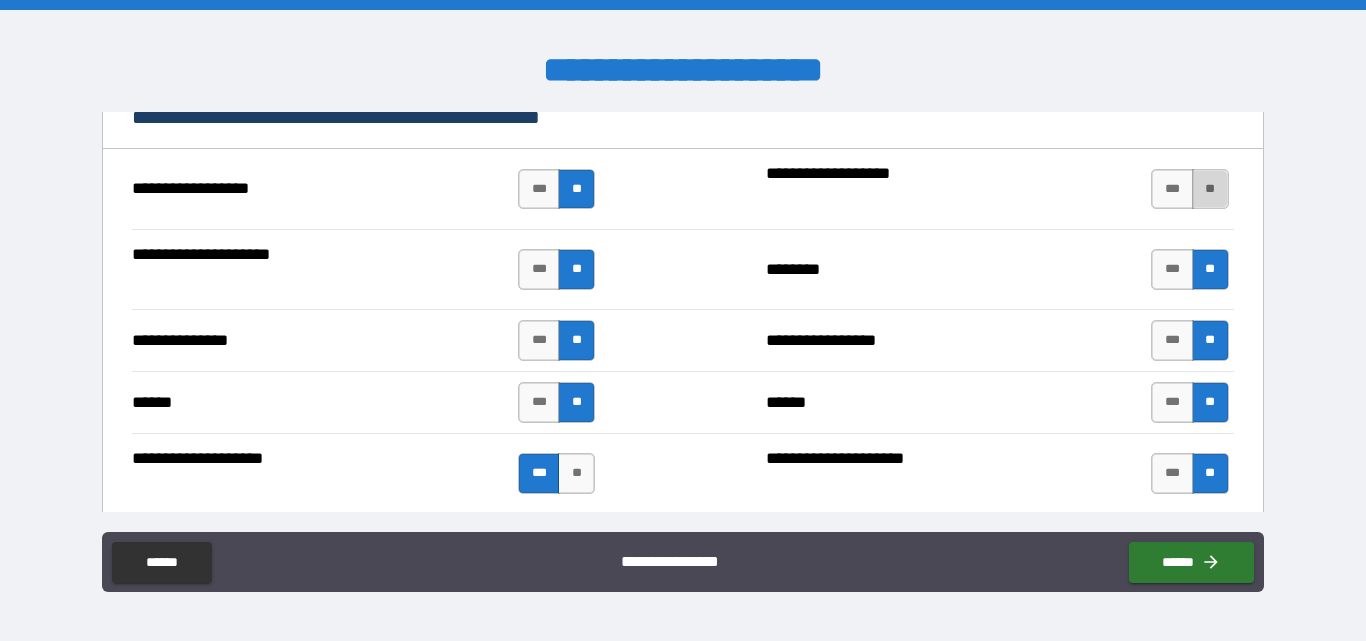 click on "**" at bounding box center [1210, 189] 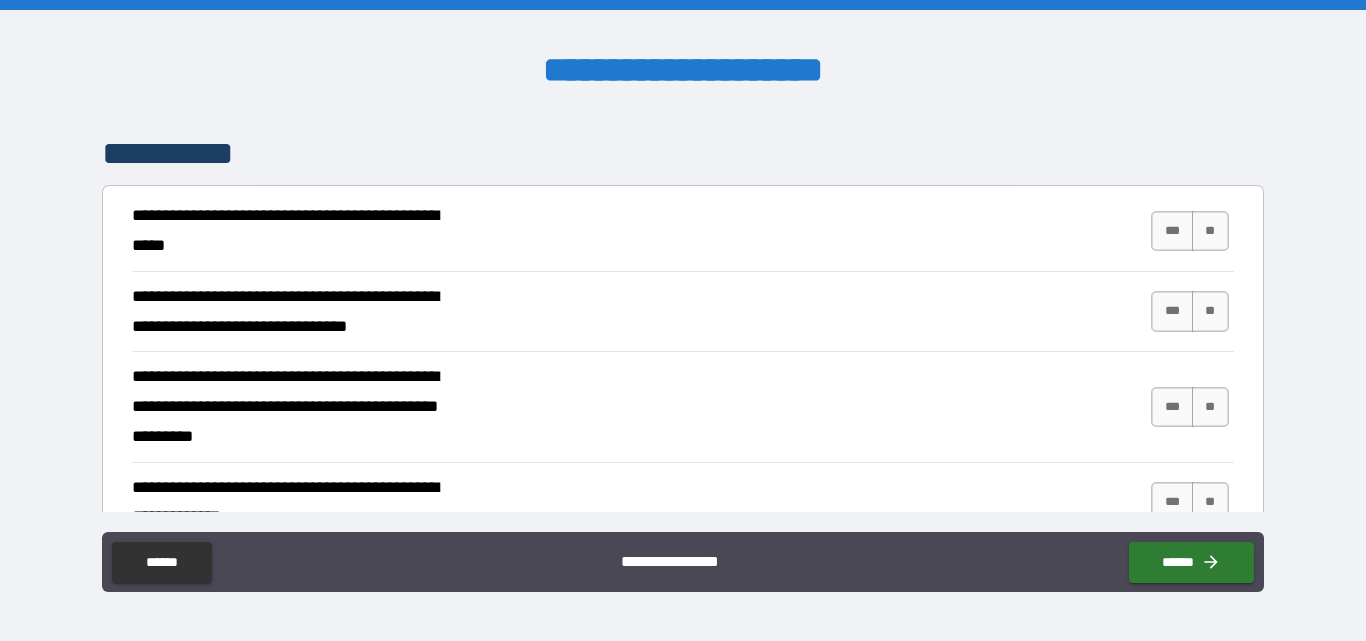 scroll, scrollTop: 3700, scrollLeft: 0, axis: vertical 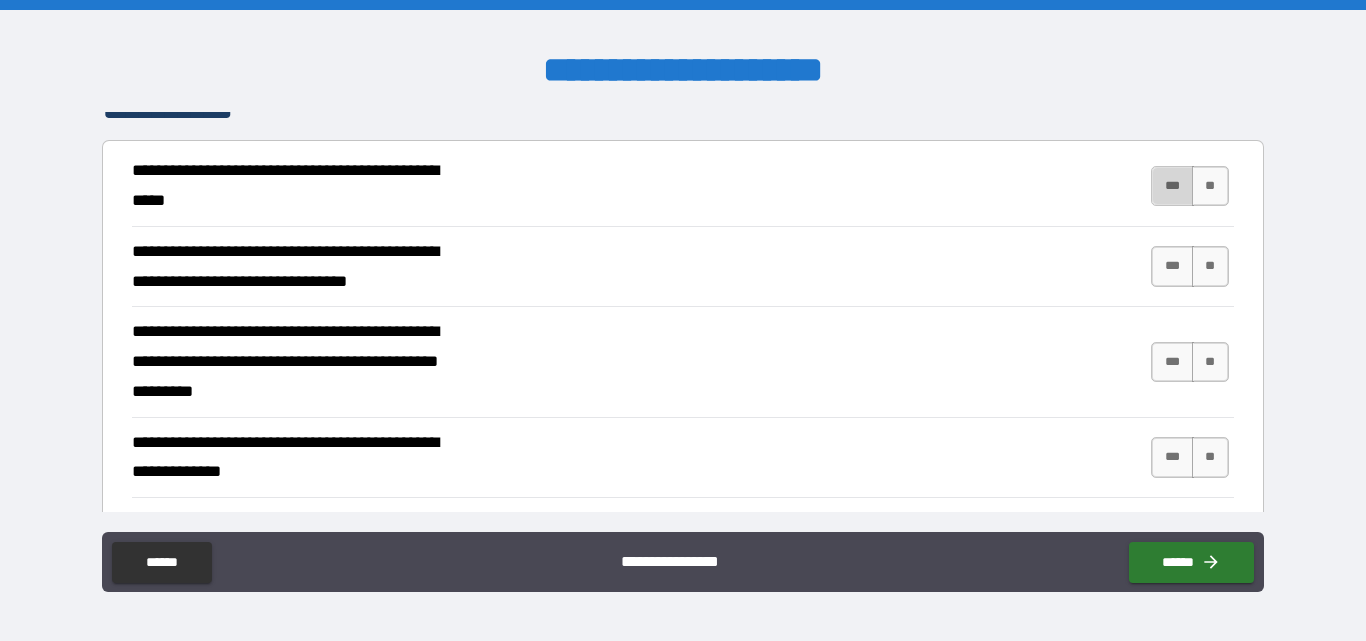 click on "***" at bounding box center [1172, 186] 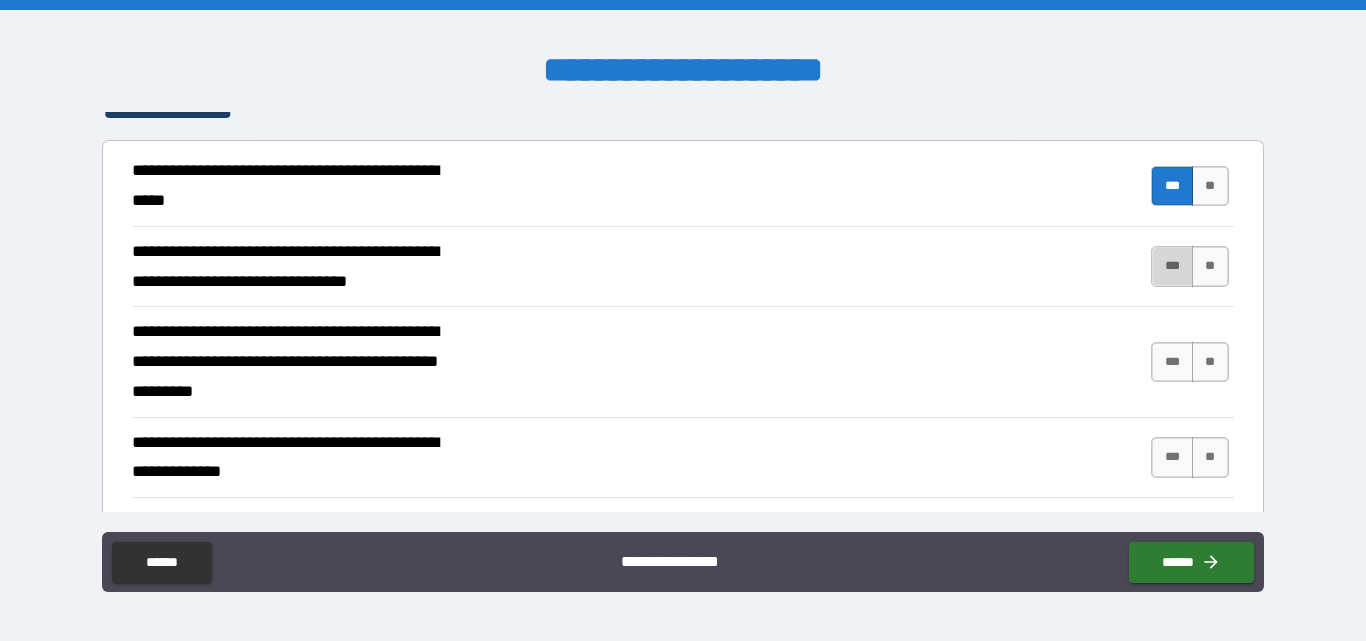 click on "***" at bounding box center (1172, 266) 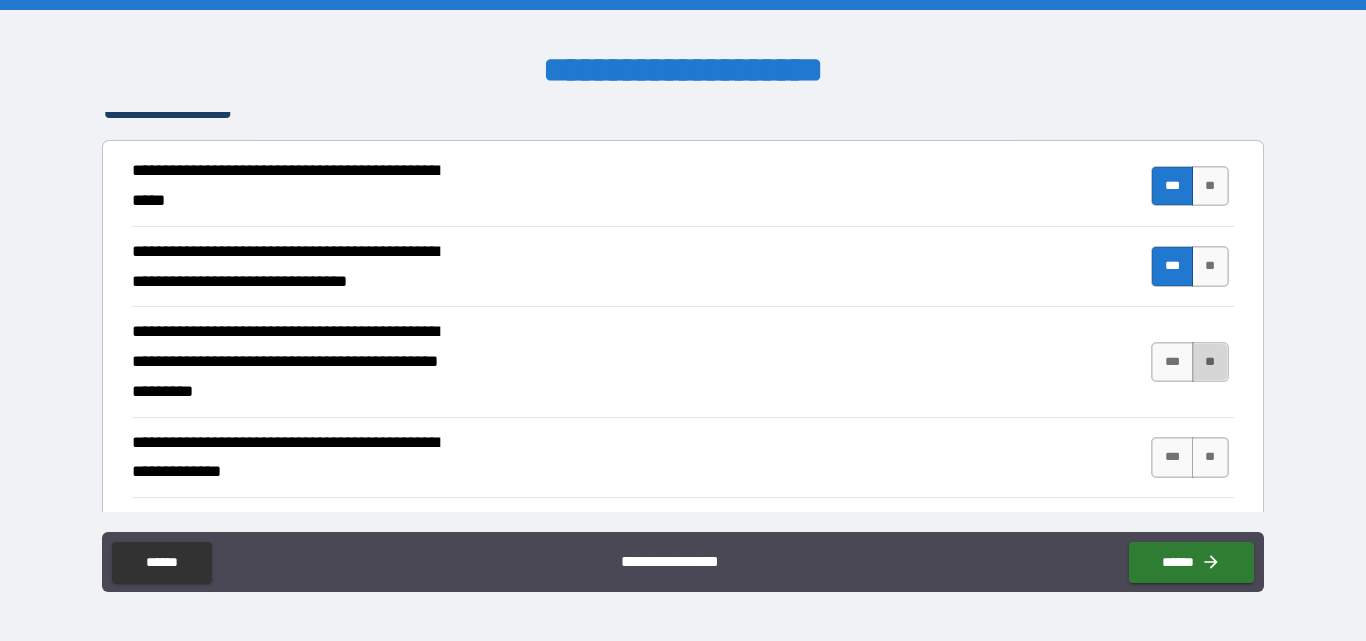 click on "**" at bounding box center (1210, 362) 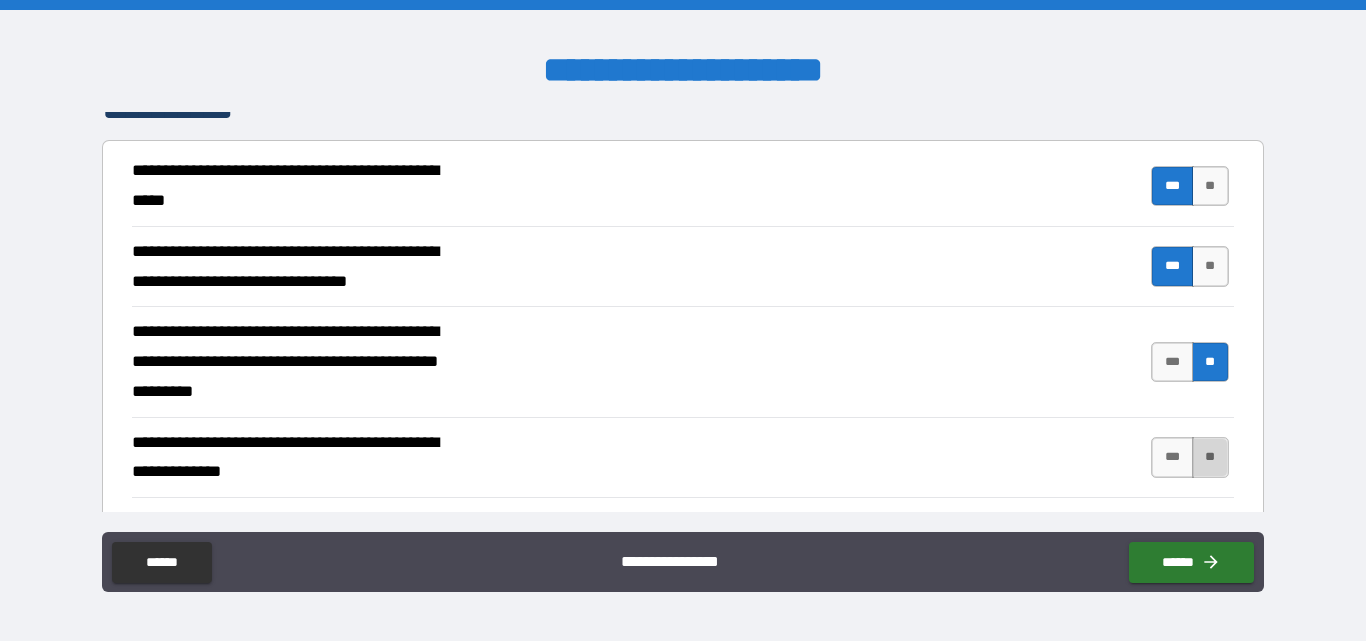 click on "**" at bounding box center [1210, 457] 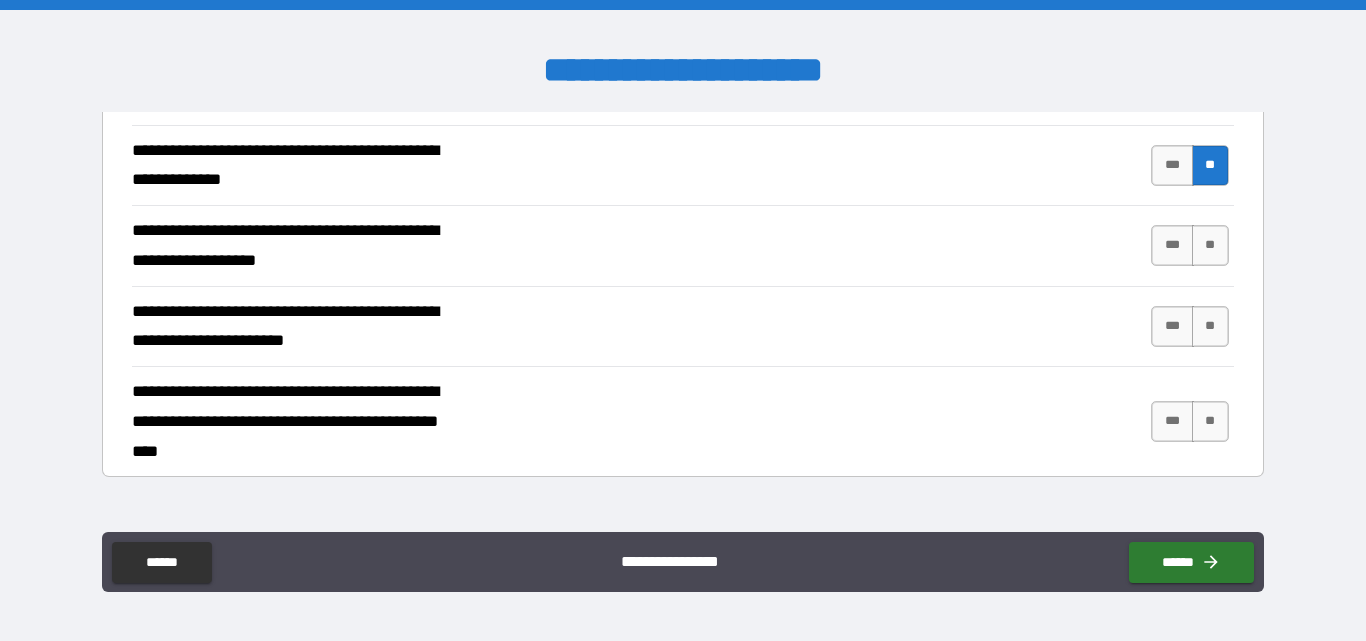scroll, scrollTop: 4000, scrollLeft: 0, axis: vertical 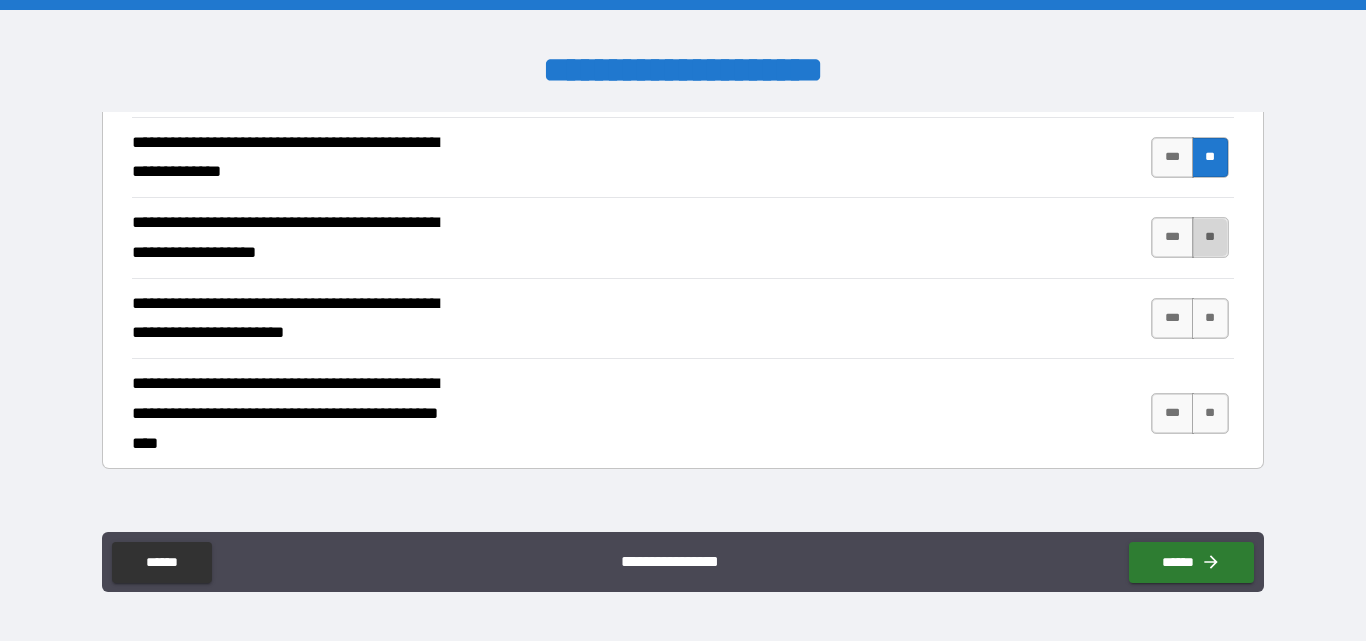 click on "**" at bounding box center [1210, 237] 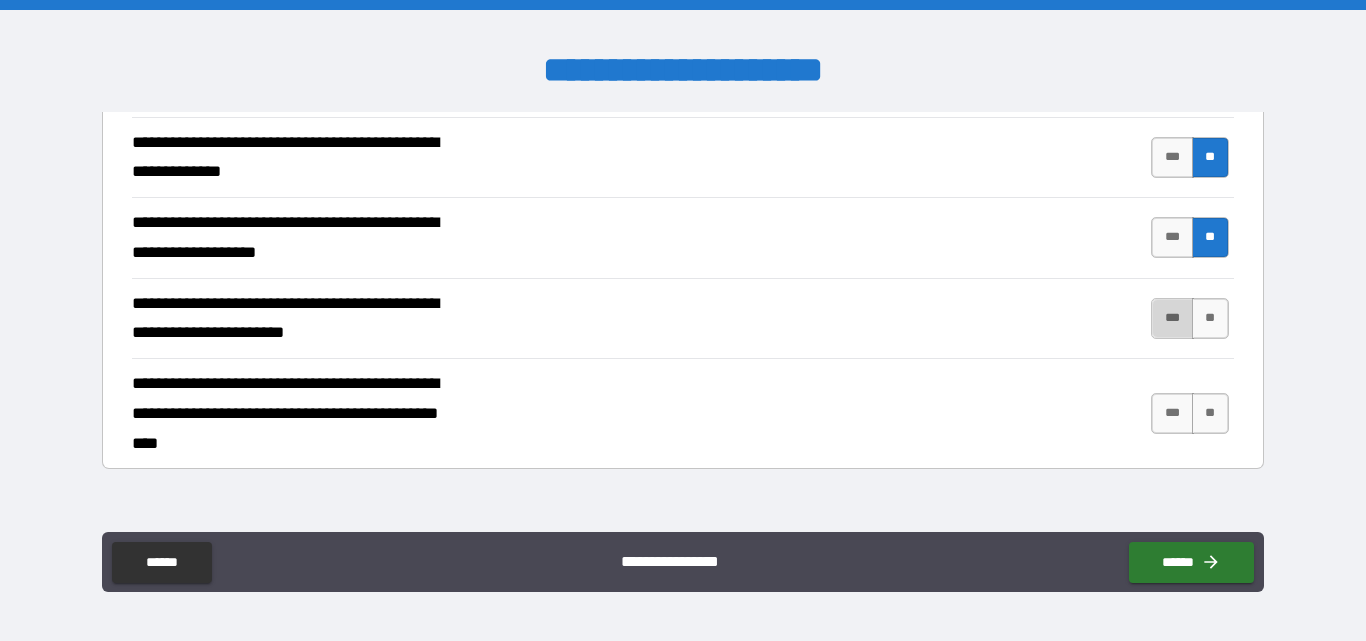 click on "***" at bounding box center (1172, 318) 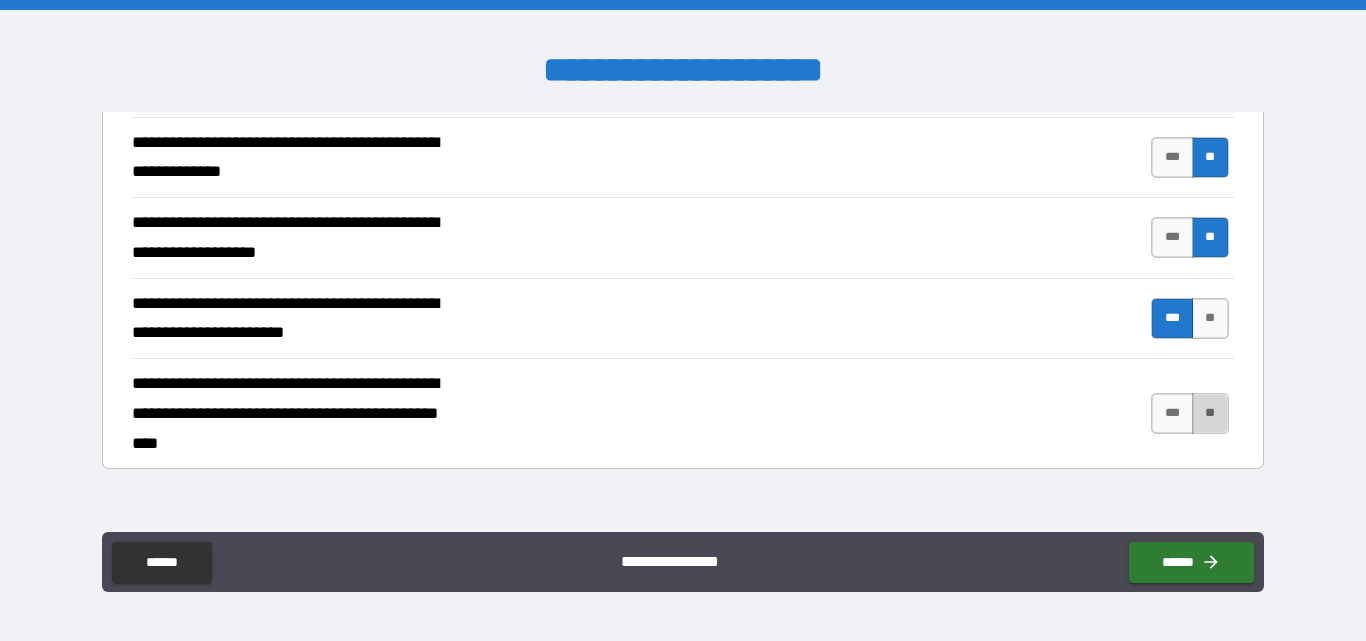 click on "**" at bounding box center (1210, 413) 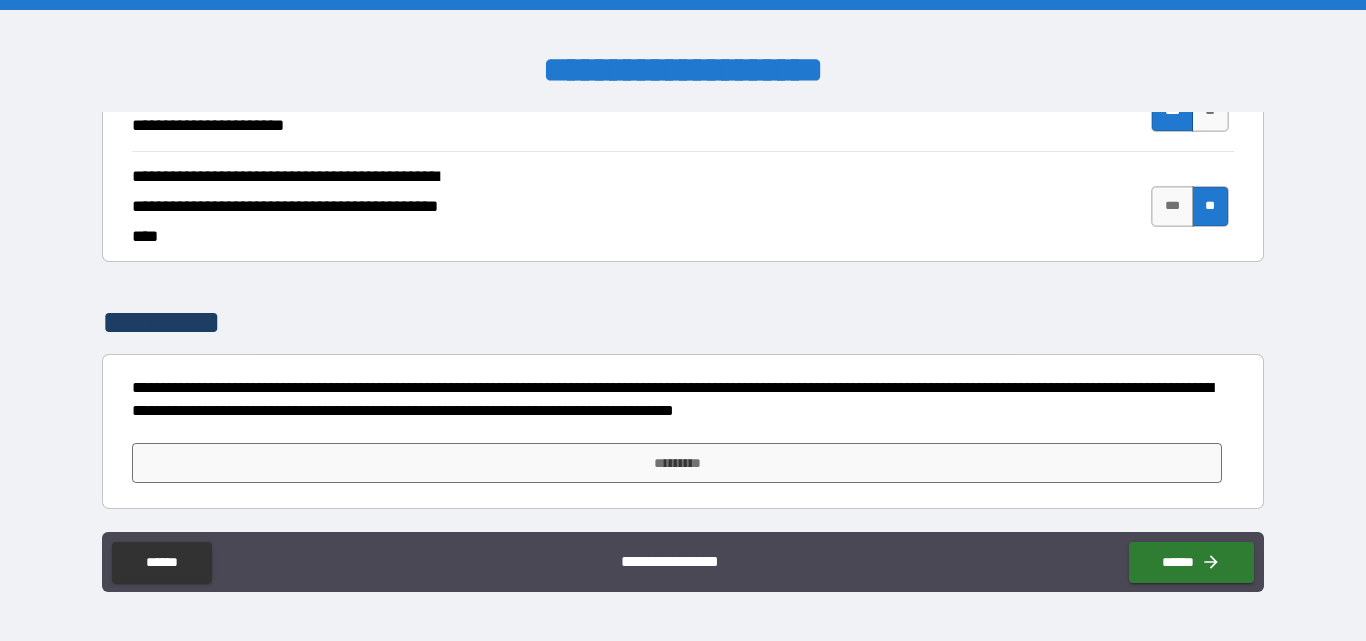 scroll, scrollTop: 4209, scrollLeft: 0, axis: vertical 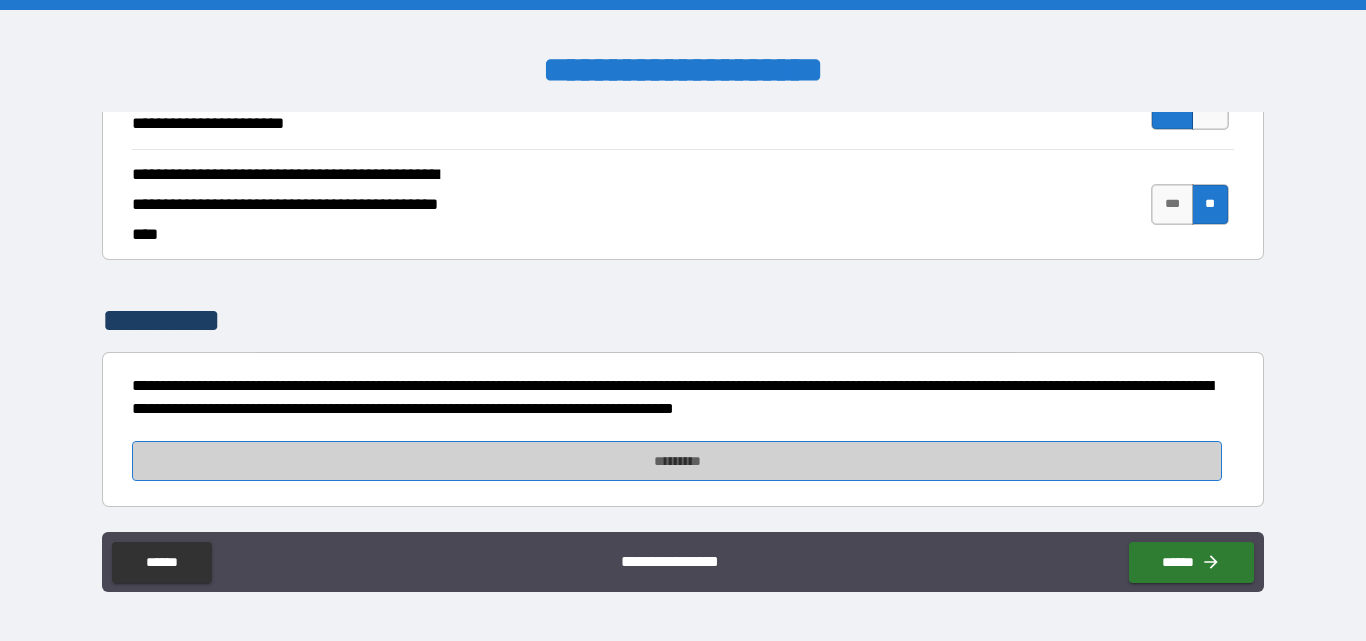 click on "*********" at bounding box center (677, 461) 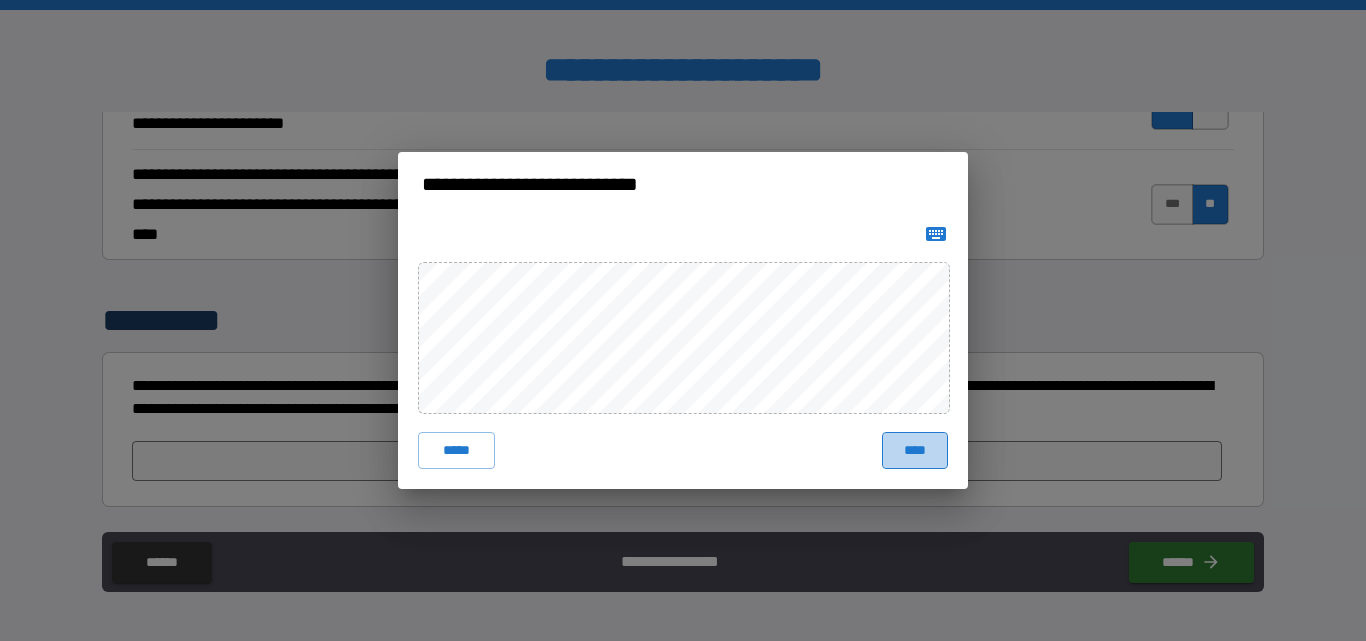 click on "****" at bounding box center [915, 450] 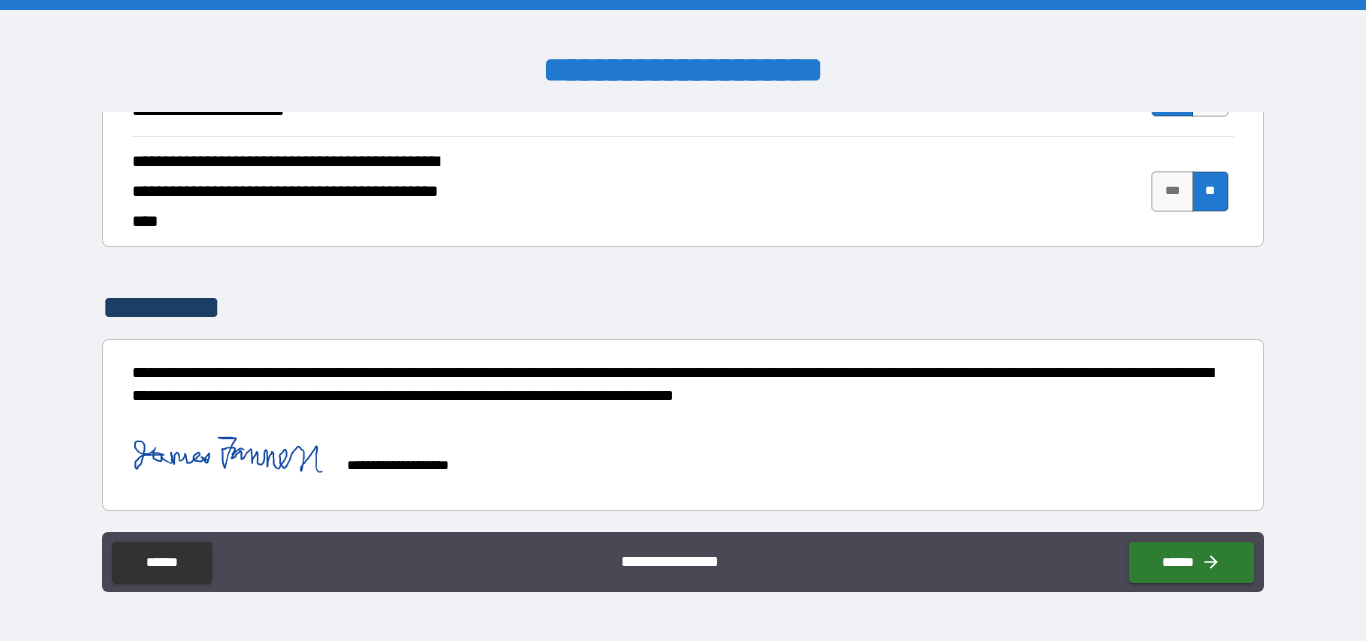 scroll, scrollTop: 4226, scrollLeft: 0, axis: vertical 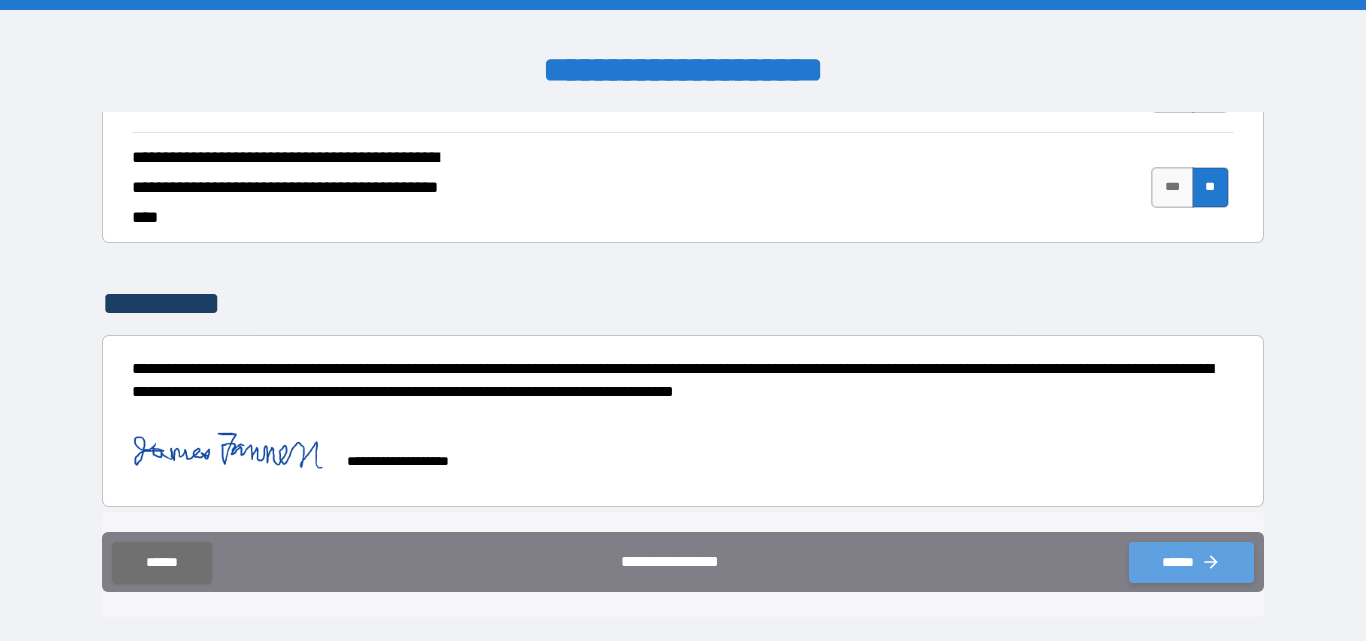 click on "******" at bounding box center [1191, 562] 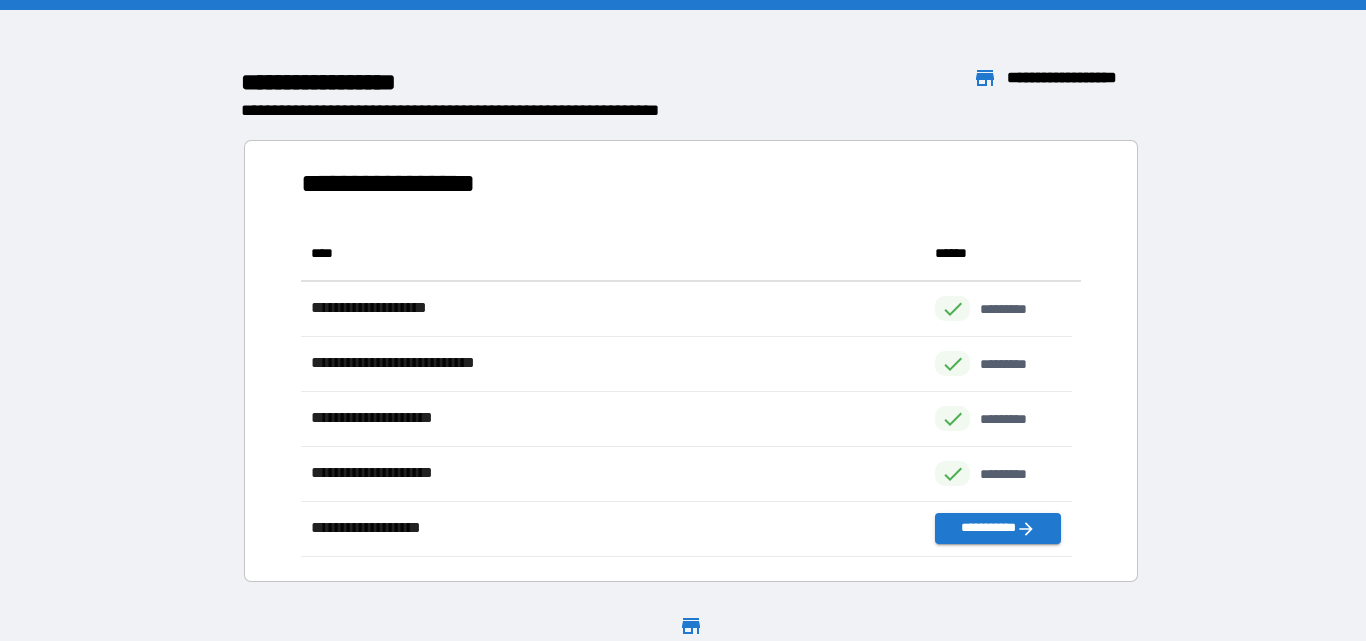 scroll, scrollTop: 316, scrollLeft: 755, axis: both 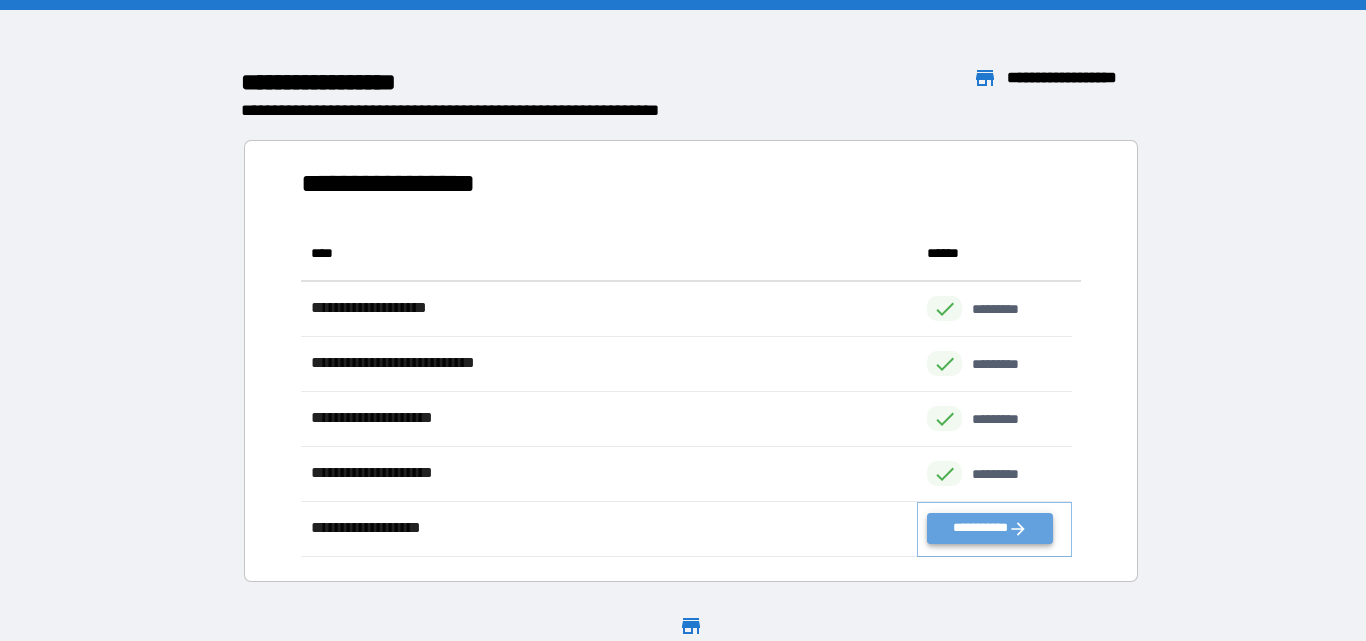 click on "**********" at bounding box center [989, 528] 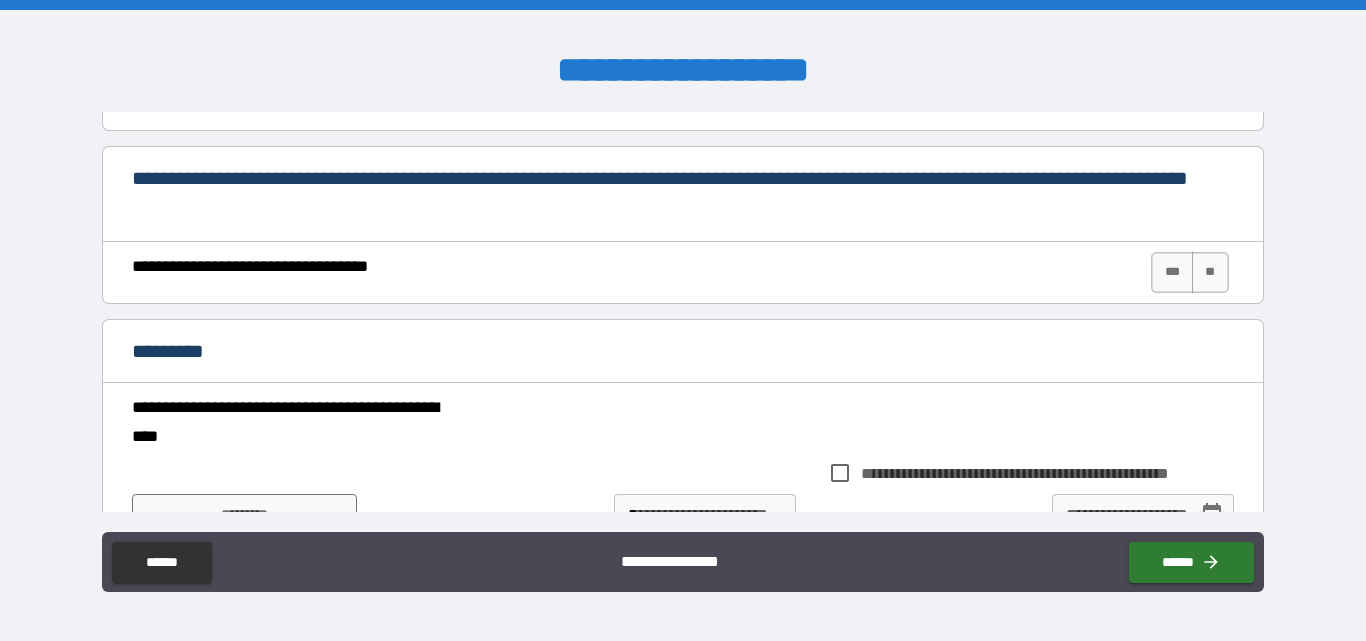 scroll, scrollTop: 300, scrollLeft: 0, axis: vertical 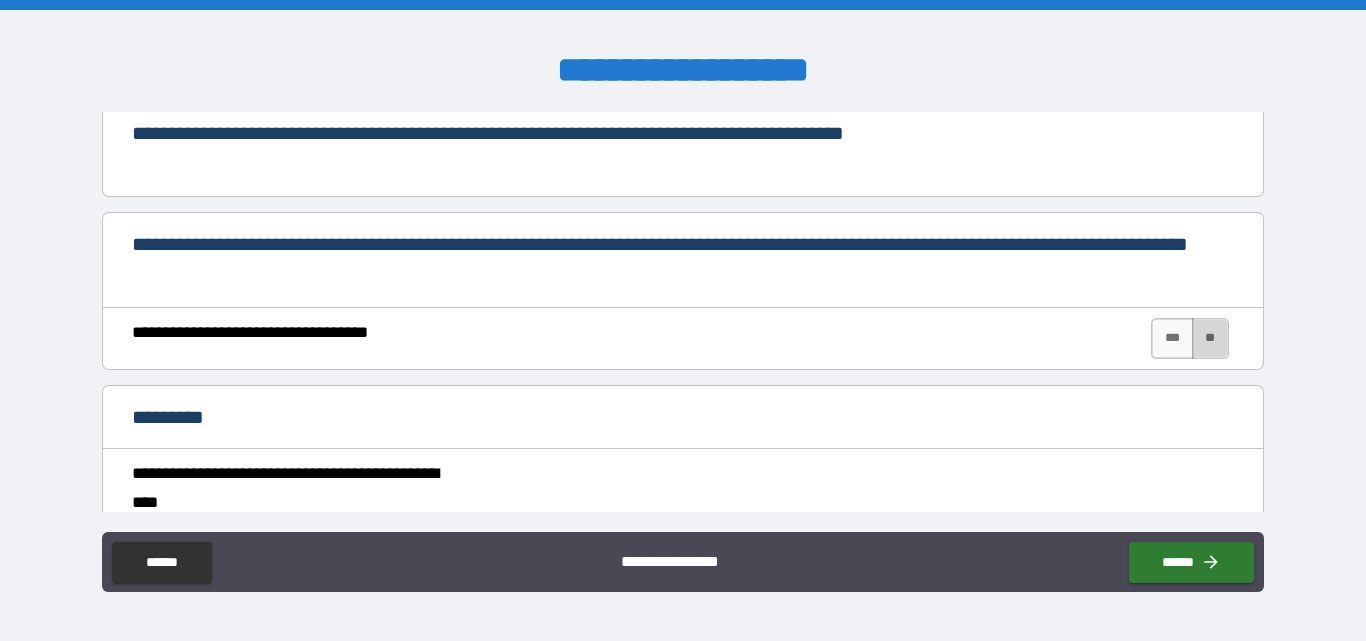 click on "**" at bounding box center (1210, 338) 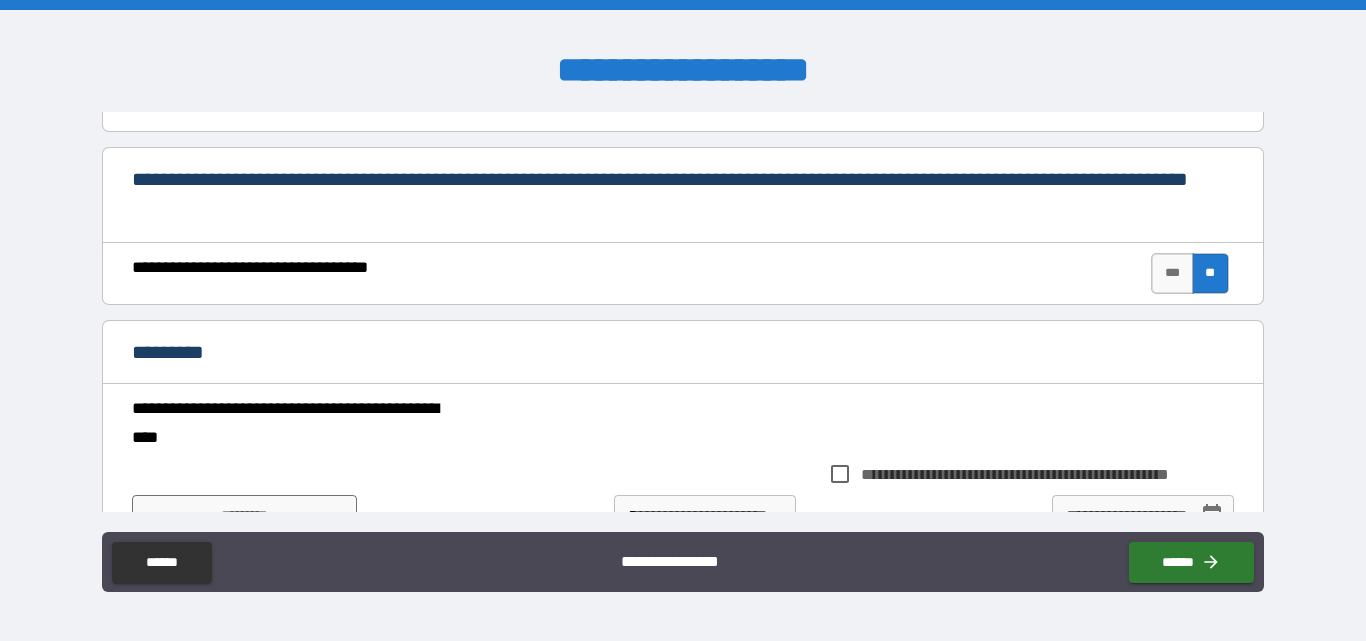 scroll, scrollTop: 400, scrollLeft: 0, axis: vertical 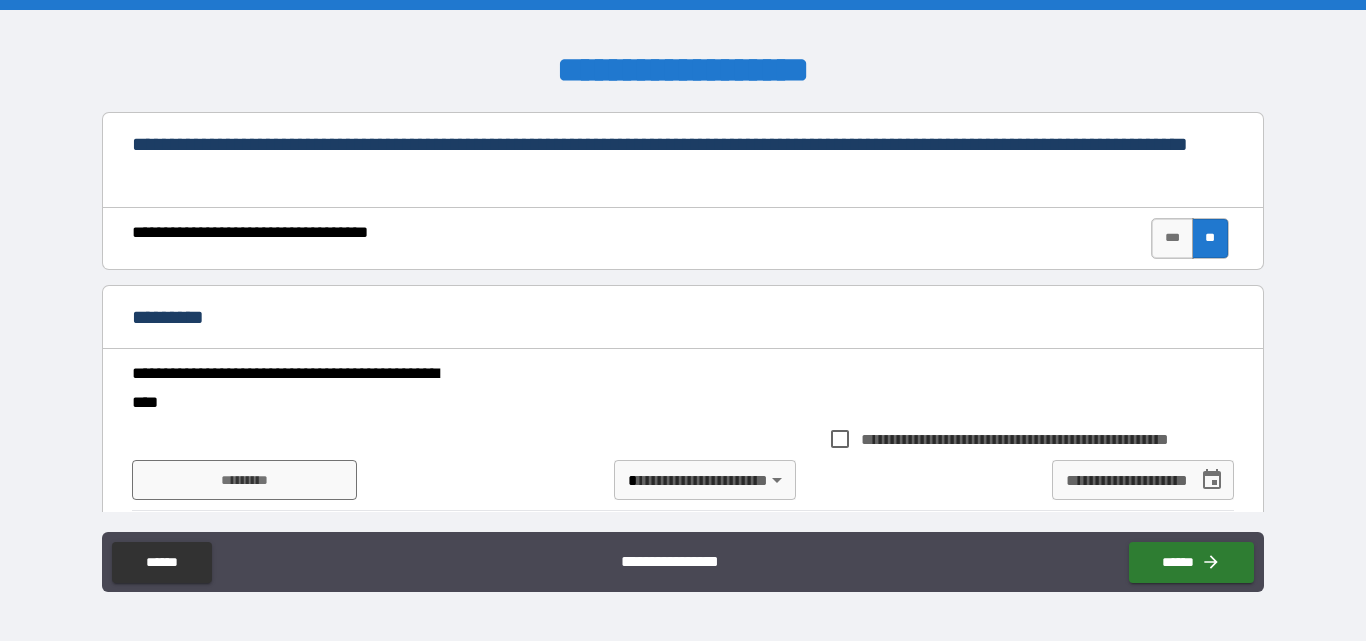 click on "*********" at bounding box center [677, 317] 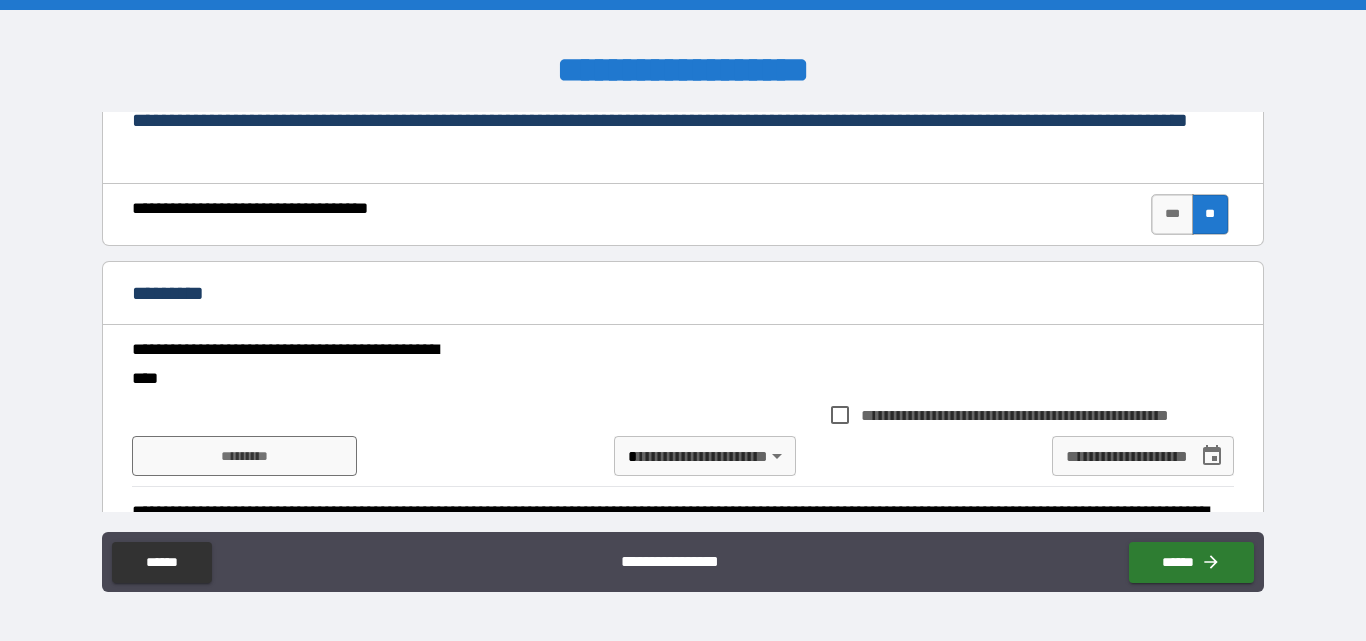 scroll, scrollTop: 500, scrollLeft: 0, axis: vertical 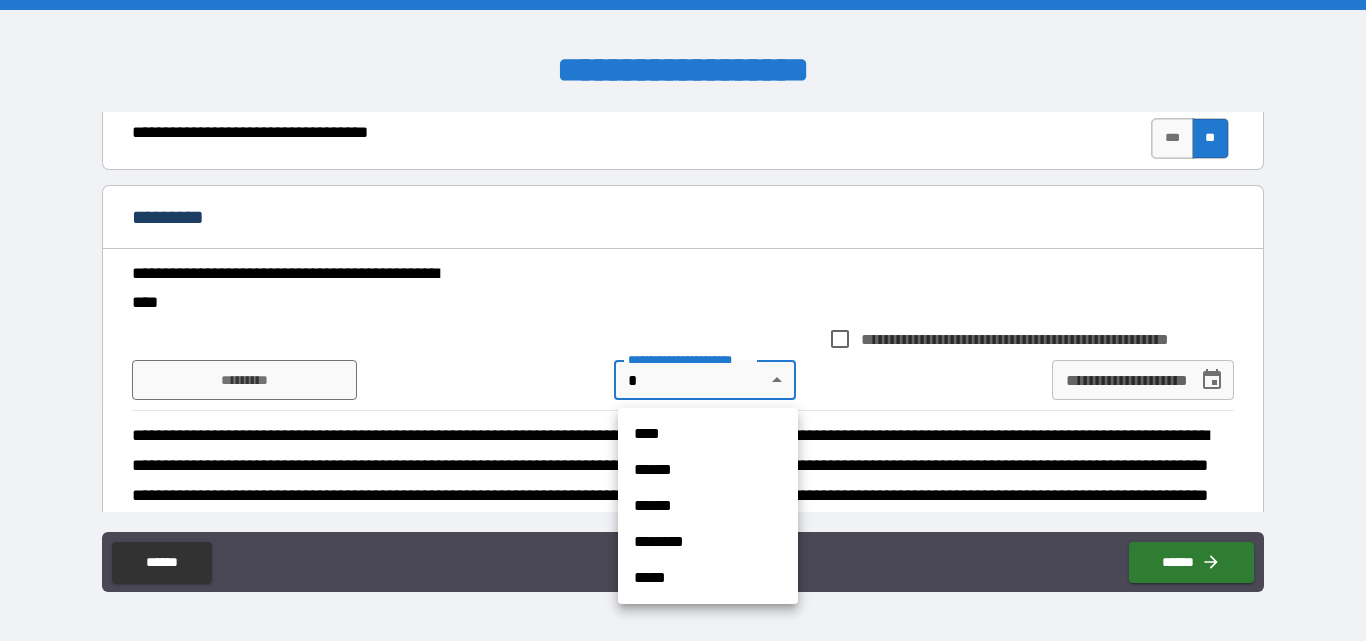 click on "**********" at bounding box center (683, 320) 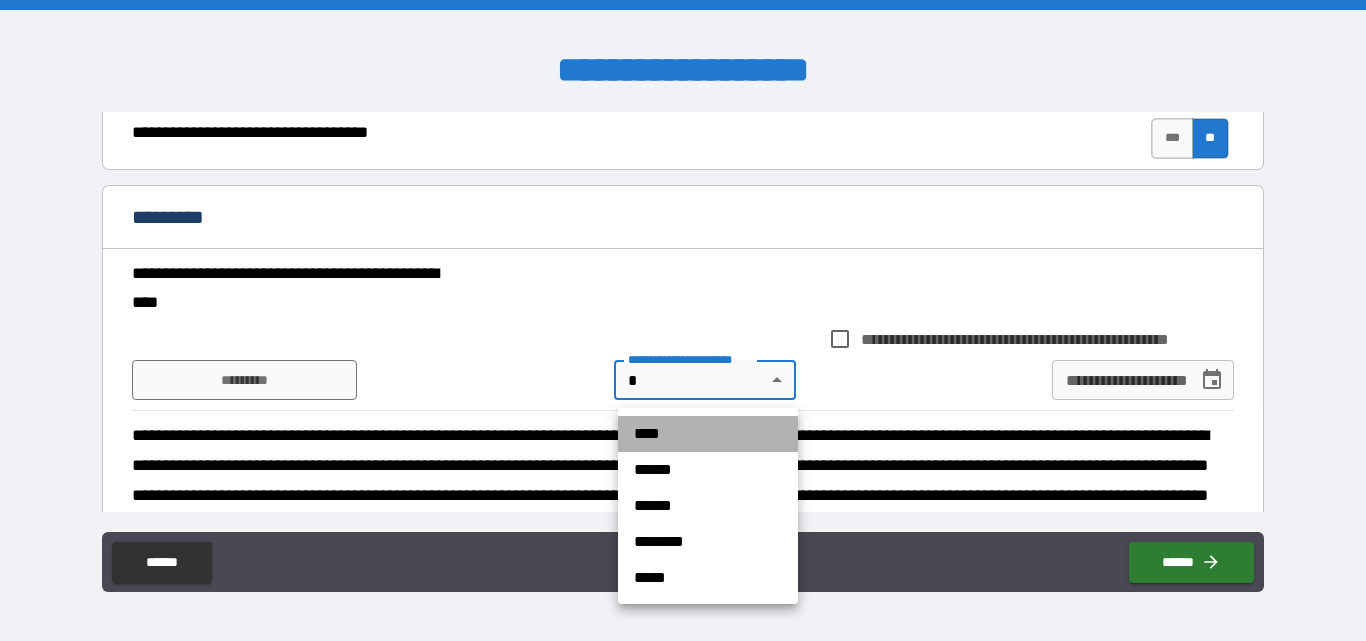 click on "****" at bounding box center [708, 434] 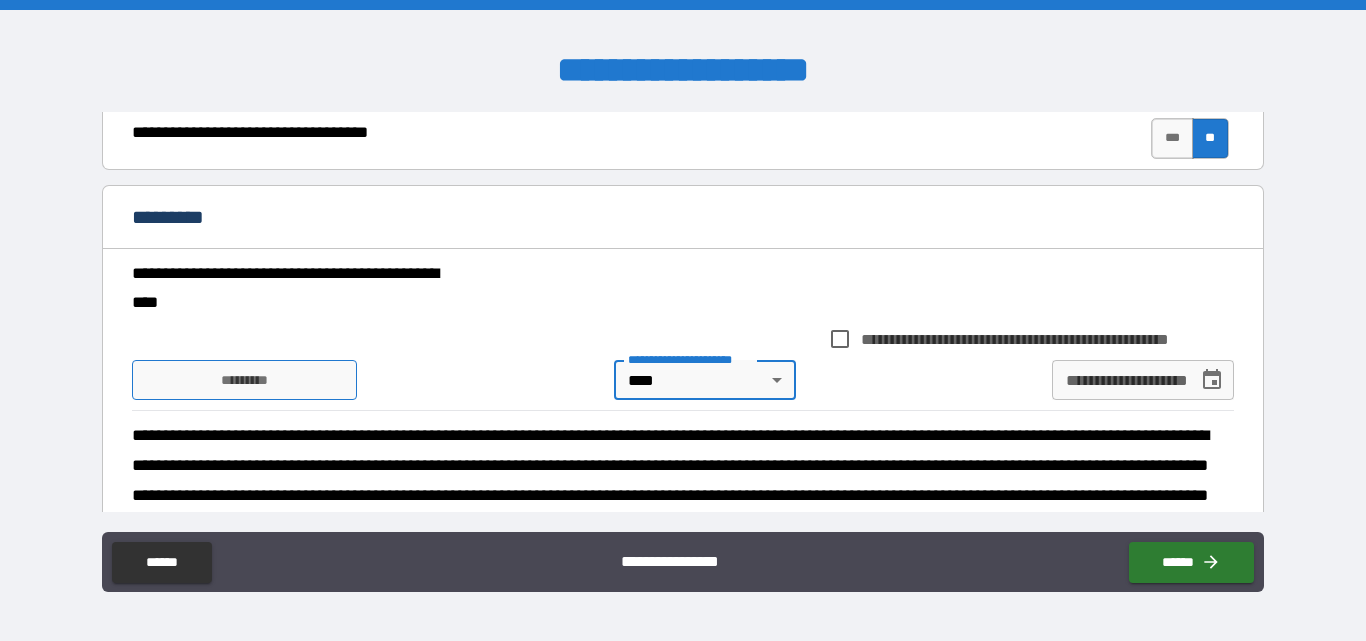 click on "*********" at bounding box center [244, 380] 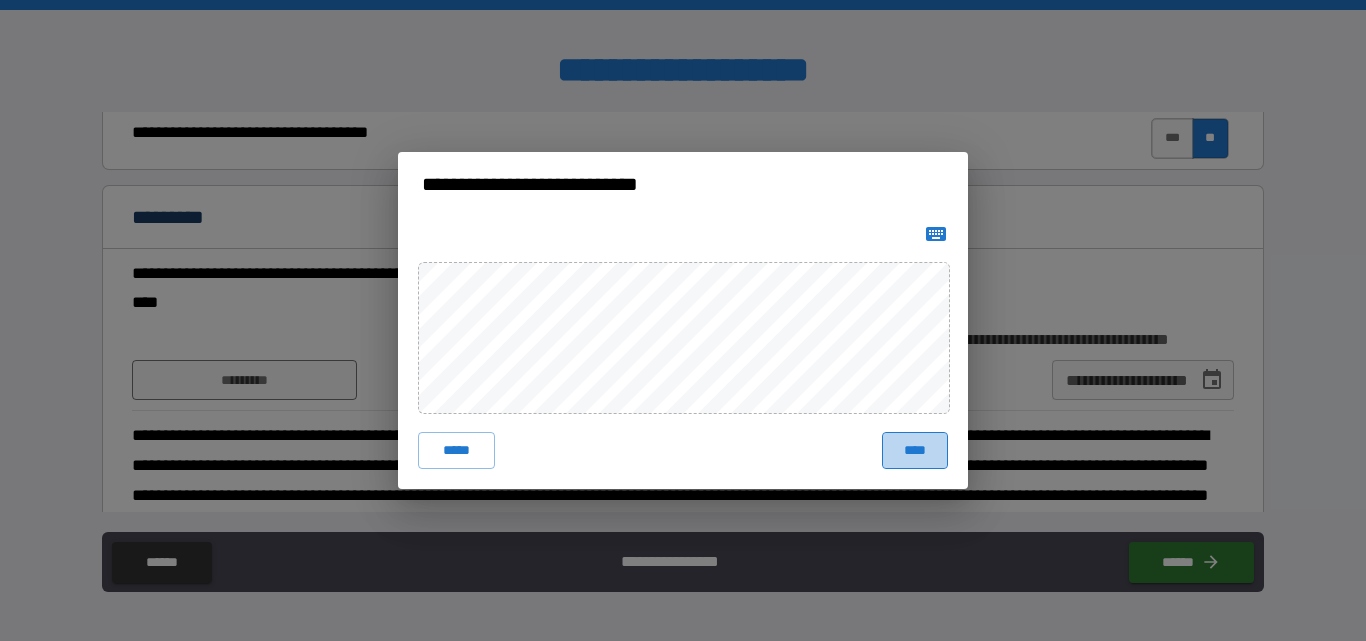 click on "****" at bounding box center (915, 450) 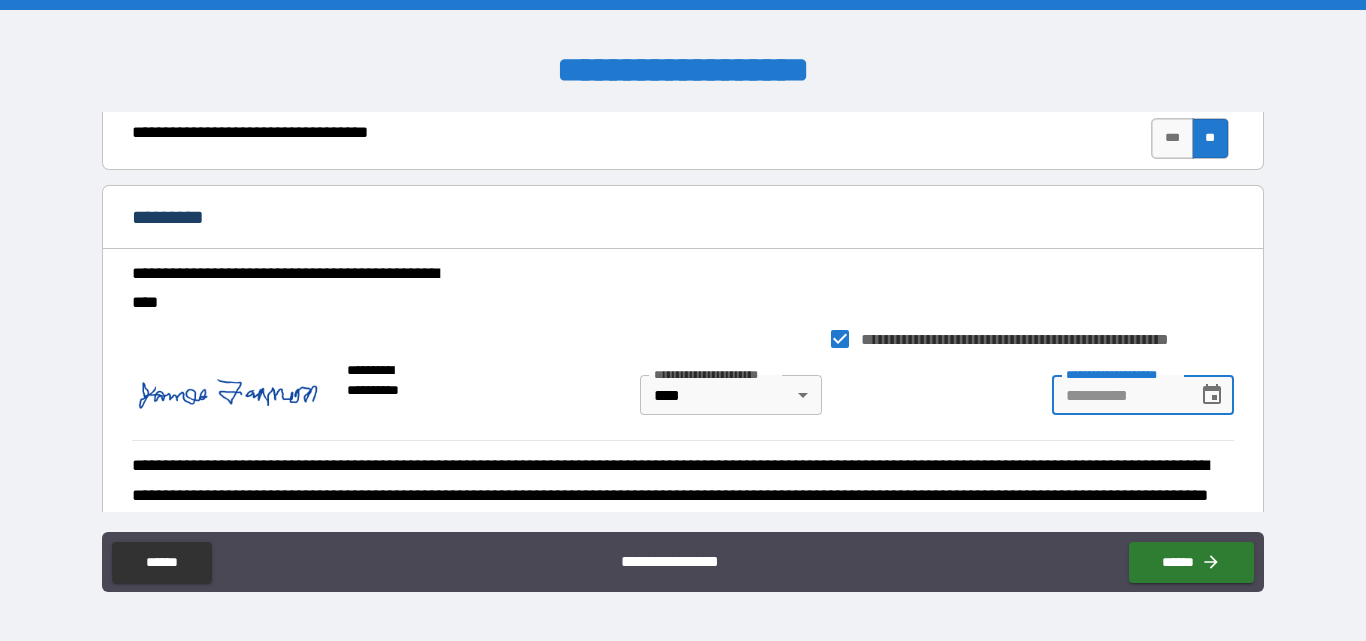 click on "**********" at bounding box center (1118, 395) 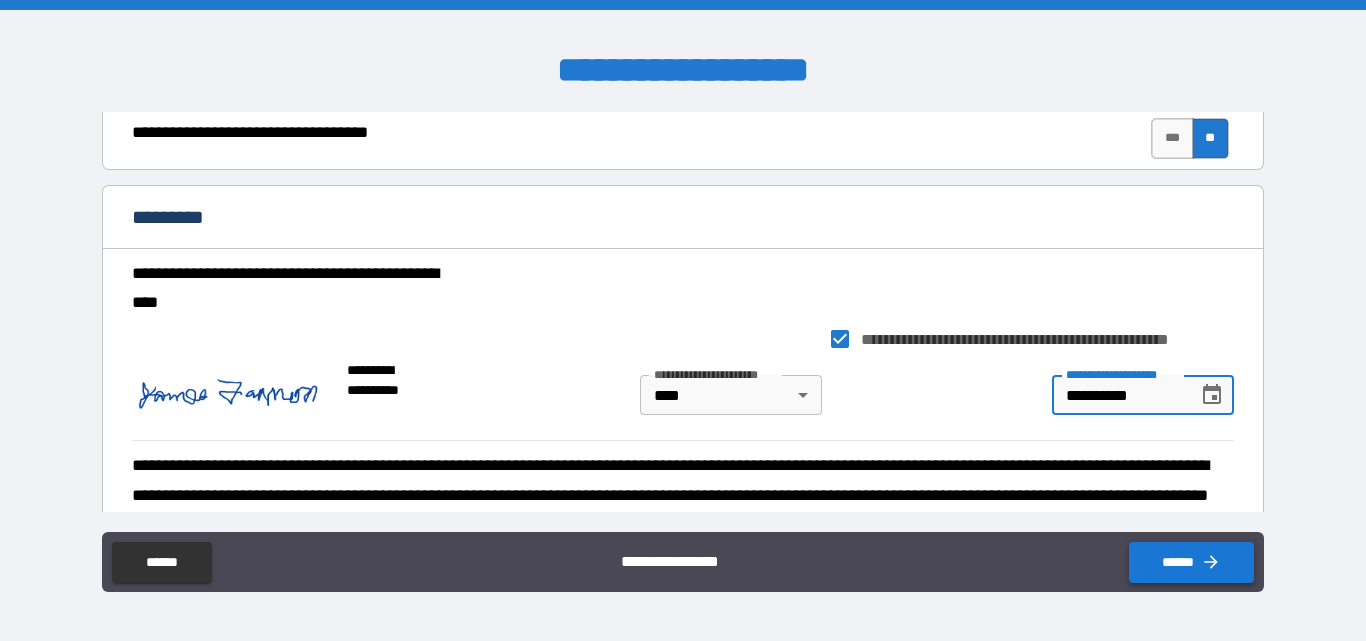 type on "**********" 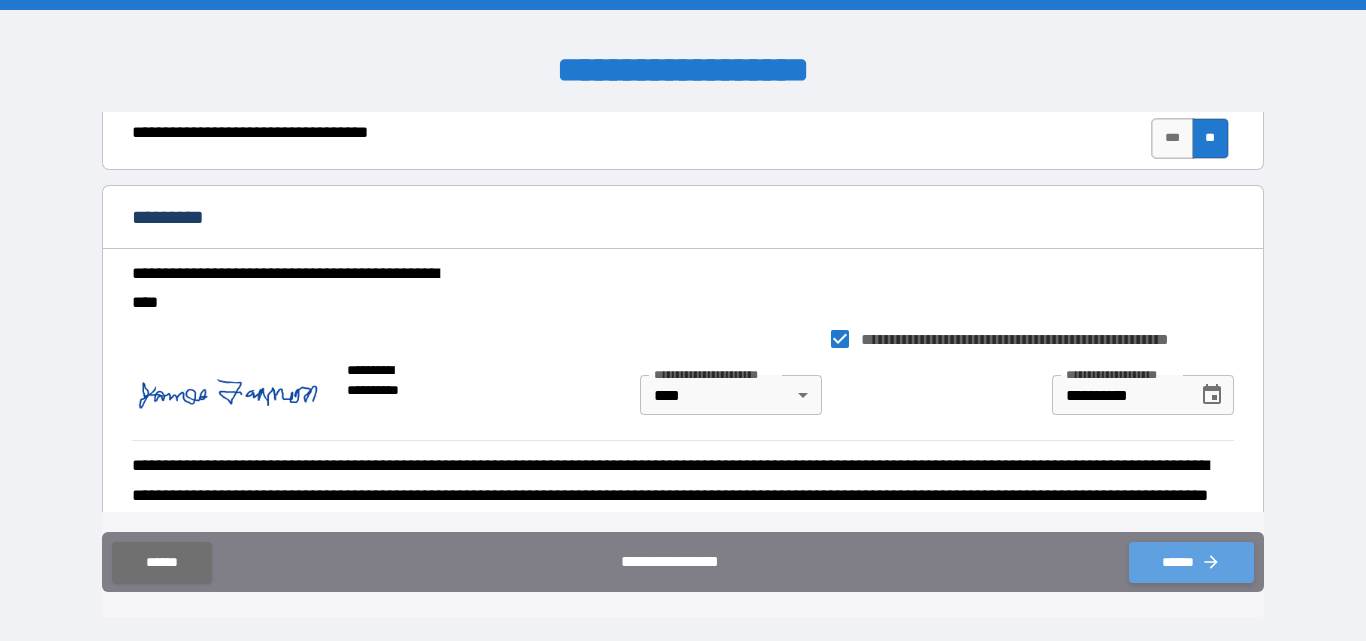 click on "******" at bounding box center (1191, 562) 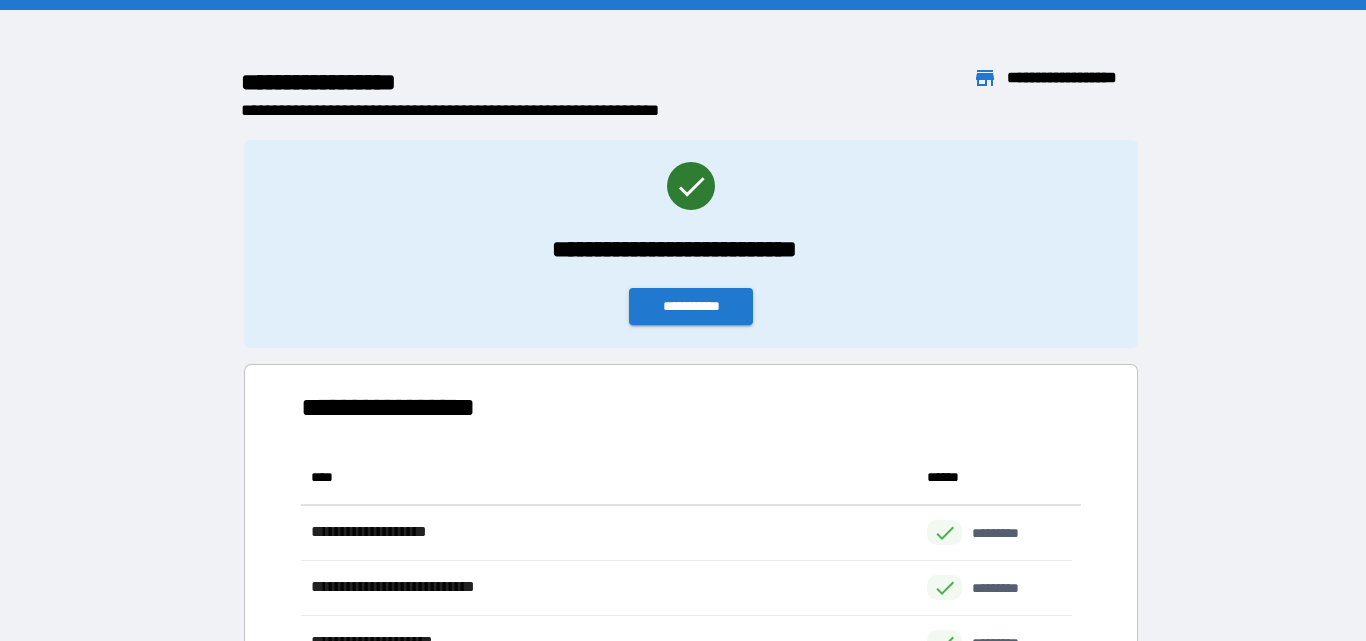 scroll, scrollTop: 16, scrollLeft: 16, axis: both 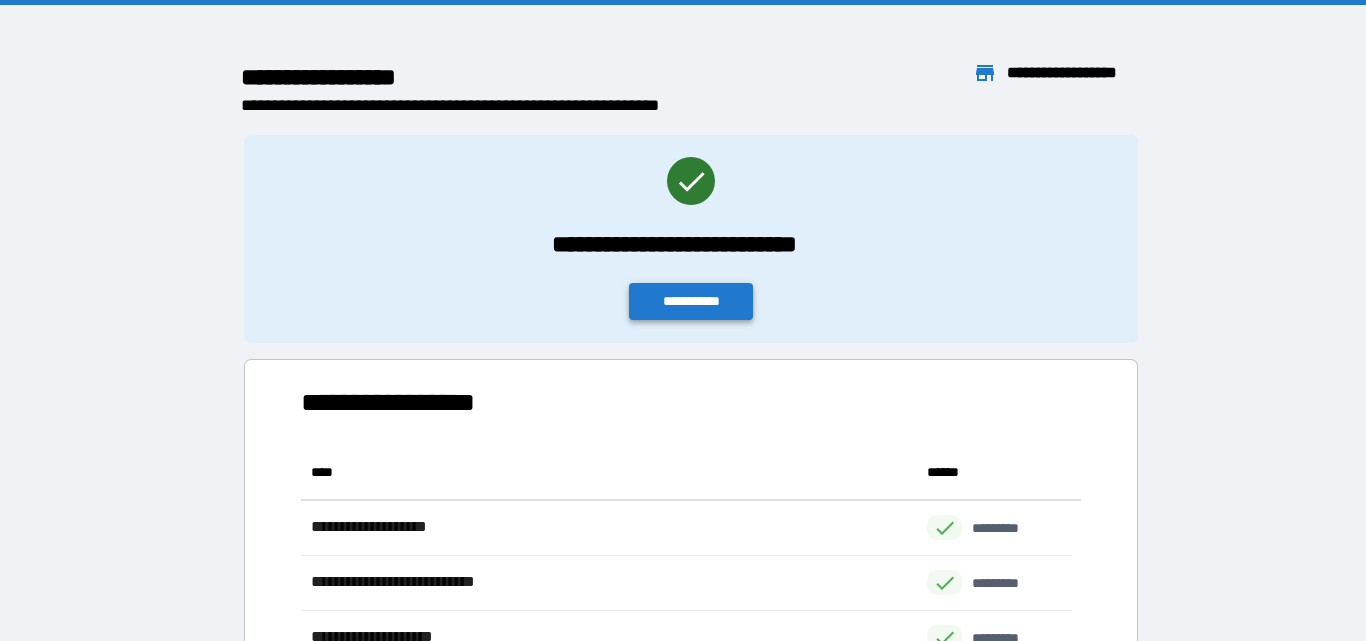 click on "**********" at bounding box center [691, 301] 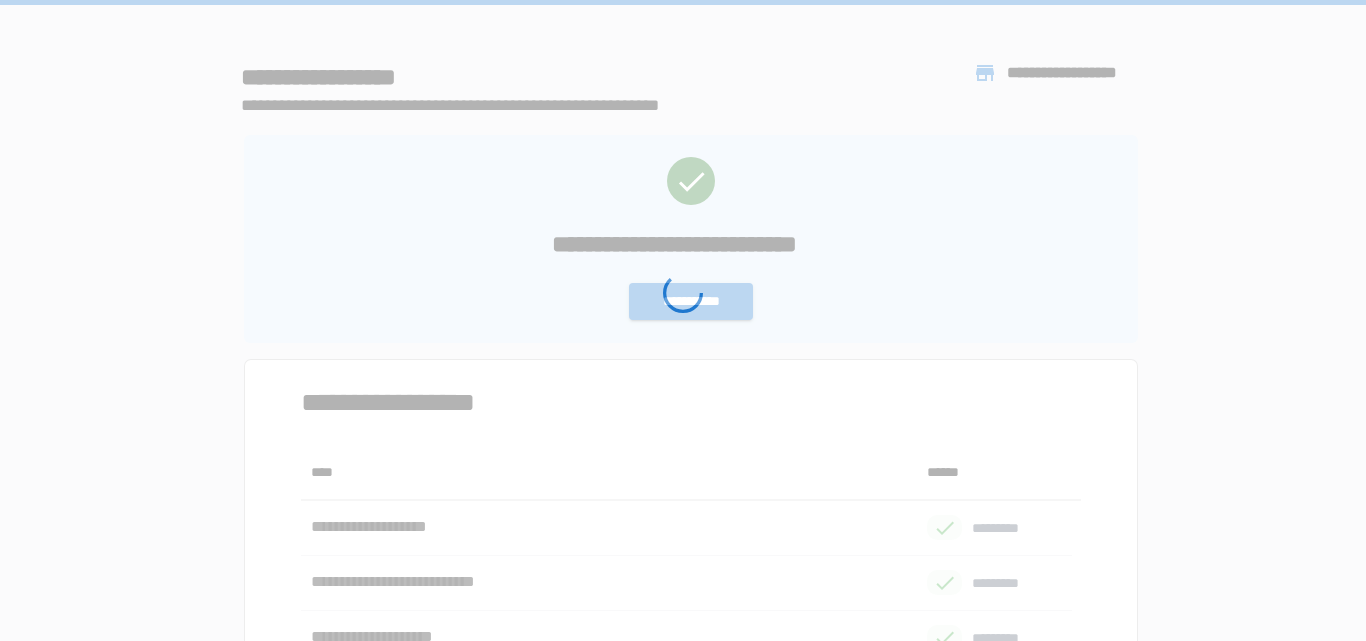 scroll, scrollTop: 0, scrollLeft: 0, axis: both 